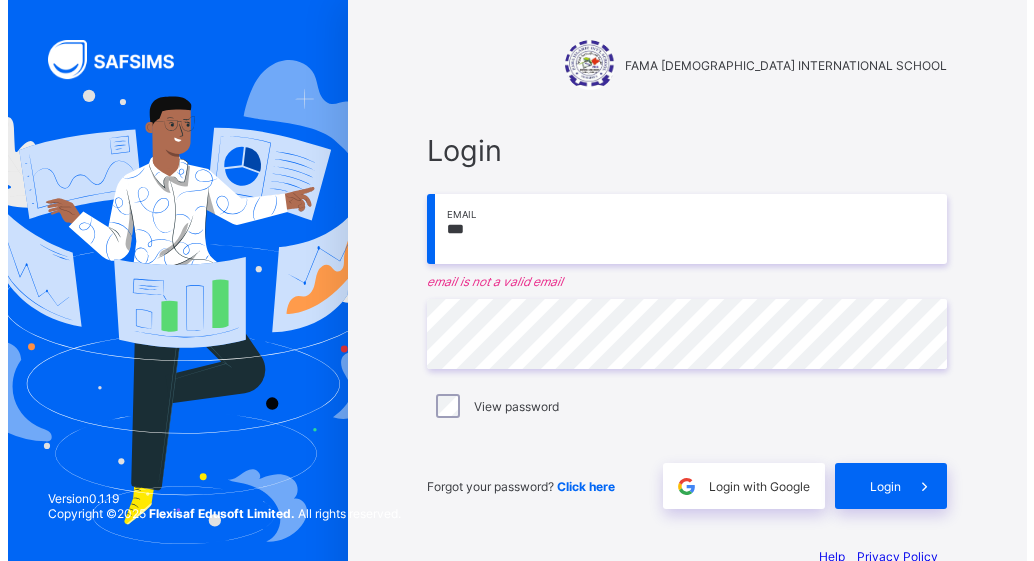scroll, scrollTop: 0, scrollLeft: 0, axis: both 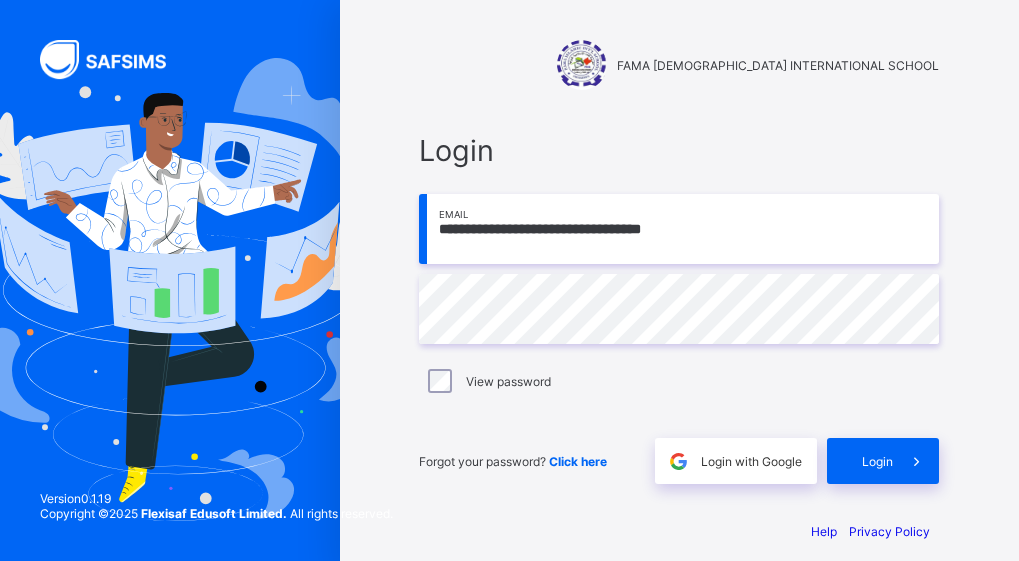 type on "**********" 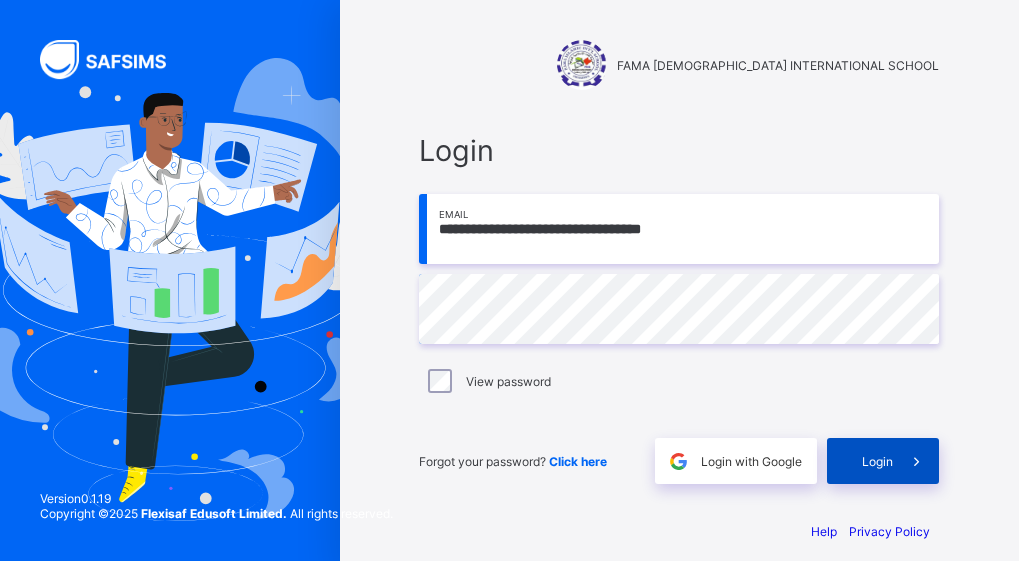 click on "Login" at bounding box center (877, 461) 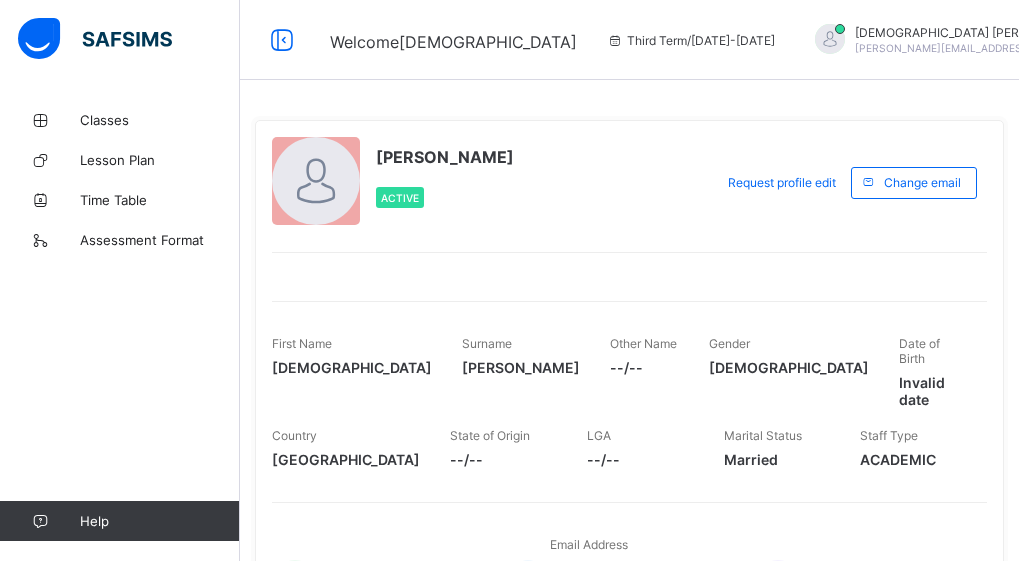 scroll, scrollTop: 0, scrollLeft: 0, axis: both 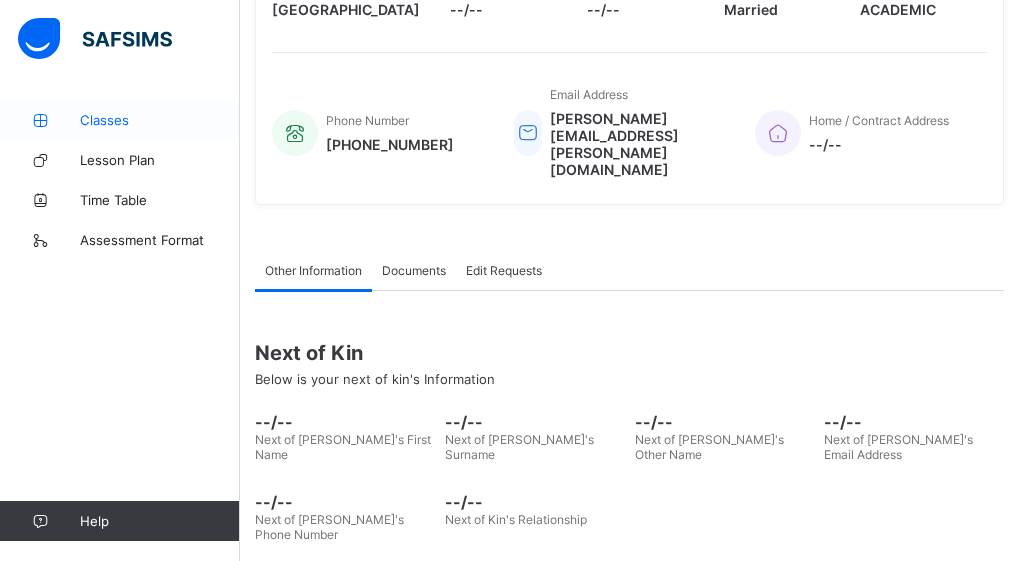 click on "Classes" at bounding box center [160, 120] 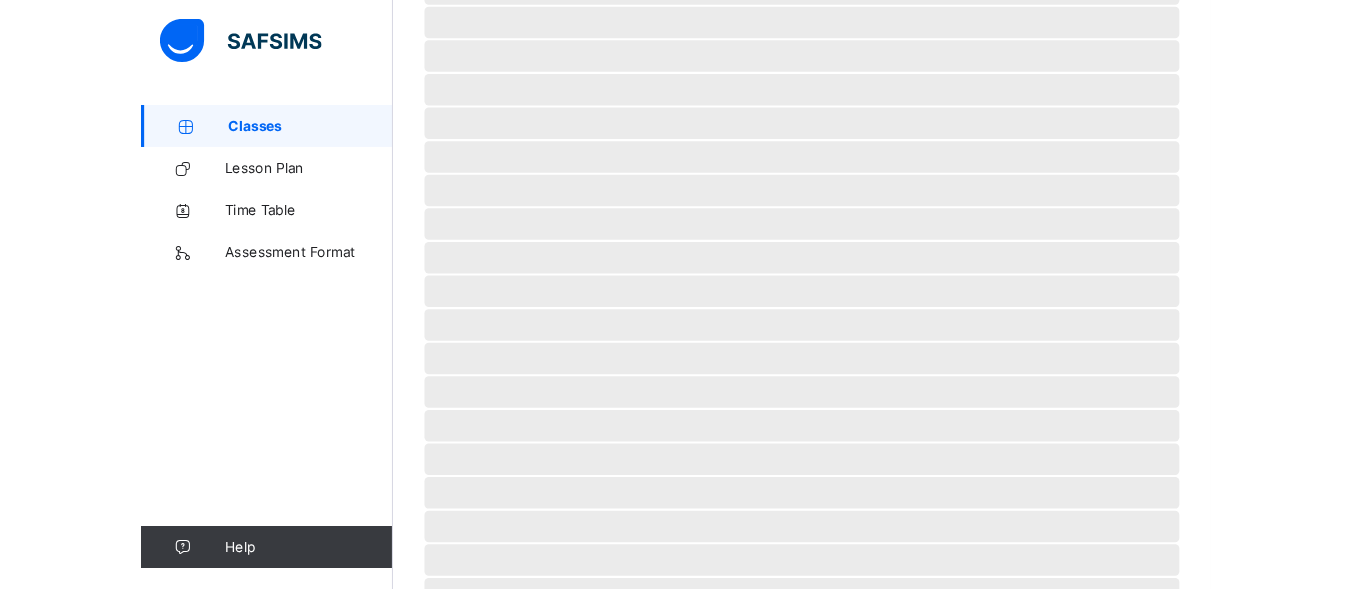 scroll, scrollTop: 0, scrollLeft: 0, axis: both 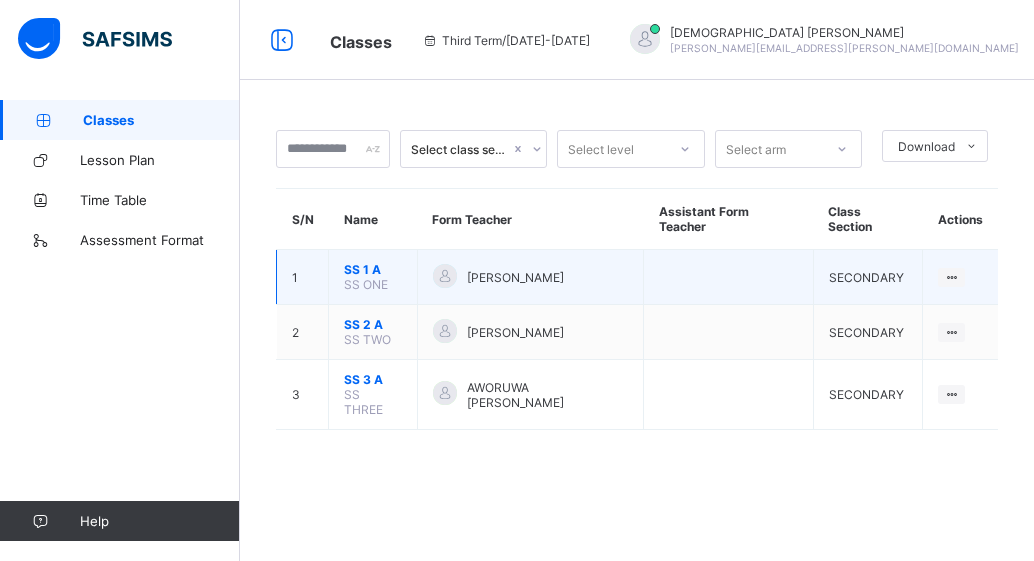 click on "SS ONE" at bounding box center [366, 284] 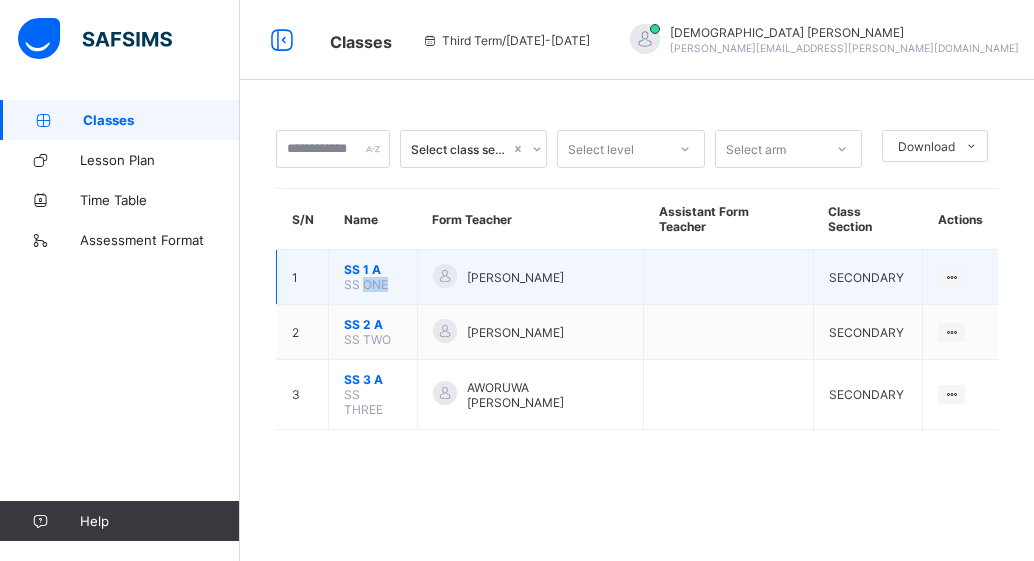 click on "SS ONE" at bounding box center (366, 284) 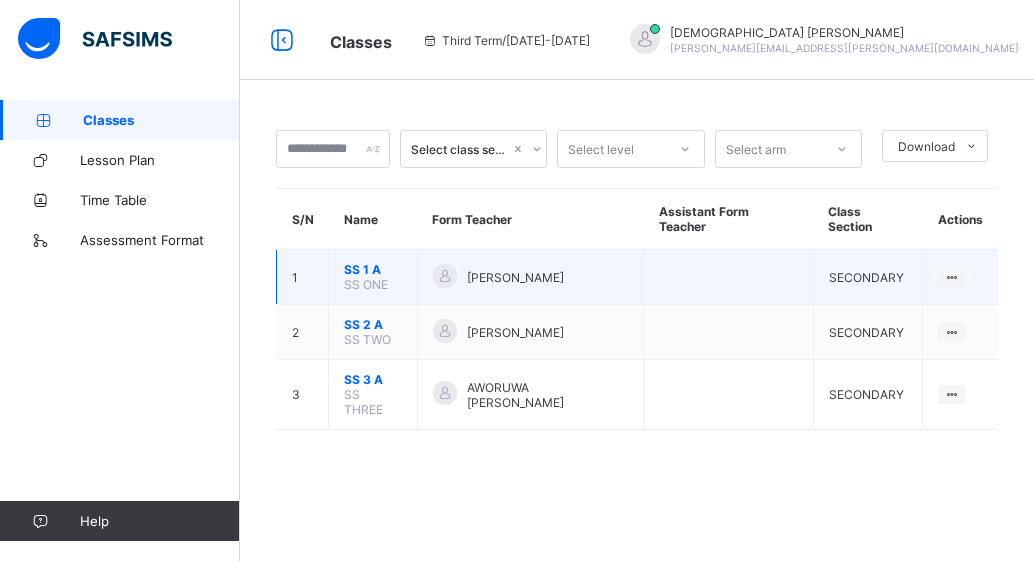 click on "[PERSON_NAME]" at bounding box center (515, 277) 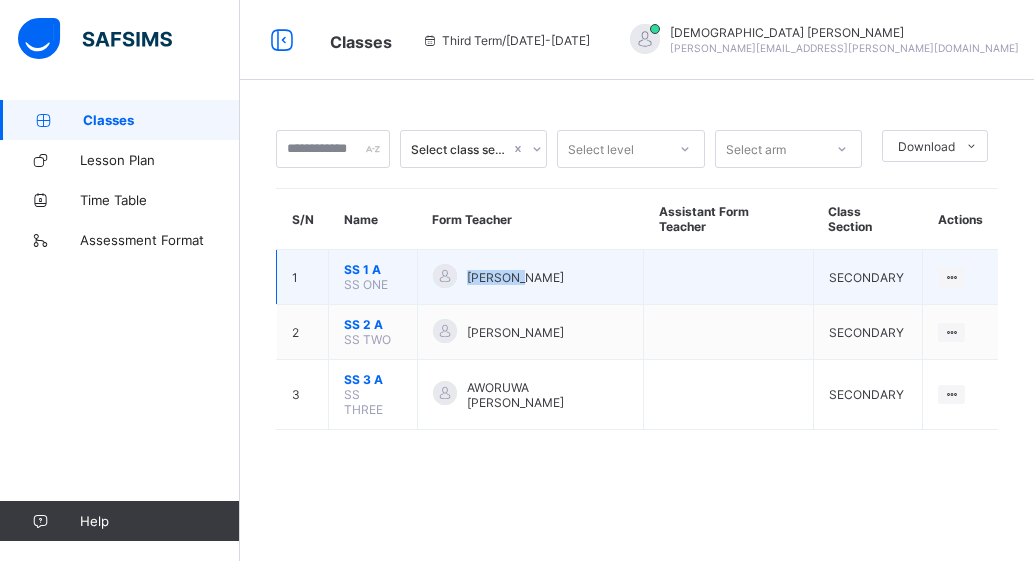 click on "[PERSON_NAME]" at bounding box center (515, 277) 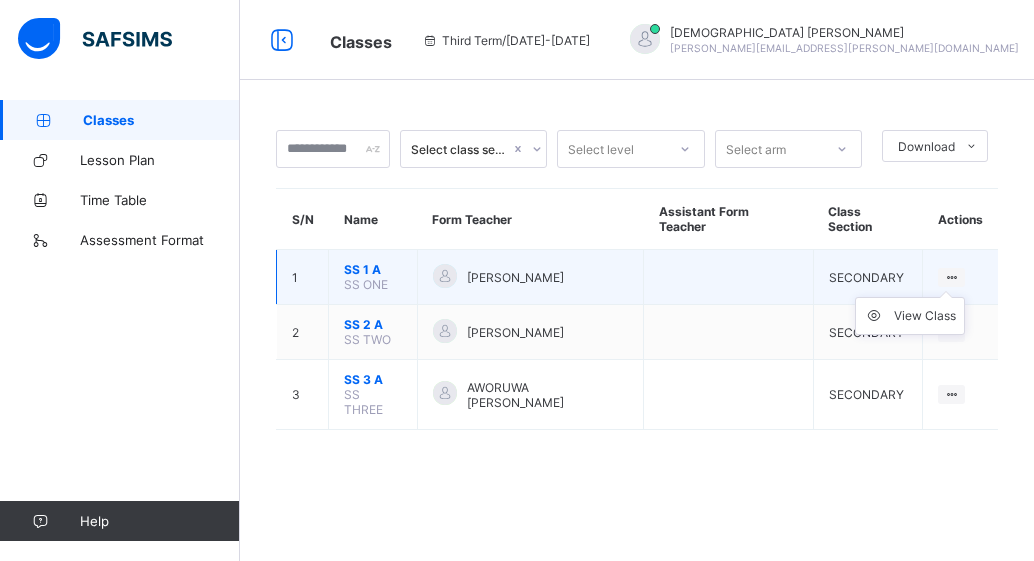 click at bounding box center [951, 277] 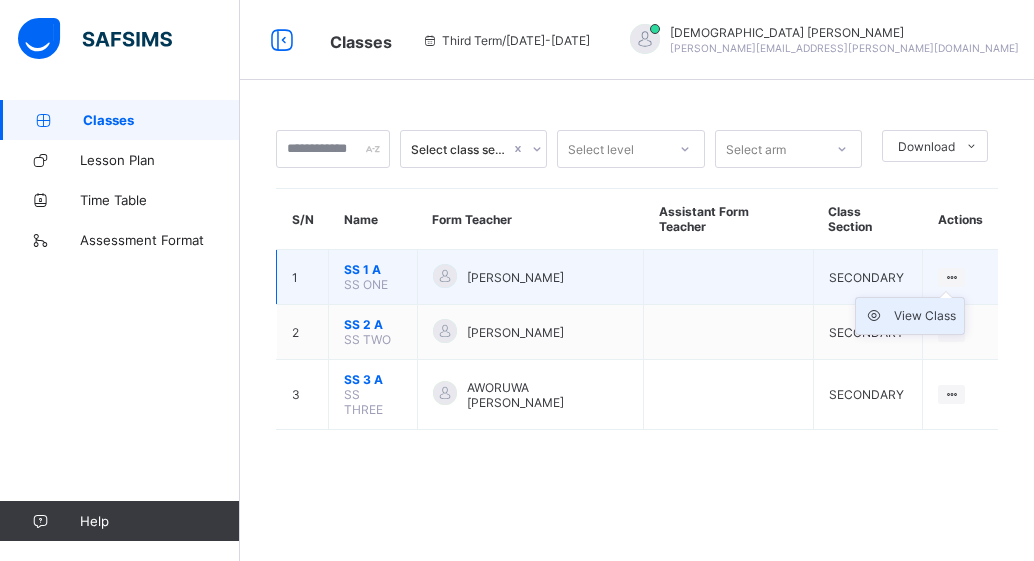 click on "View Class" at bounding box center [925, 316] 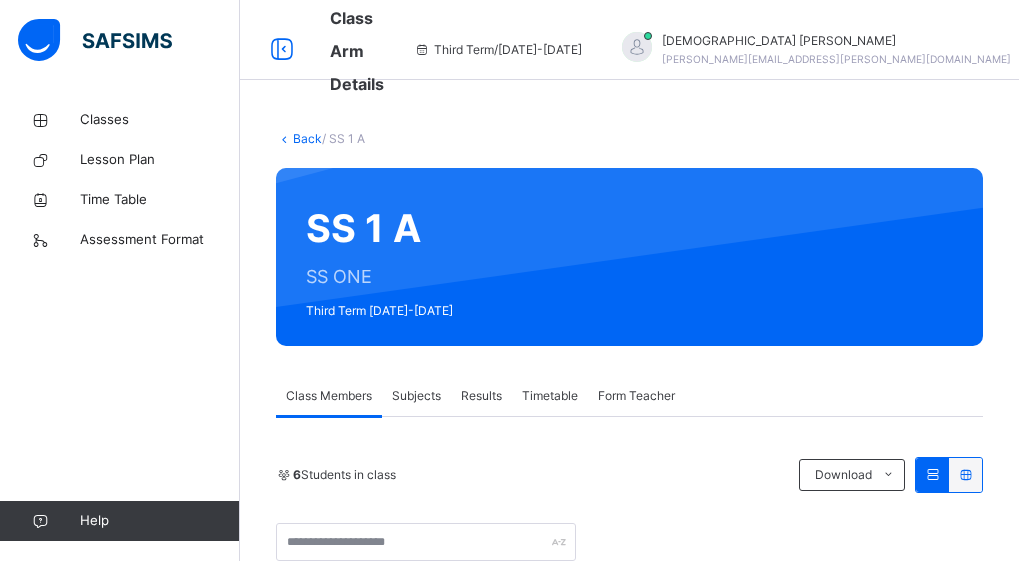 click on "Subjects" at bounding box center (416, 396) 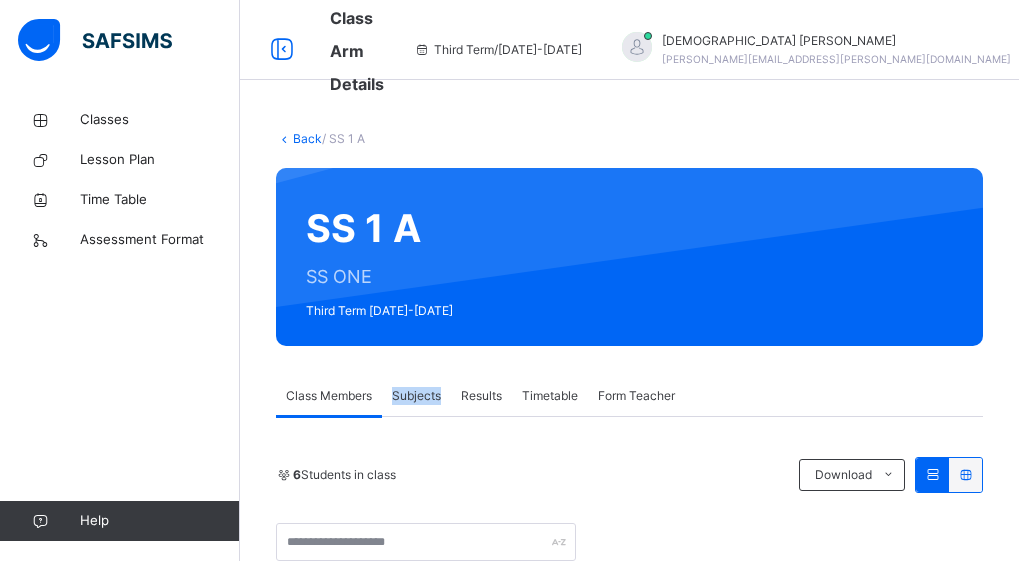 click on "Subjects" at bounding box center (416, 396) 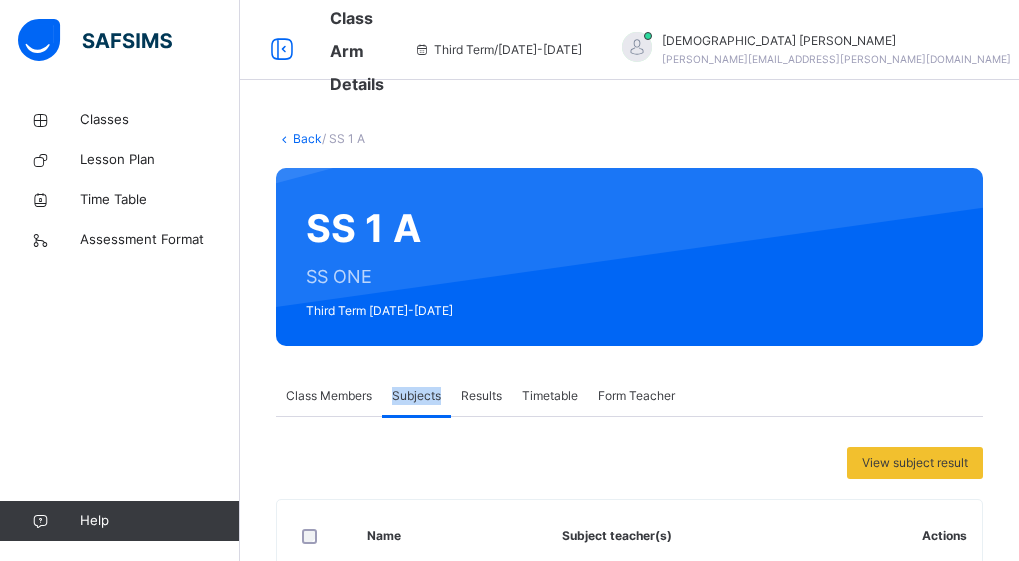 click on "Subjects" at bounding box center (416, 396) 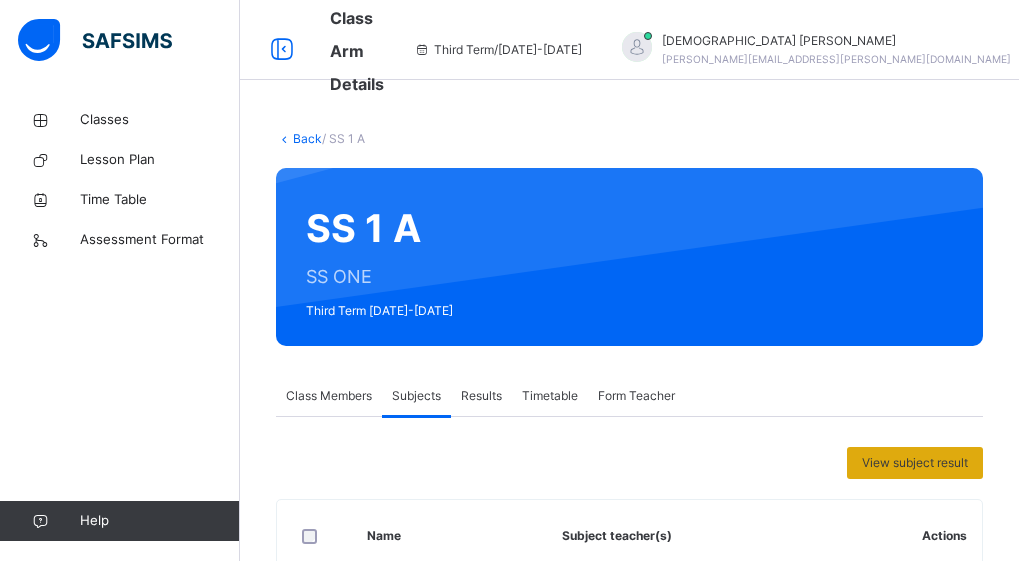 click on "View subject result" at bounding box center (915, 463) 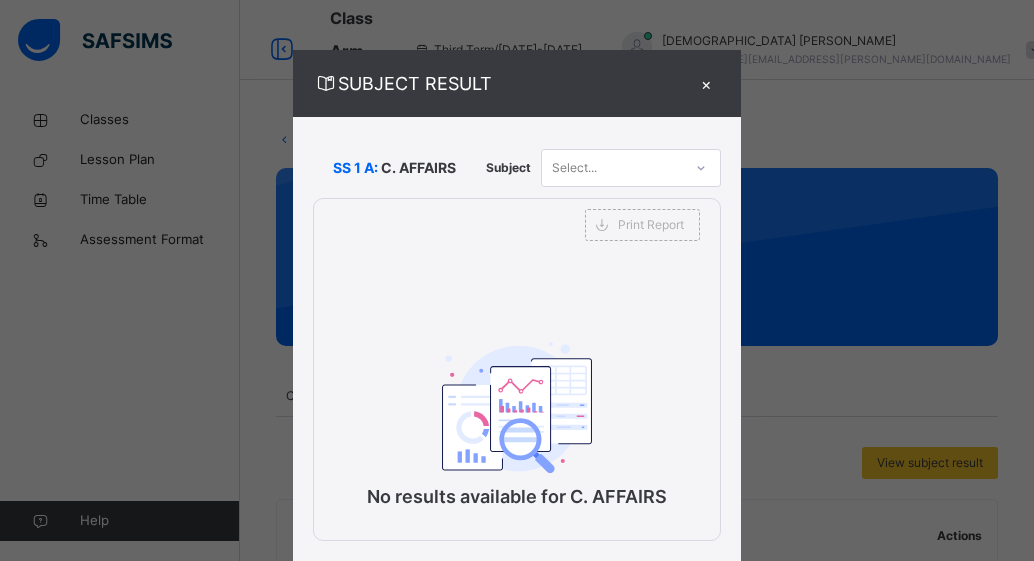 click on "×" at bounding box center (706, 83) 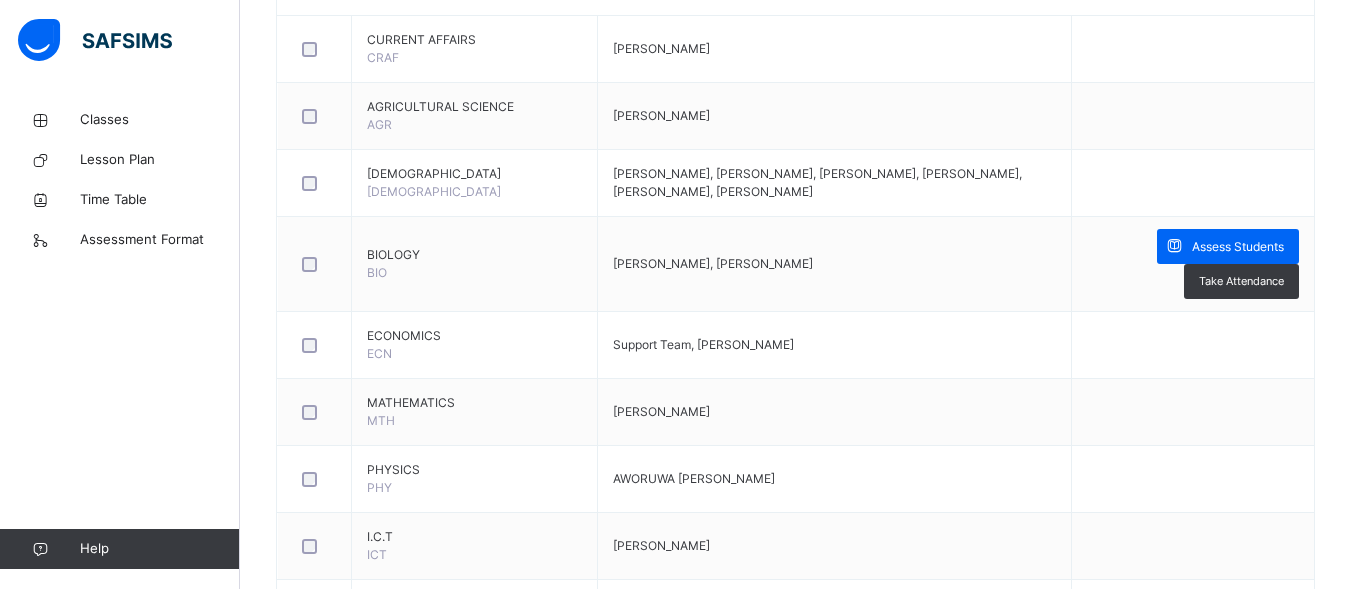 scroll, scrollTop: 560, scrollLeft: 0, axis: vertical 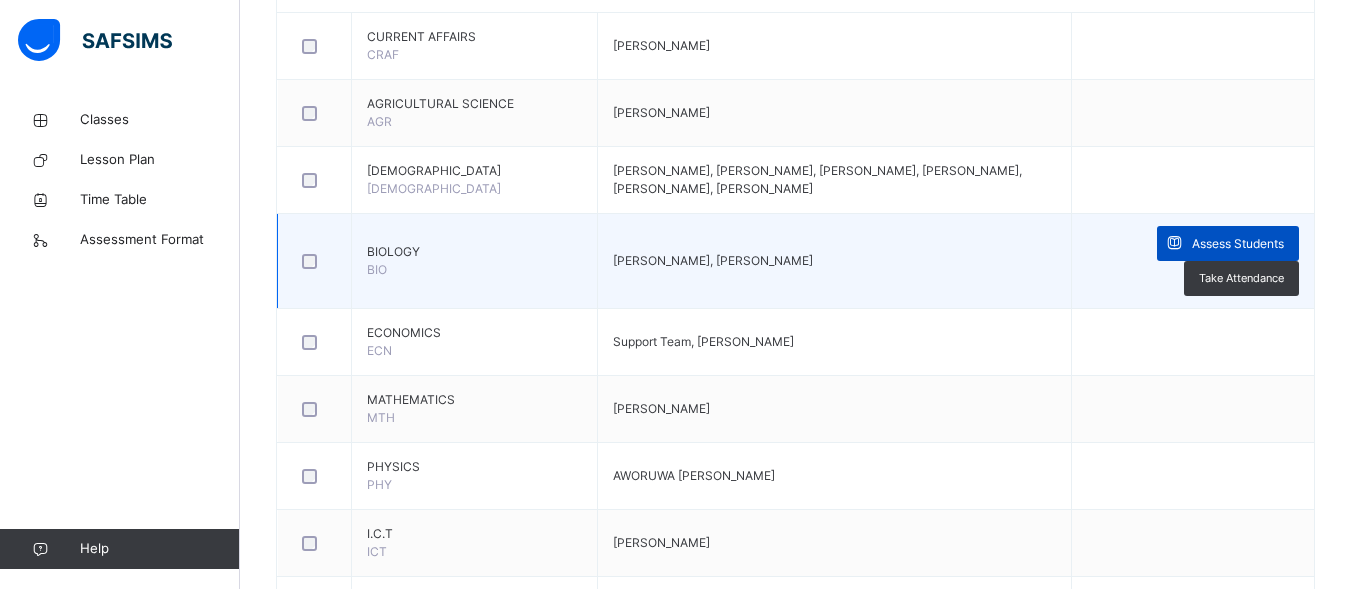 click on "Assess Students" at bounding box center (1238, 244) 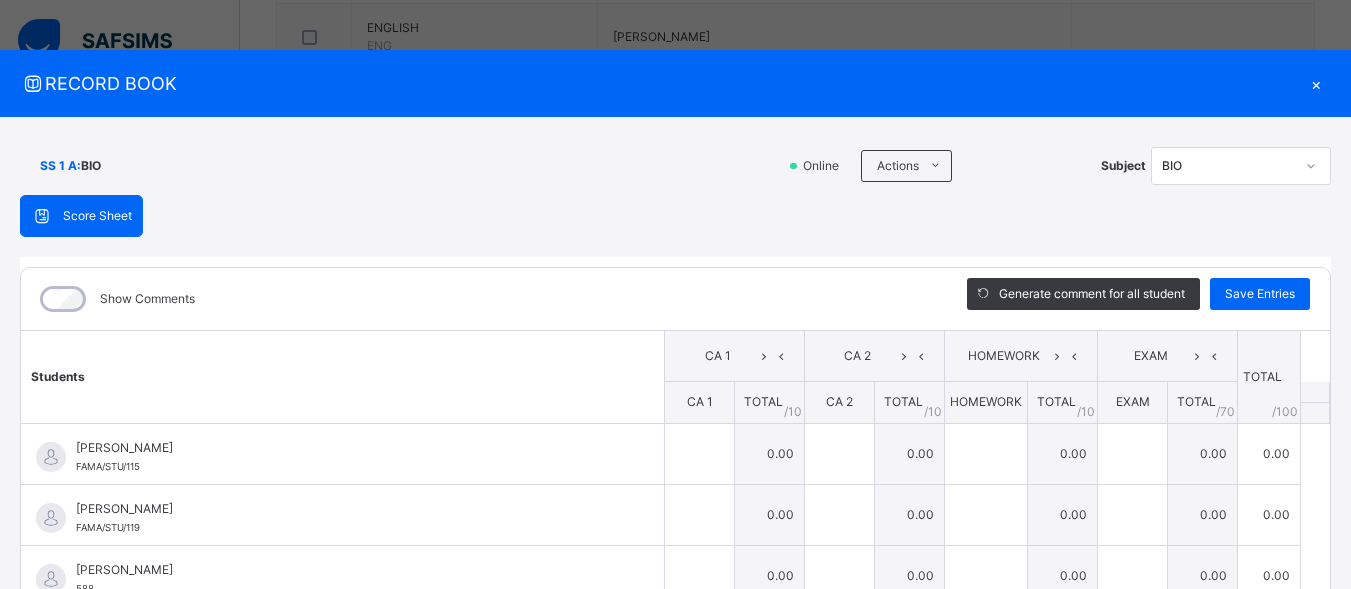 scroll, scrollTop: 1213, scrollLeft: 0, axis: vertical 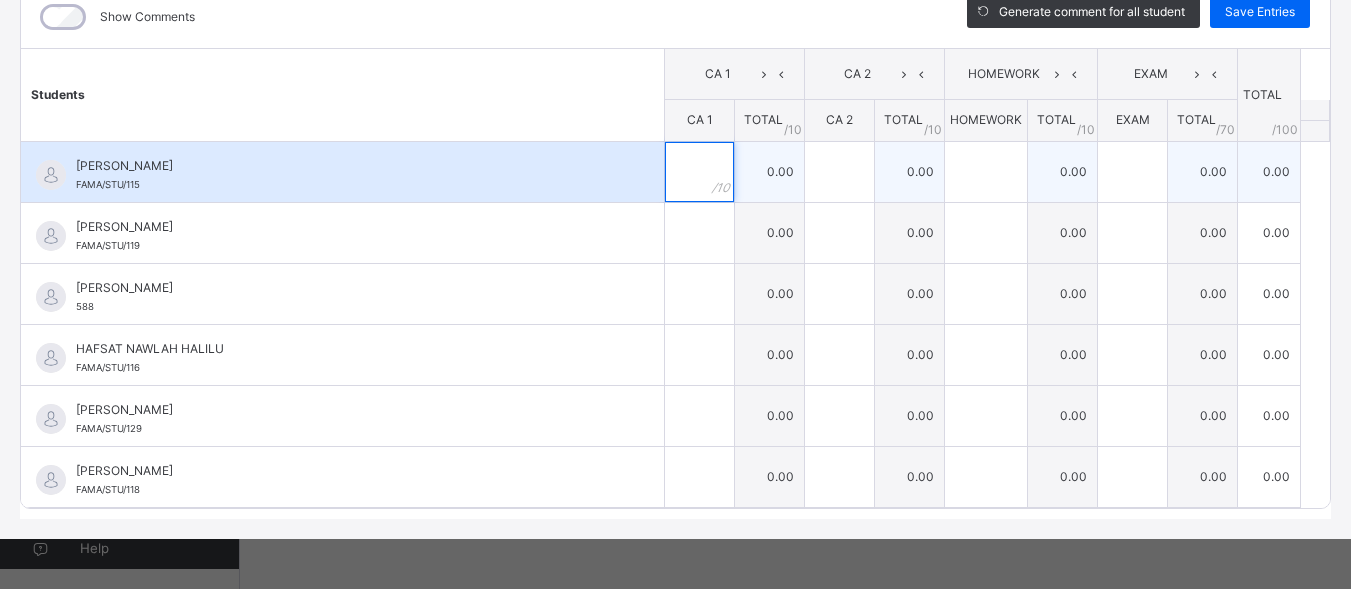 click at bounding box center (699, 172) 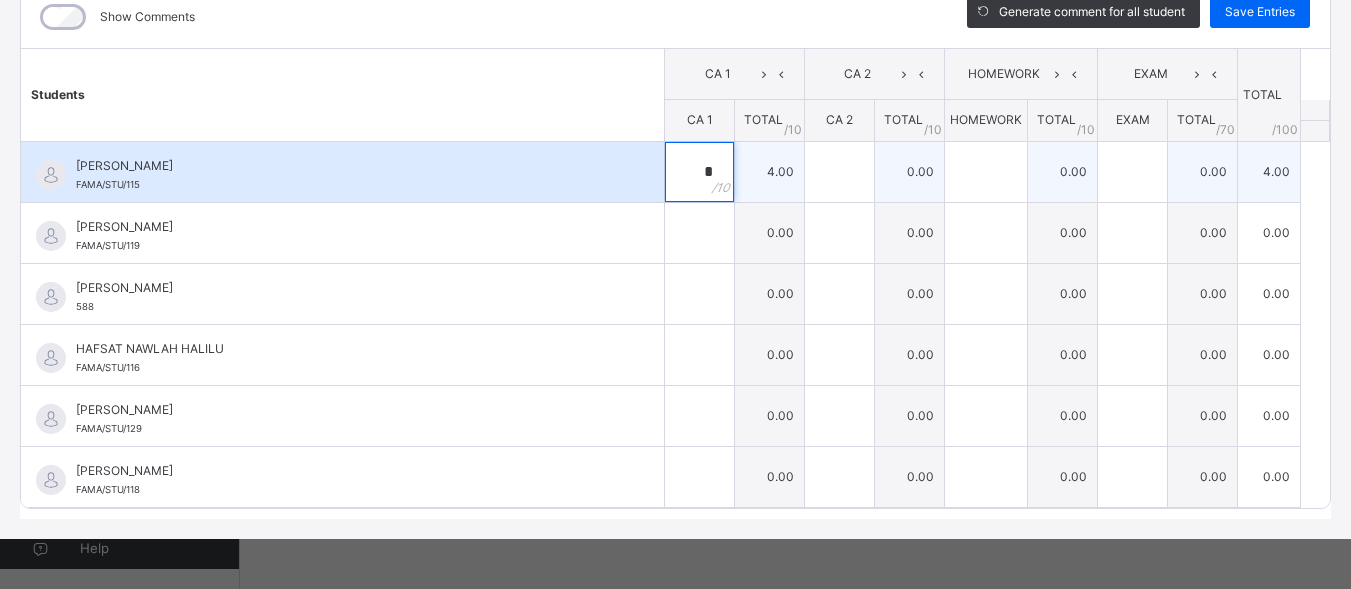 type on "*" 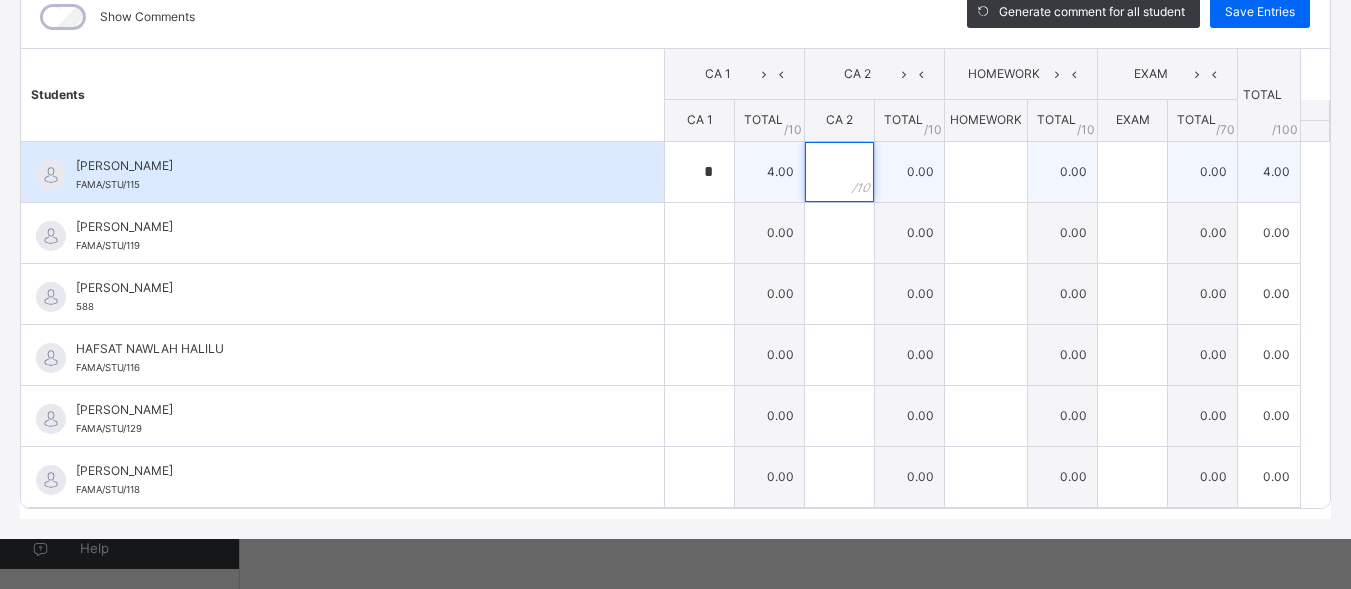 click at bounding box center [839, 172] 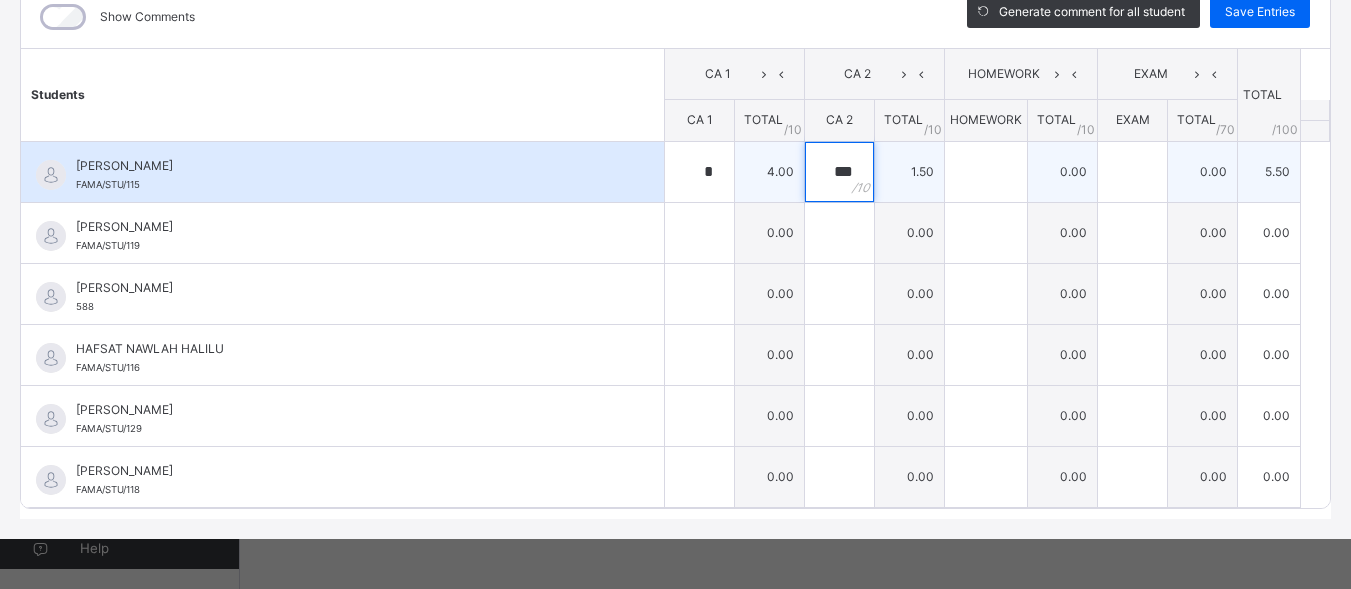 type on "***" 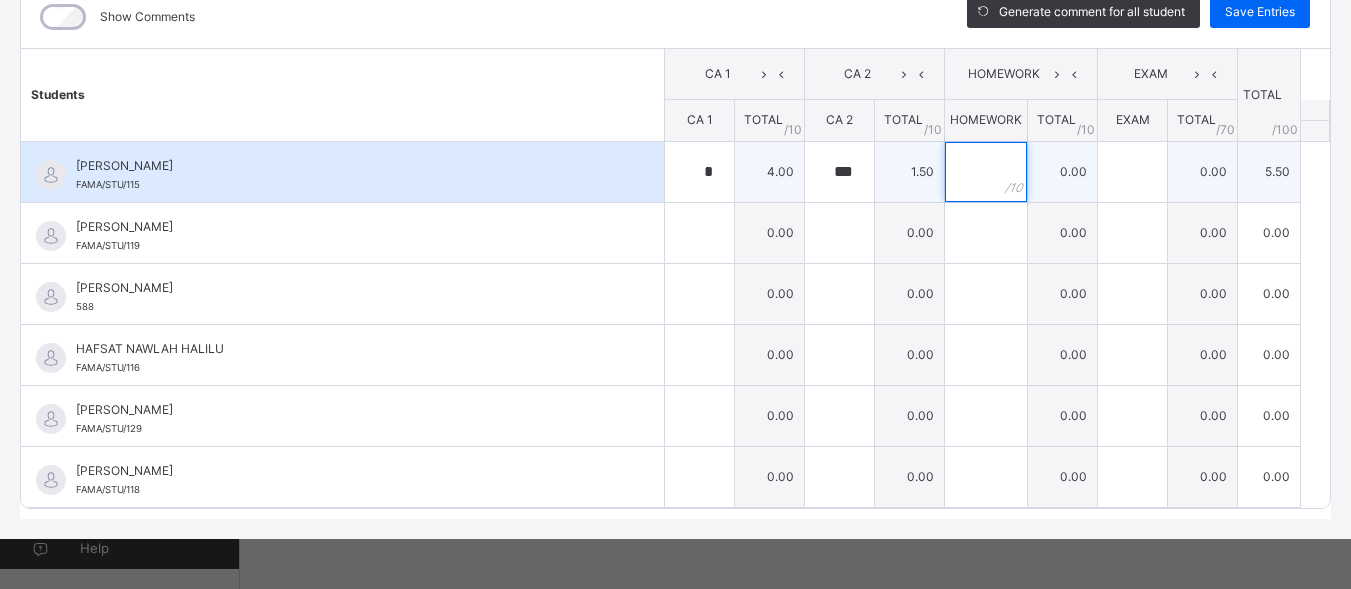click at bounding box center [986, 172] 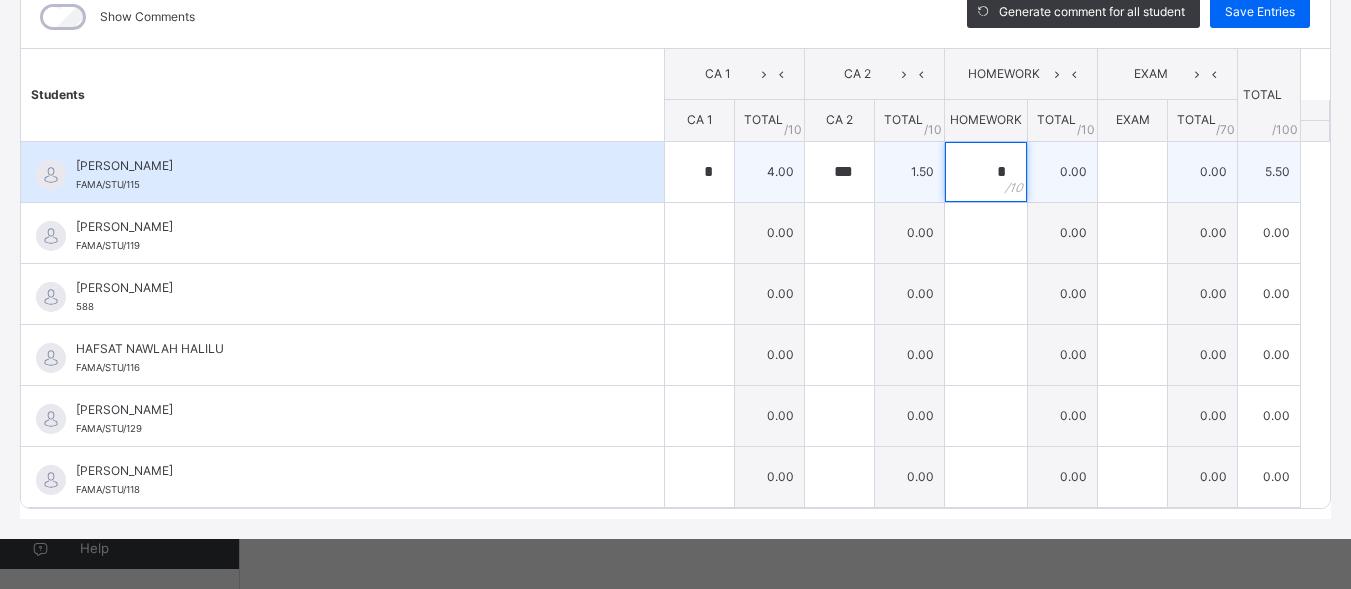 type on "*" 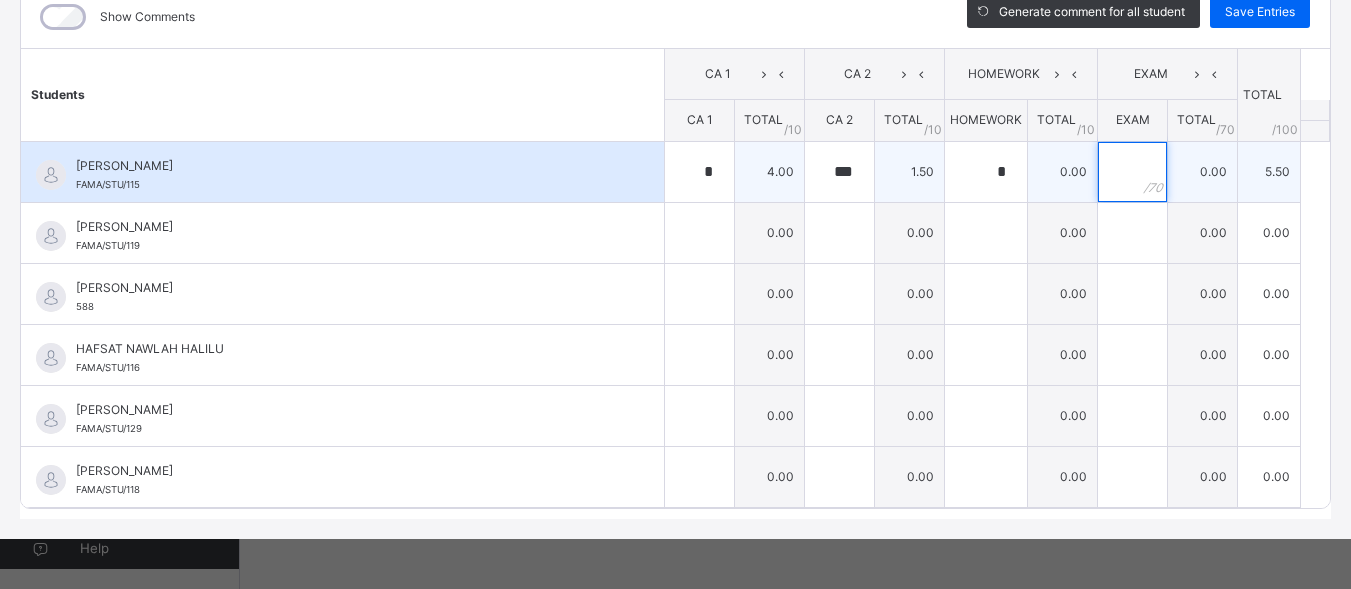 click at bounding box center (1132, 172) 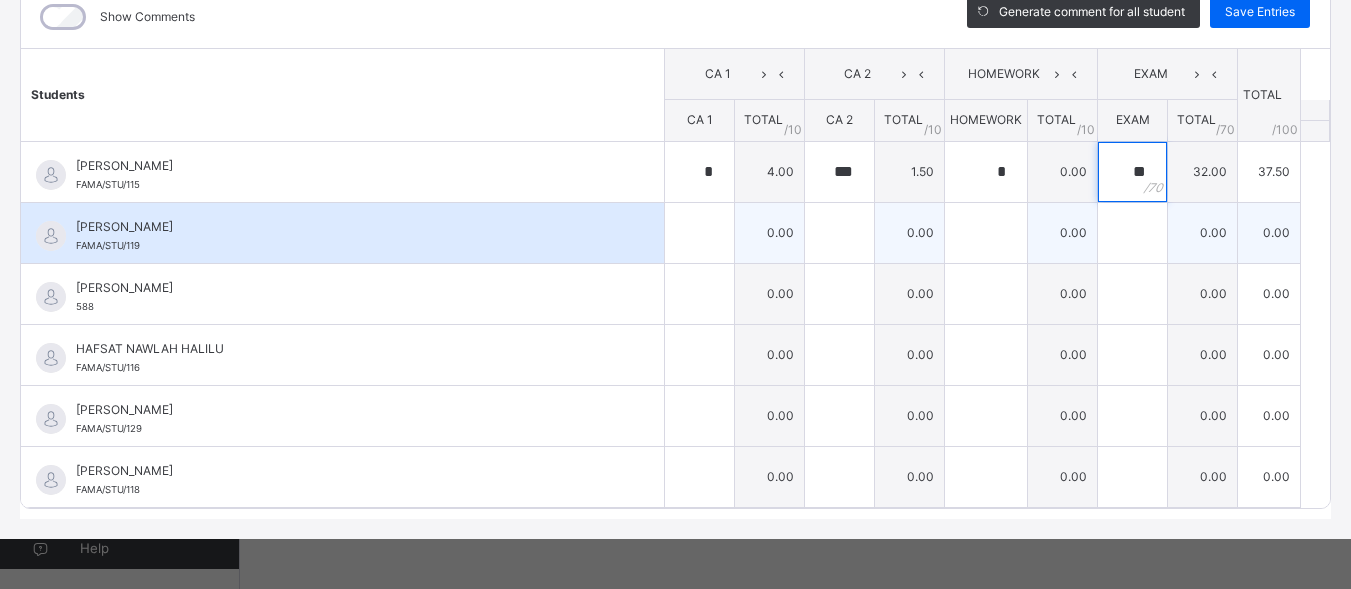type on "**" 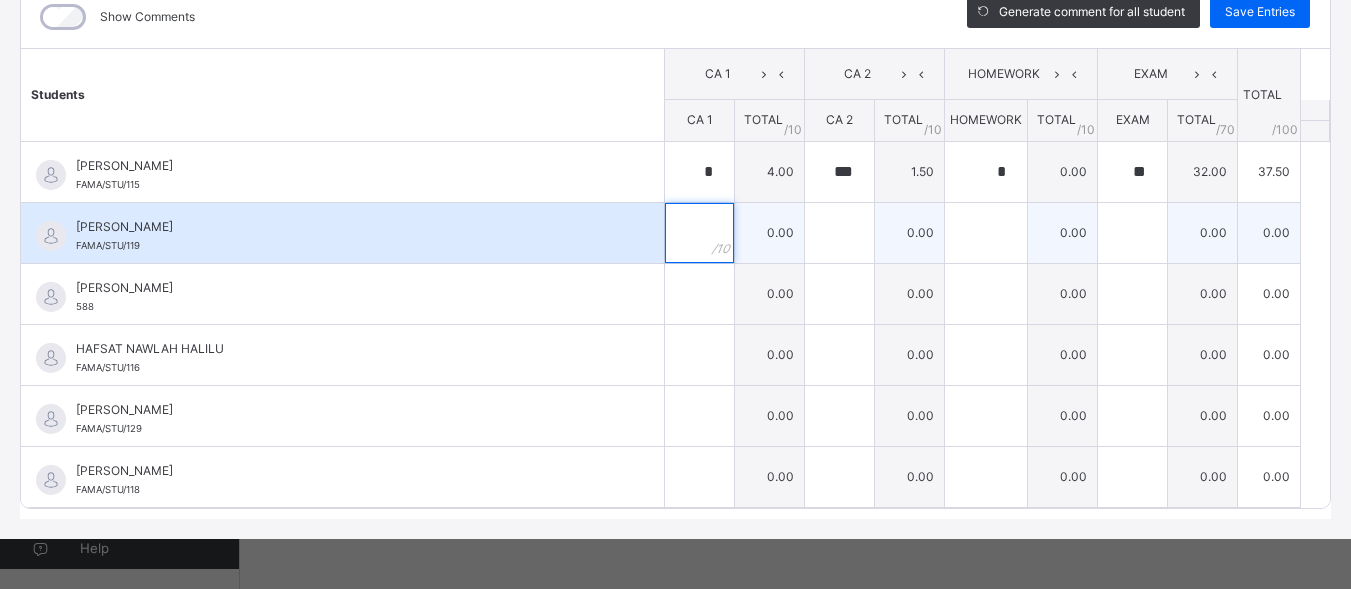 click at bounding box center (699, 233) 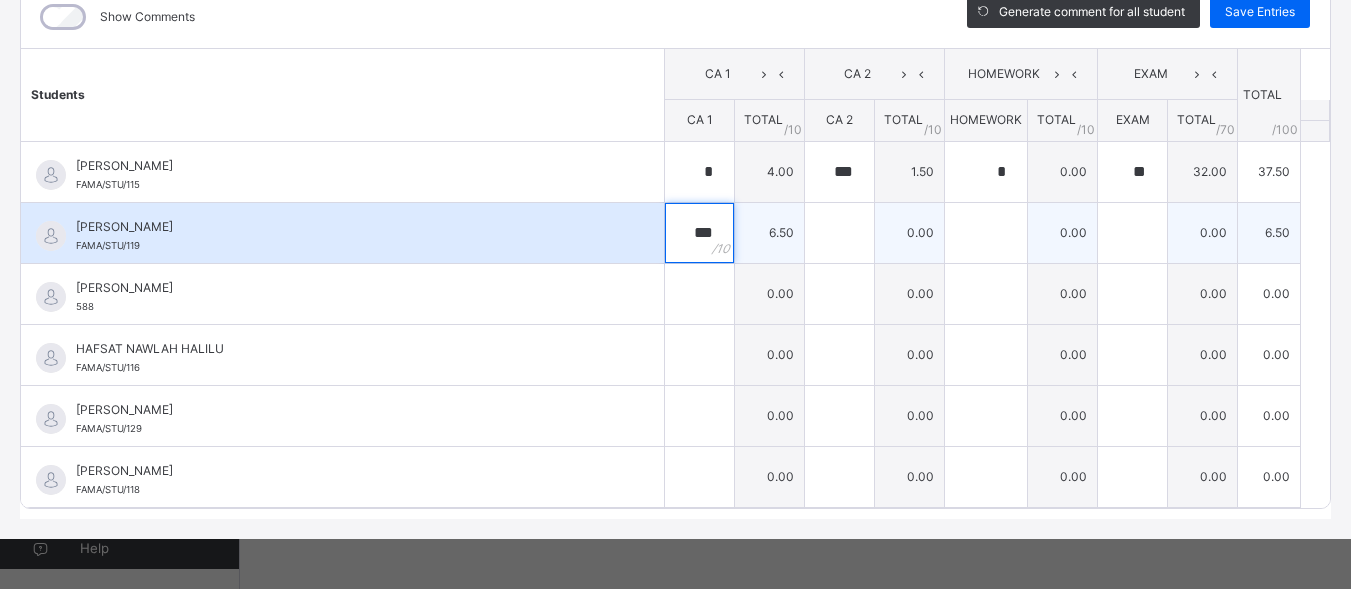 type on "***" 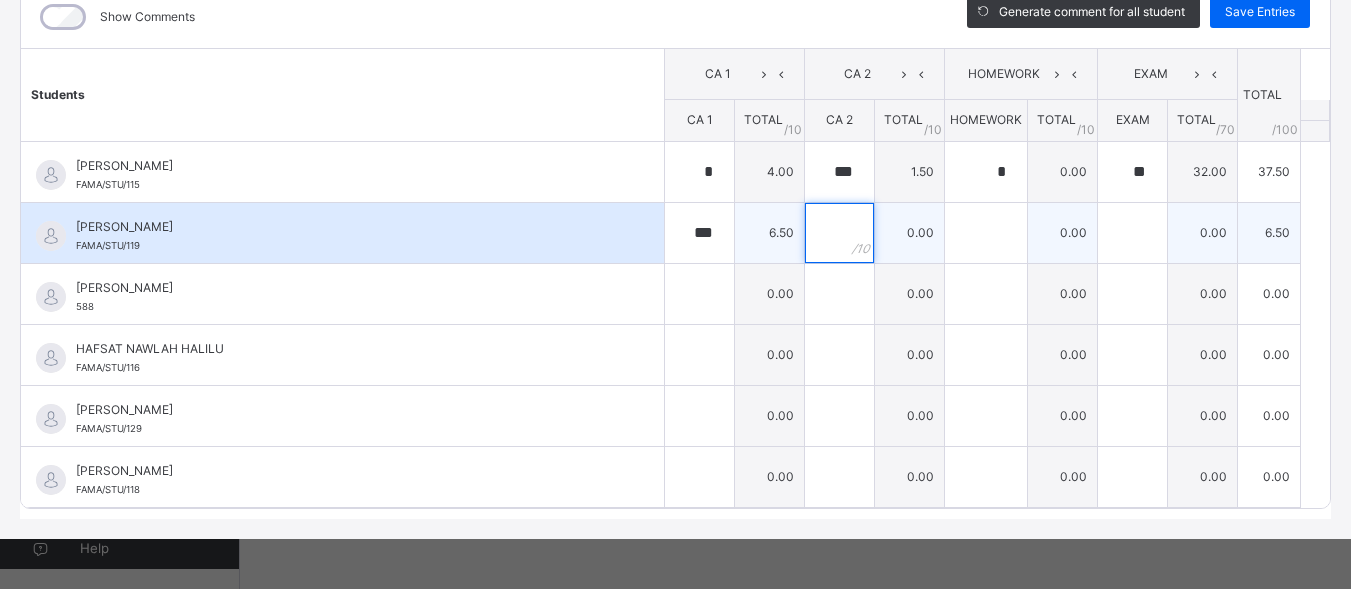 click at bounding box center [839, 233] 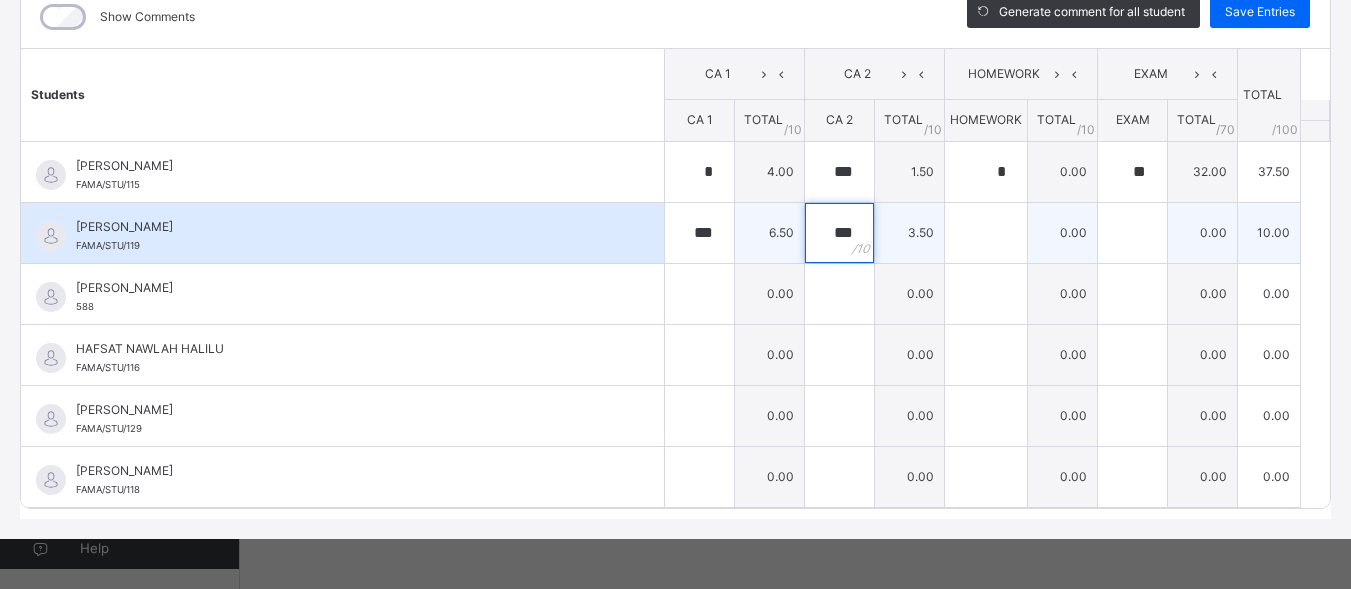 type on "***" 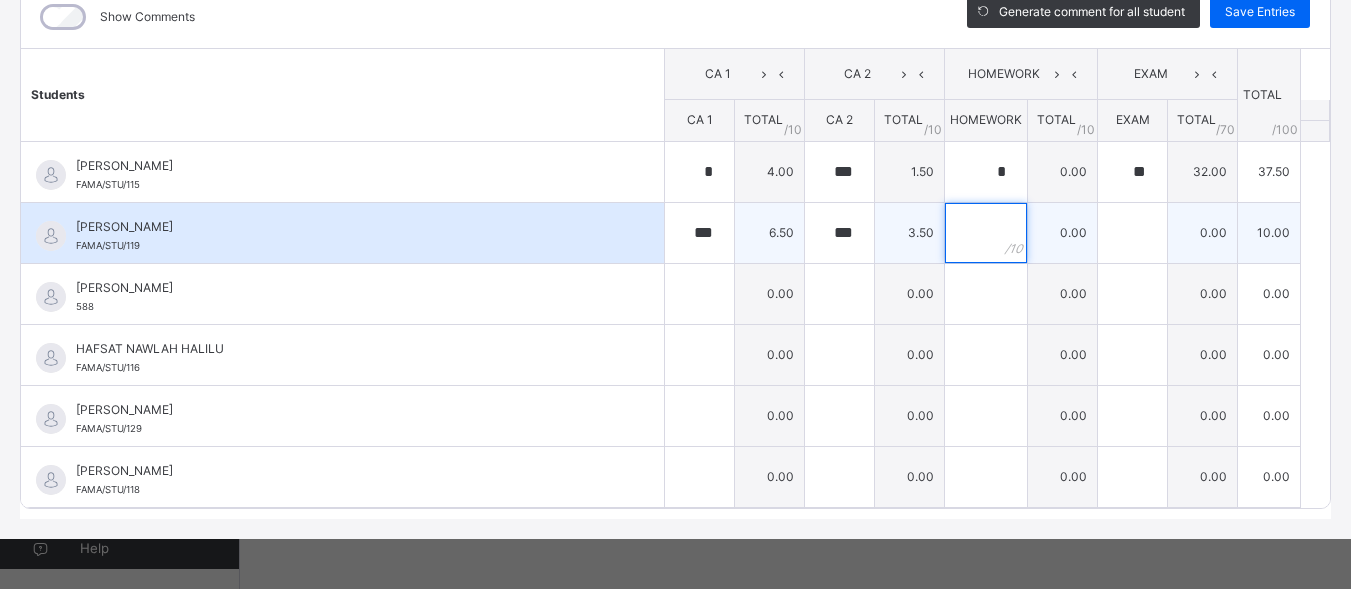 click at bounding box center [986, 233] 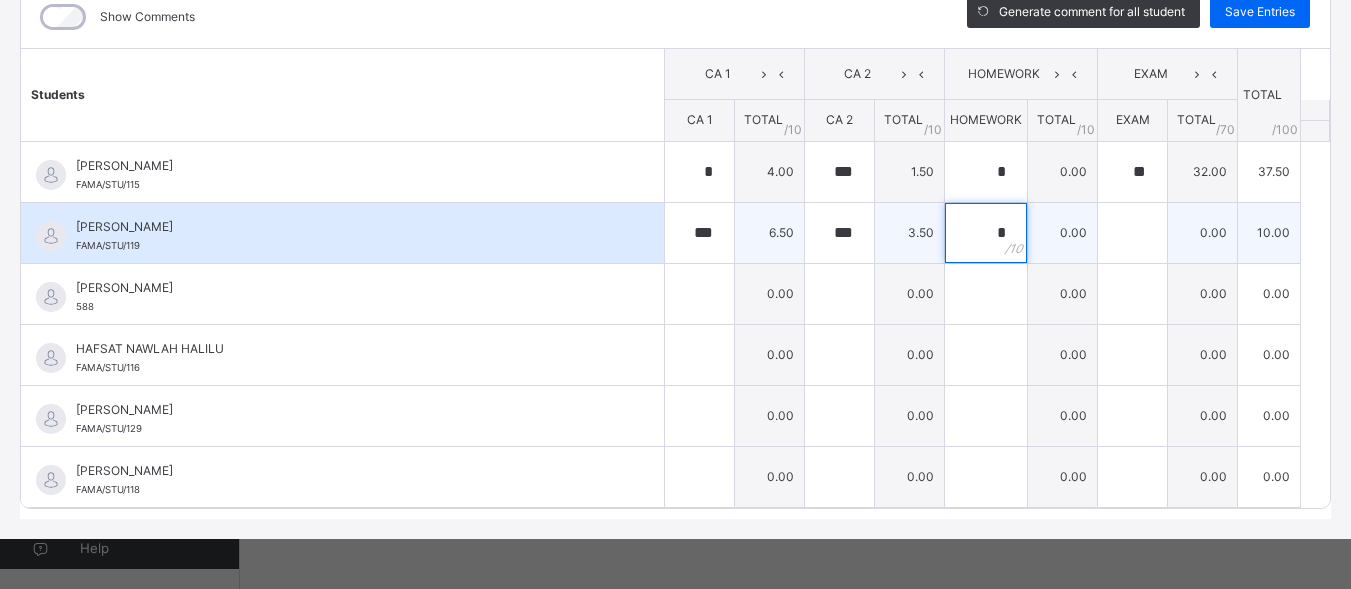 type on "*" 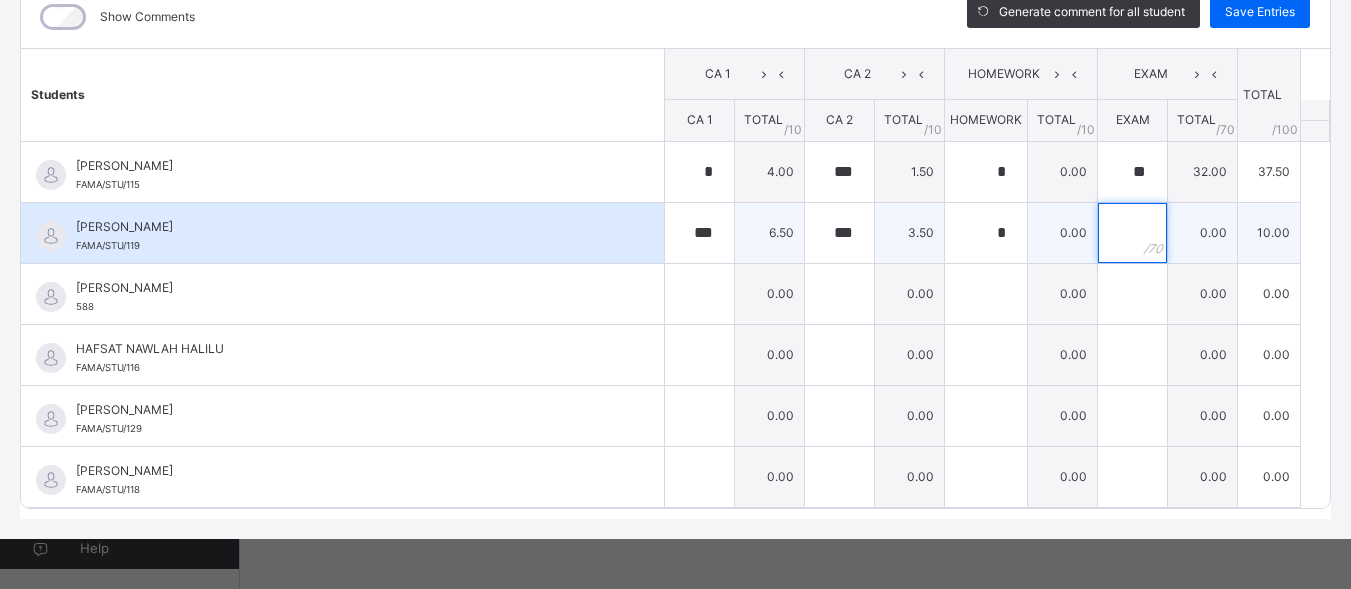 click at bounding box center [1132, 233] 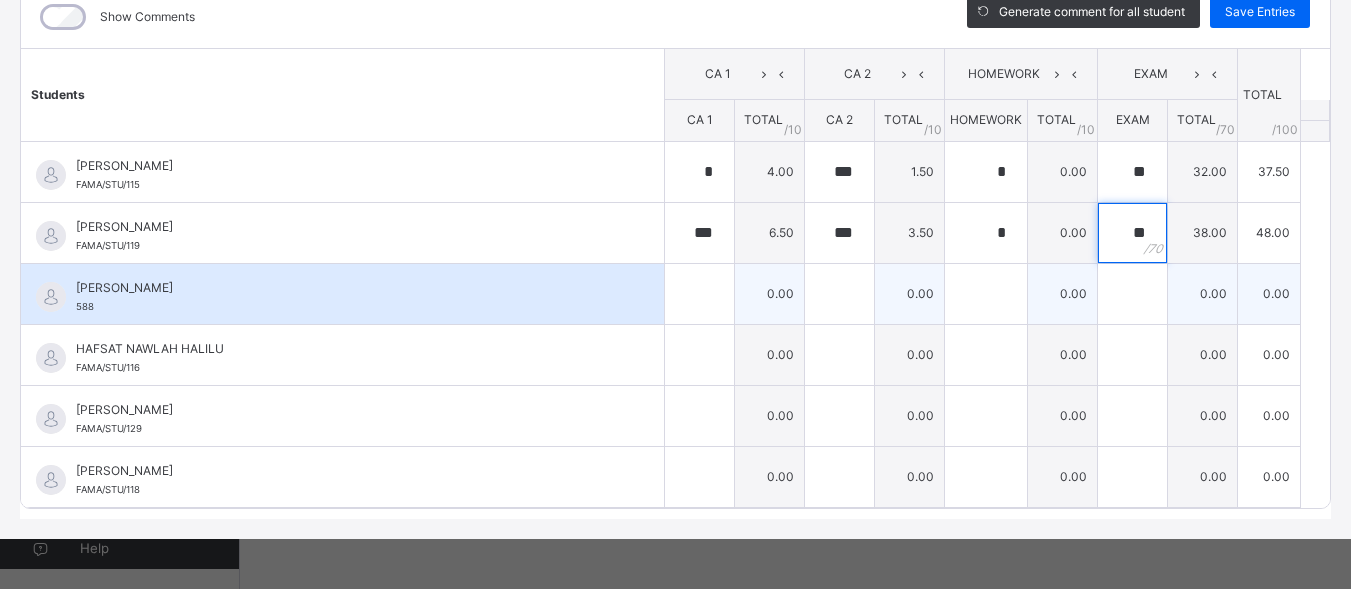 type on "**" 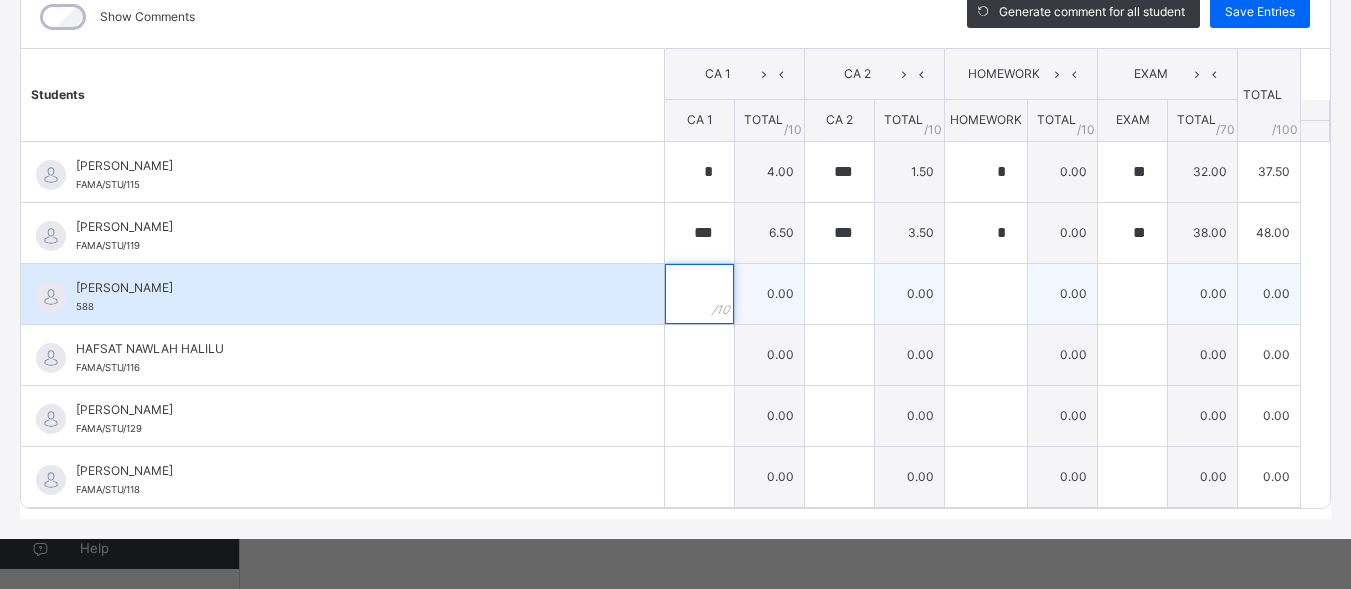 click at bounding box center [699, 294] 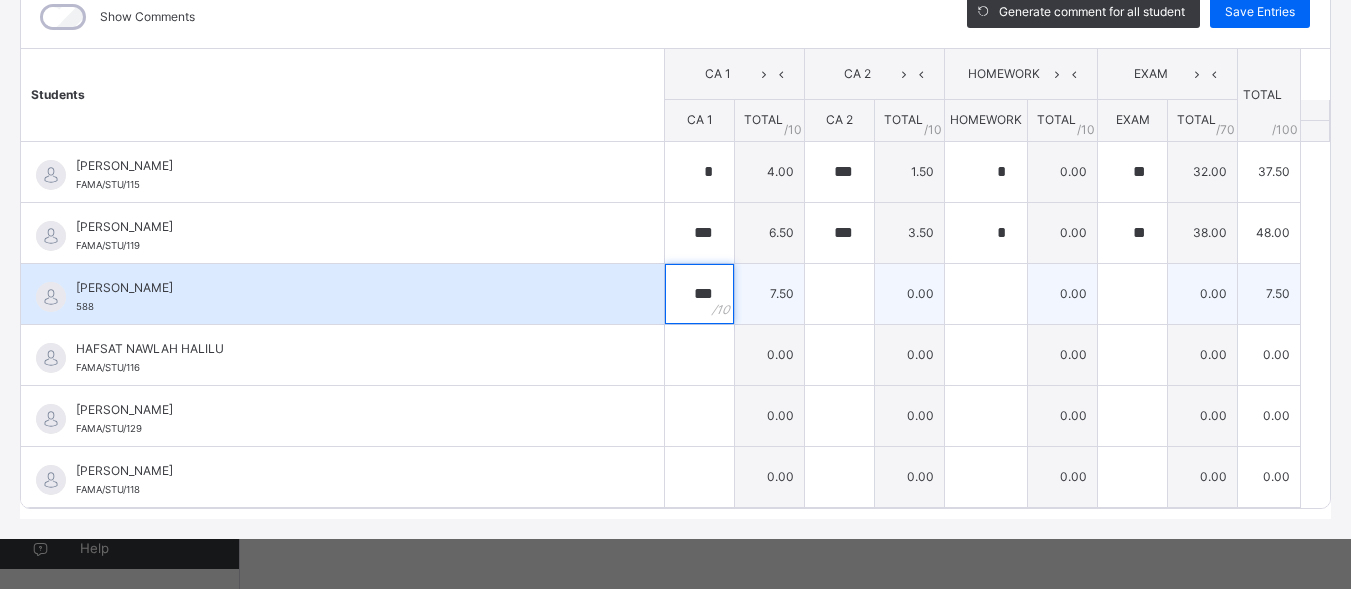 type on "***" 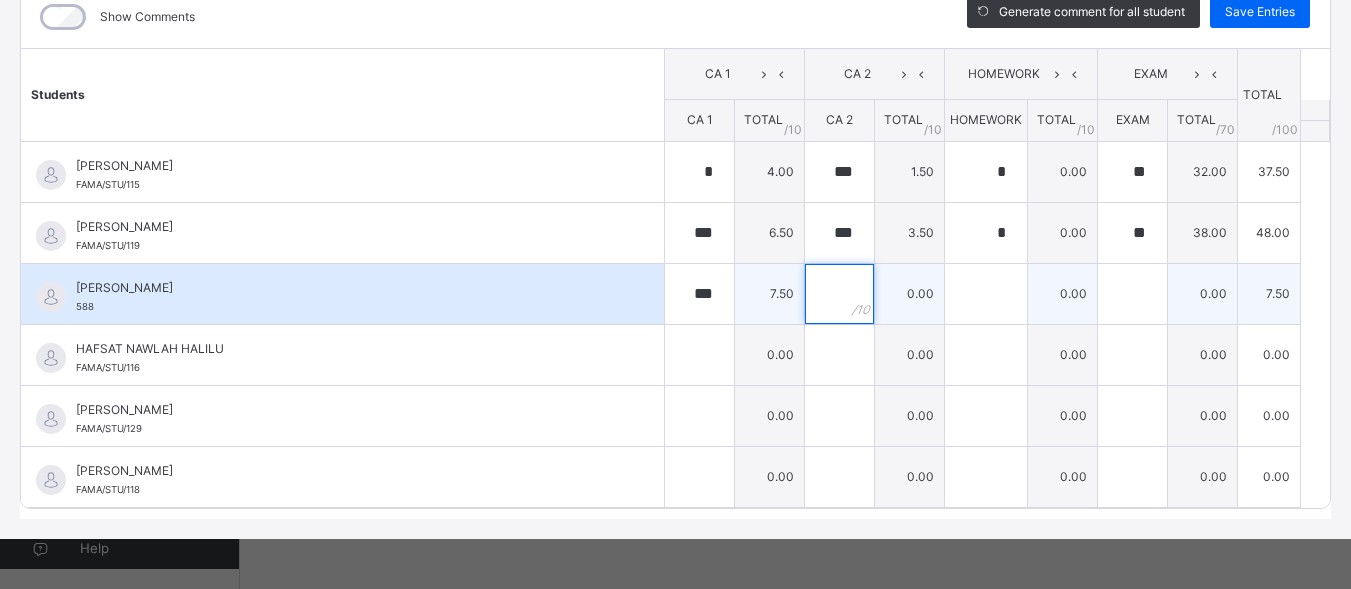 click at bounding box center [839, 294] 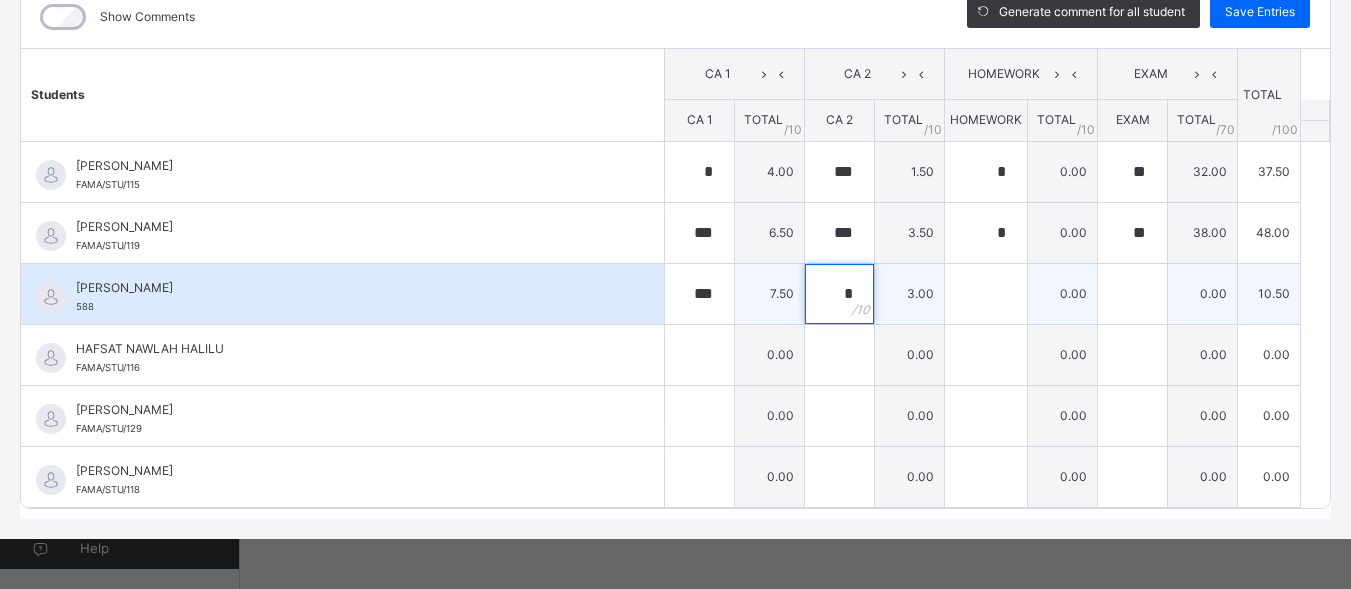 type on "*" 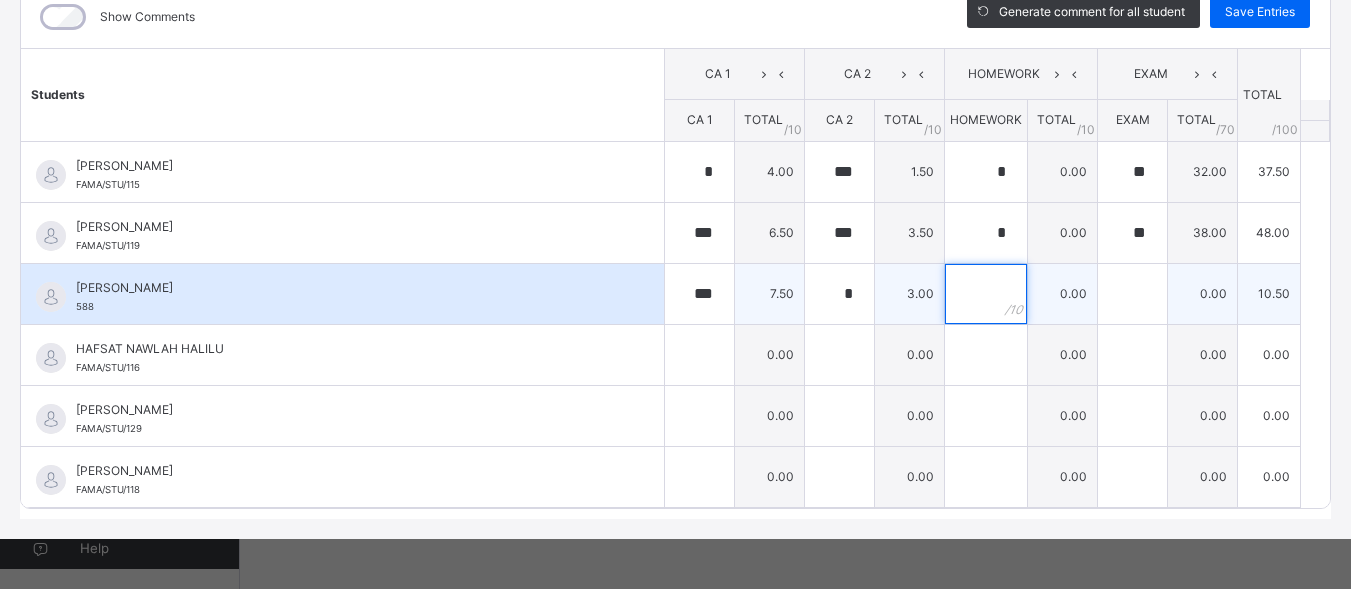 click at bounding box center [986, 294] 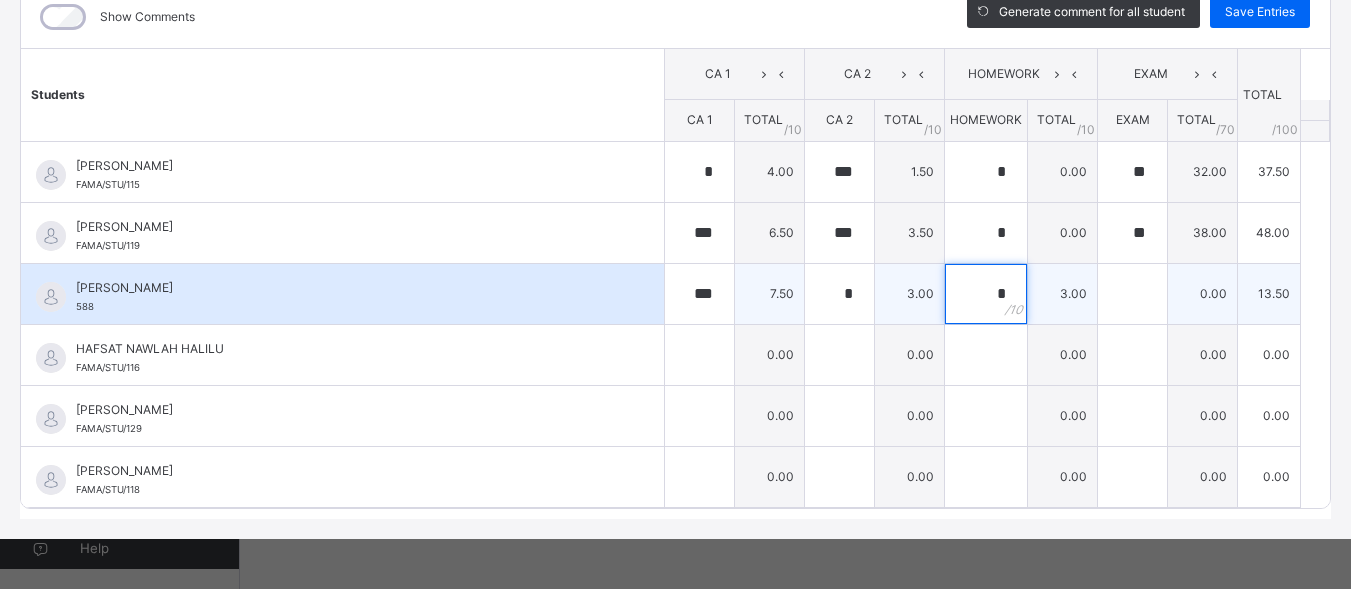 type on "*" 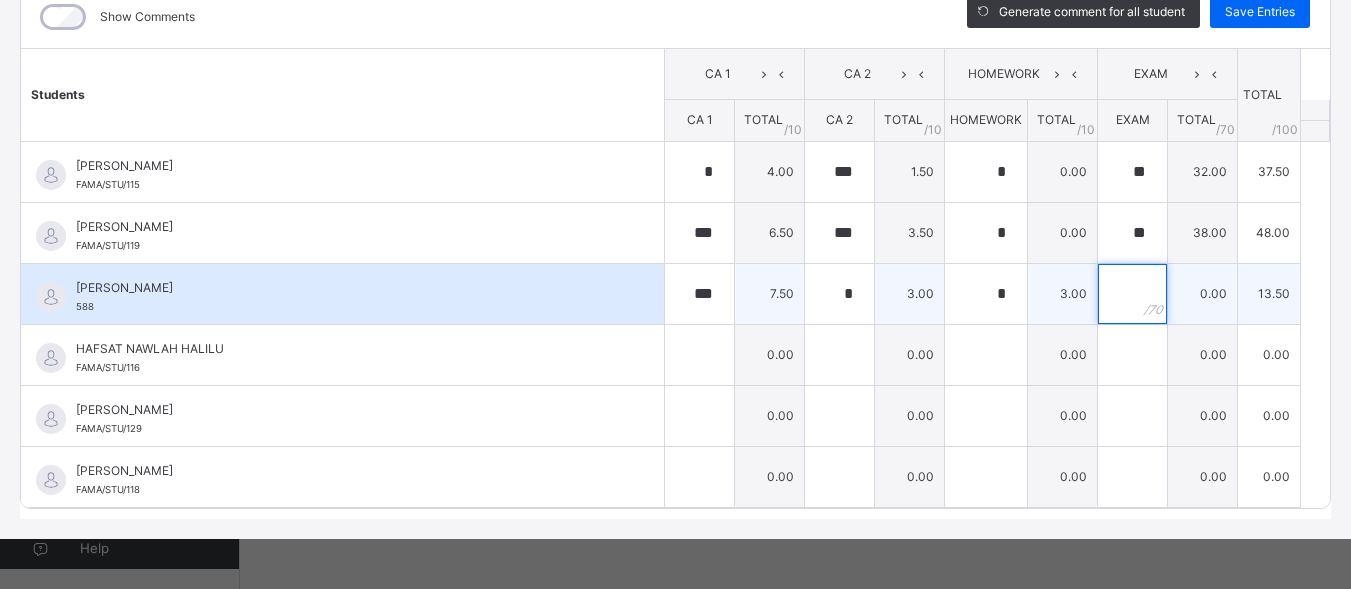 click at bounding box center [1132, 294] 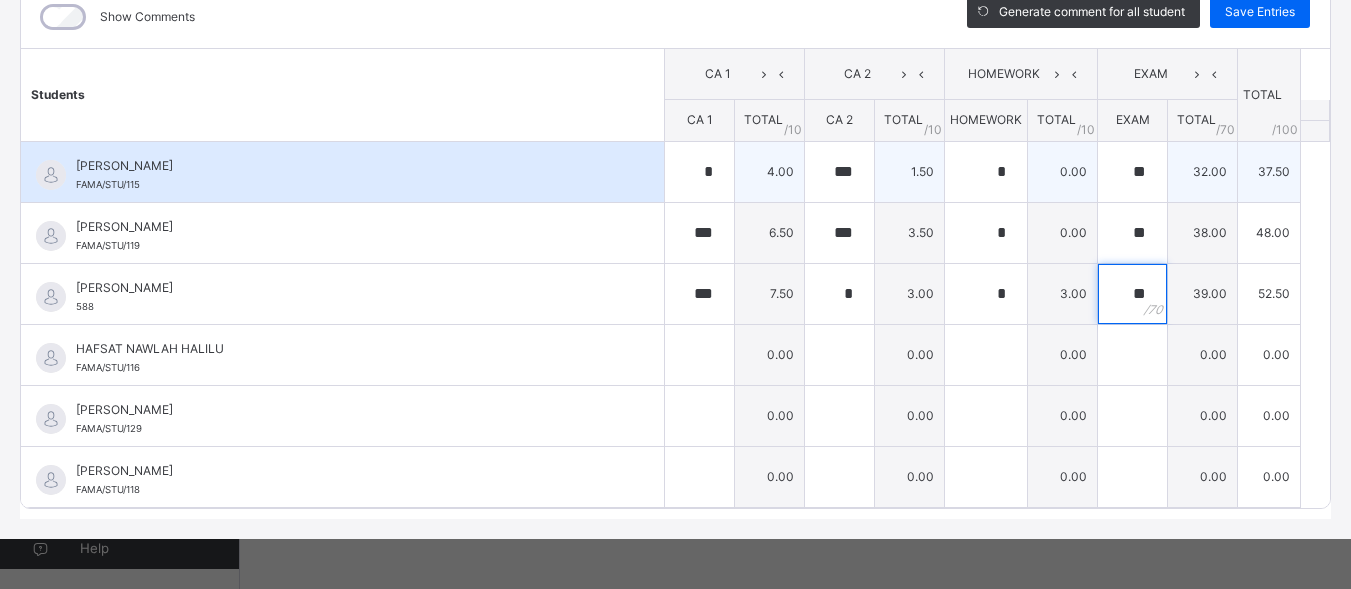 type on "**" 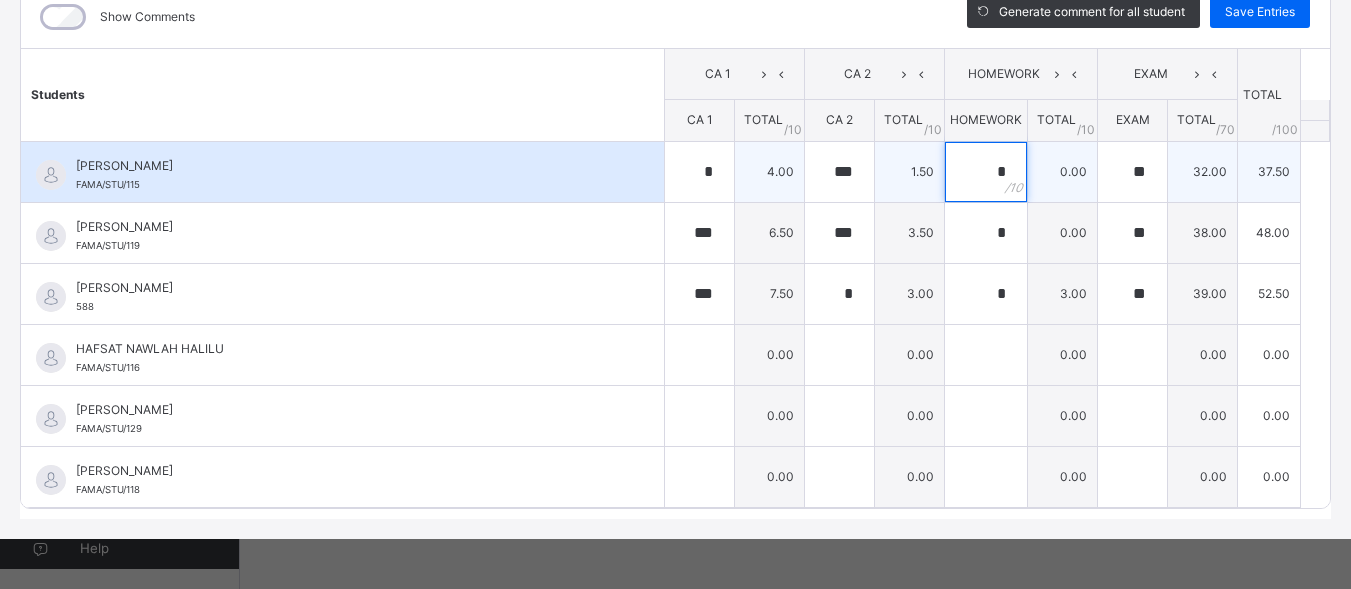 click on "*" at bounding box center (986, 172) 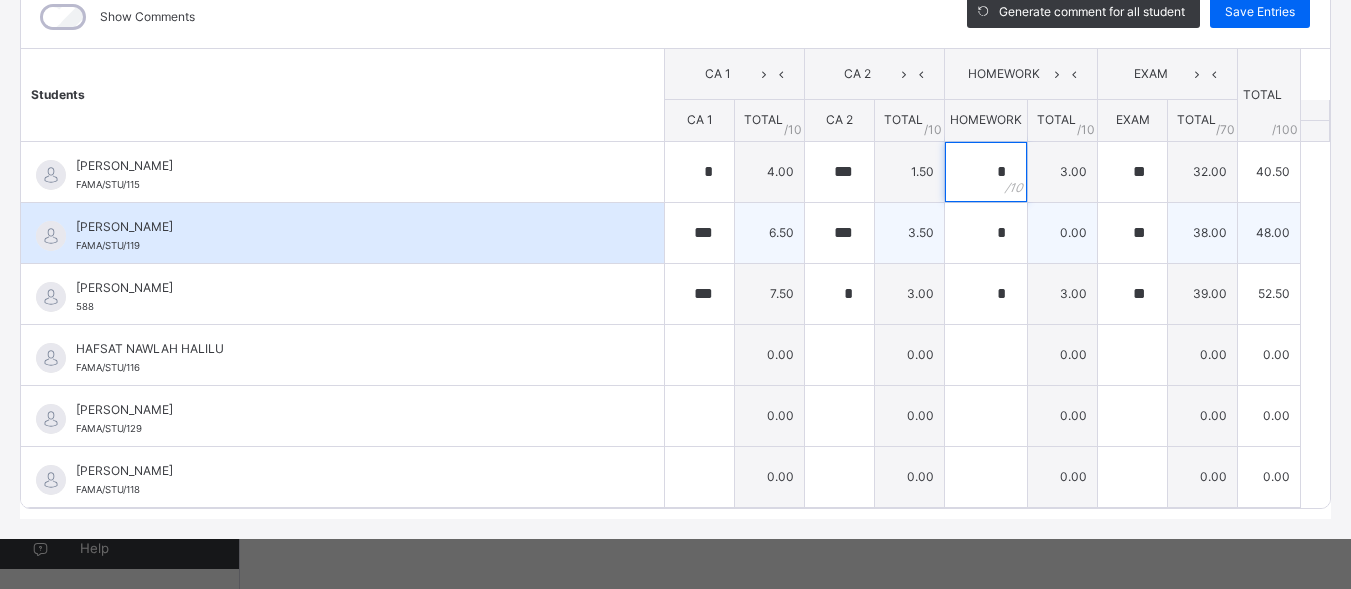 type on "*" 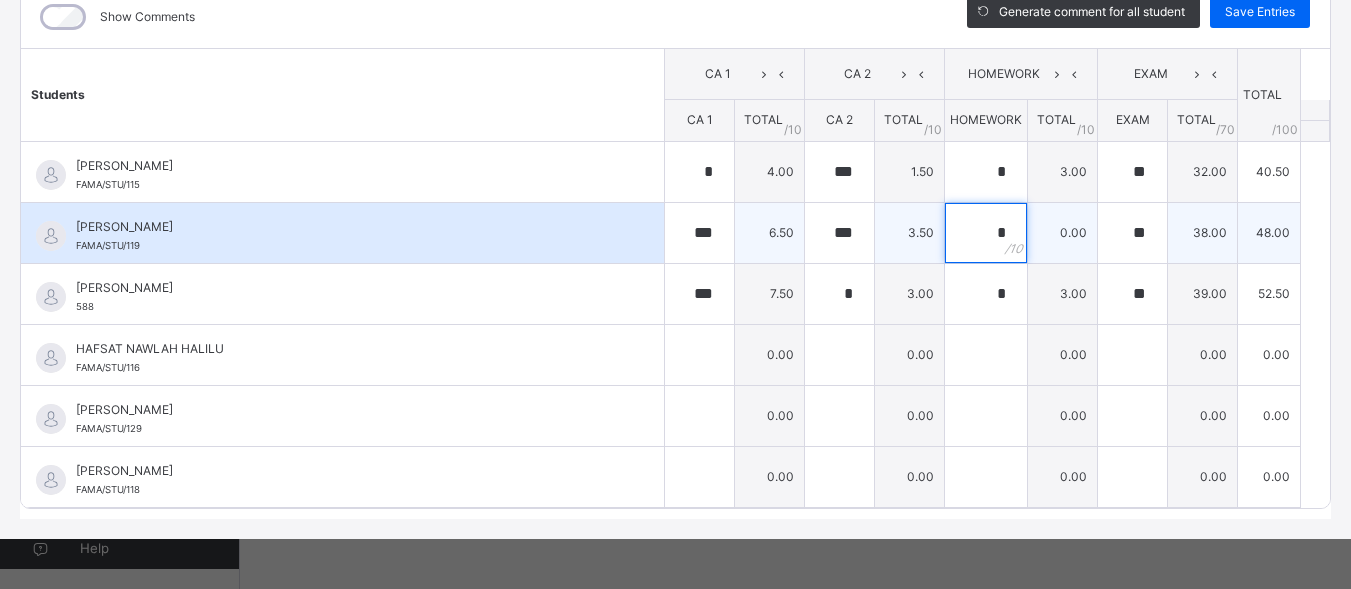 click on "*" at bounding box center [986, 233] 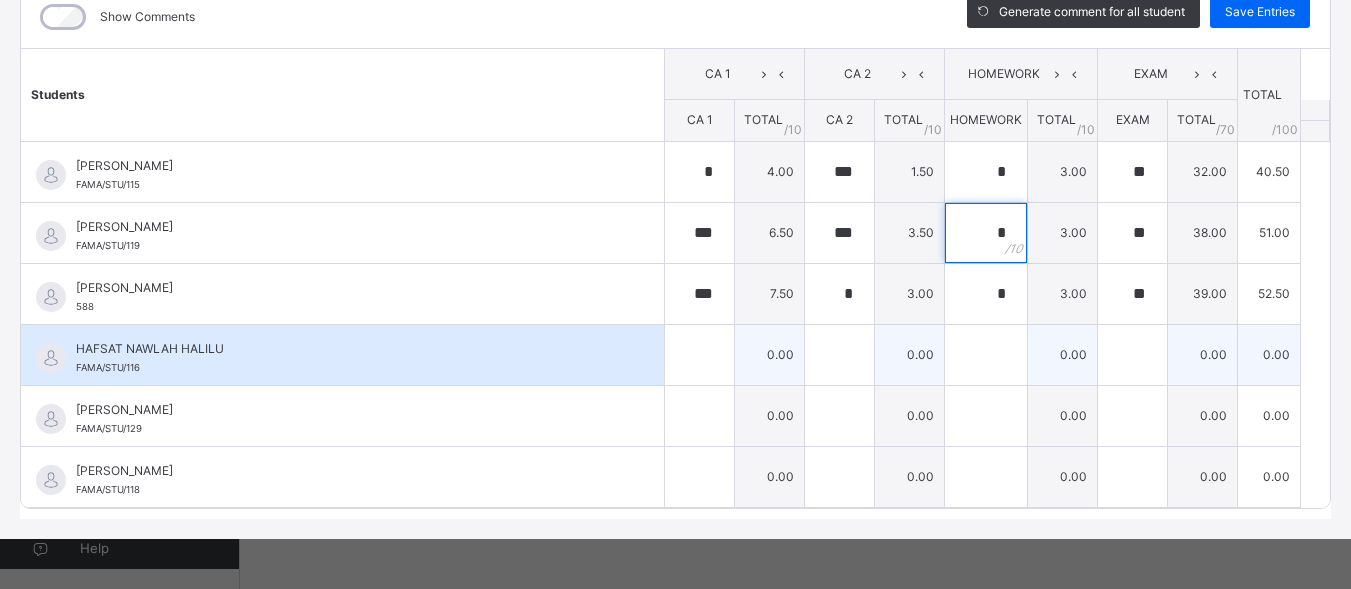type on "*" 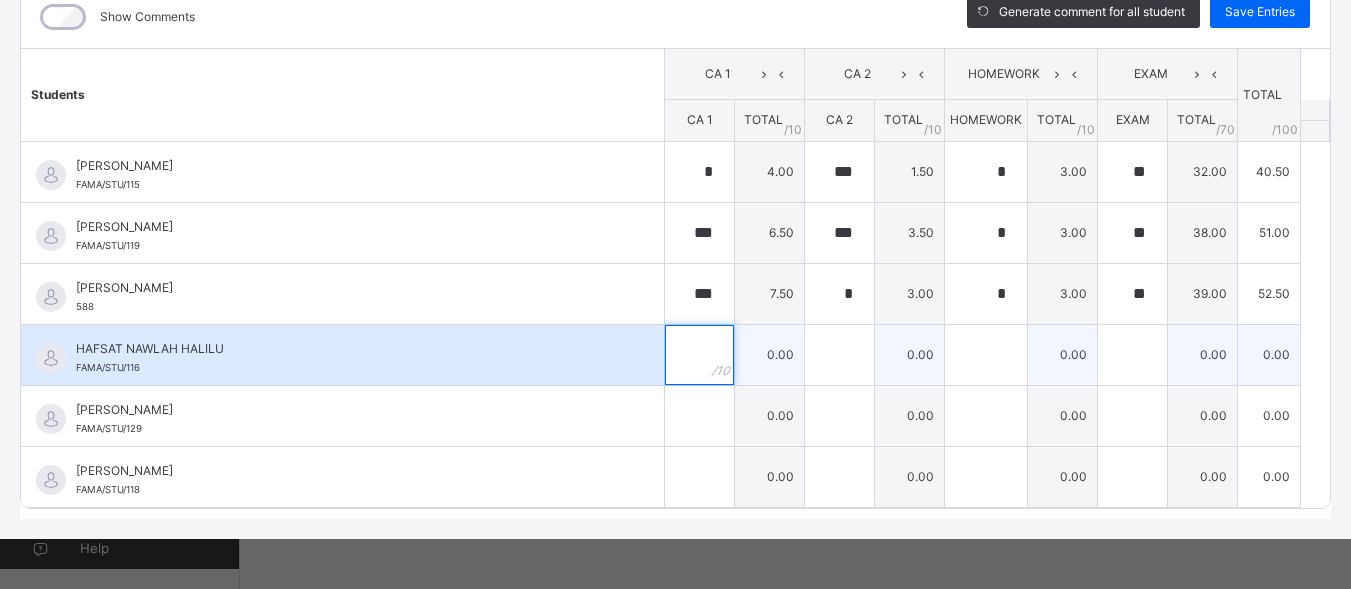click at bounding box center (699, 355) 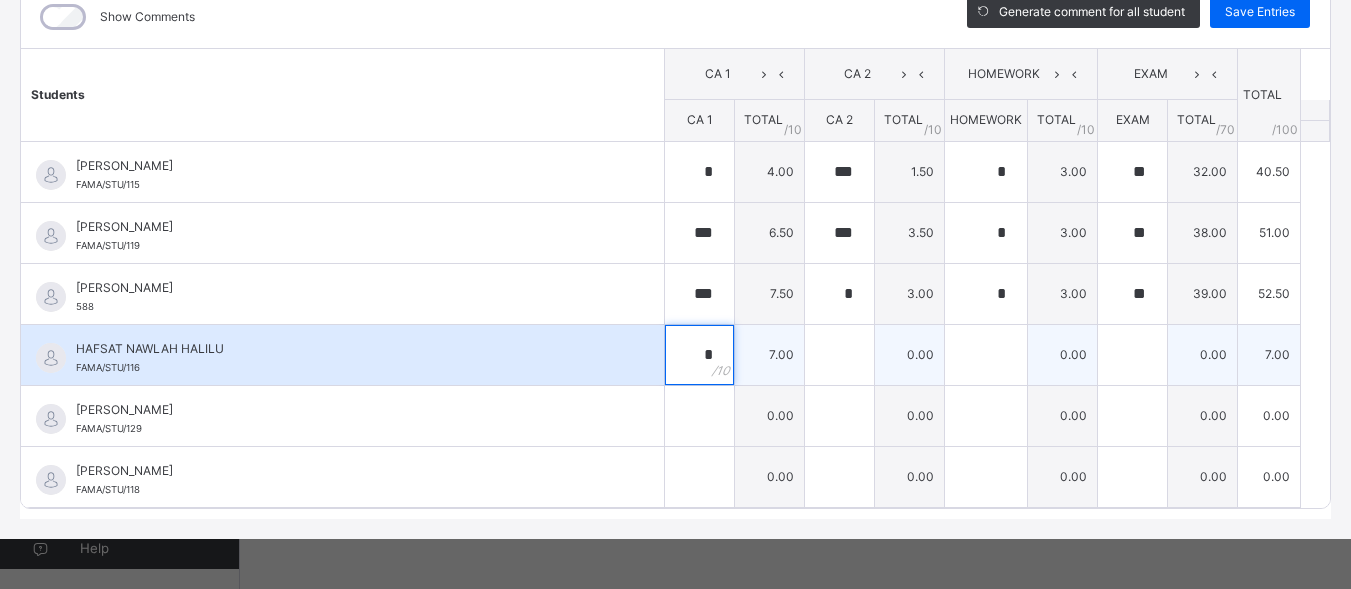 type on "*" 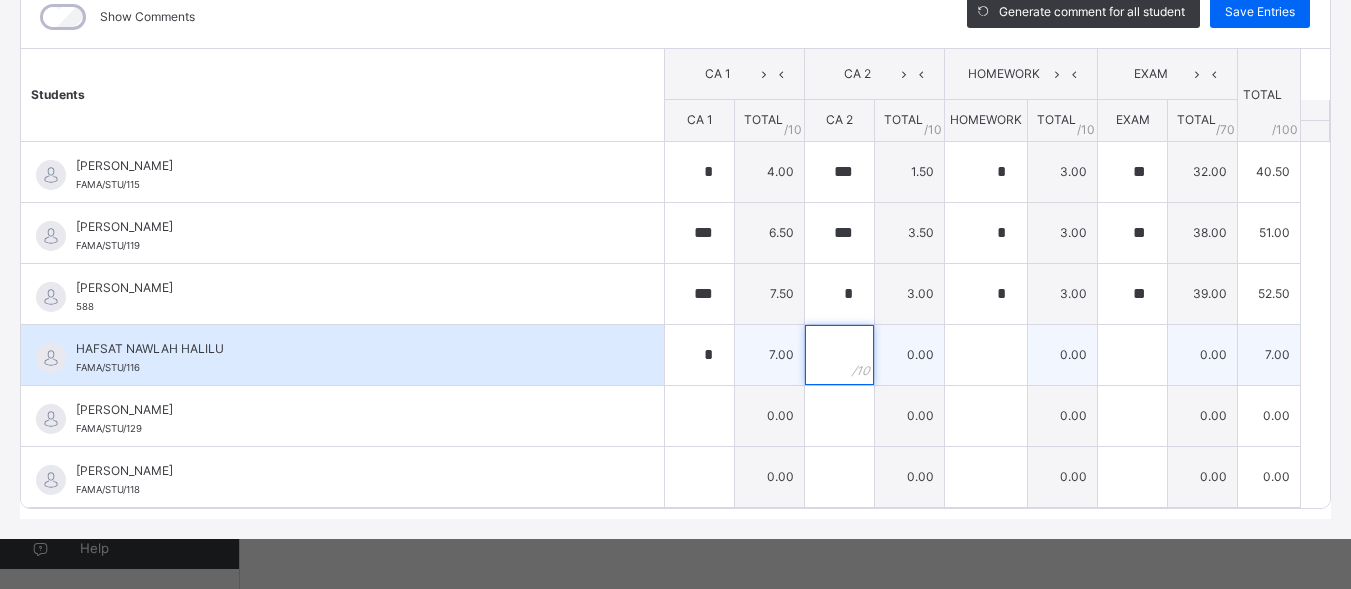 click at bounding box center (839, 355) 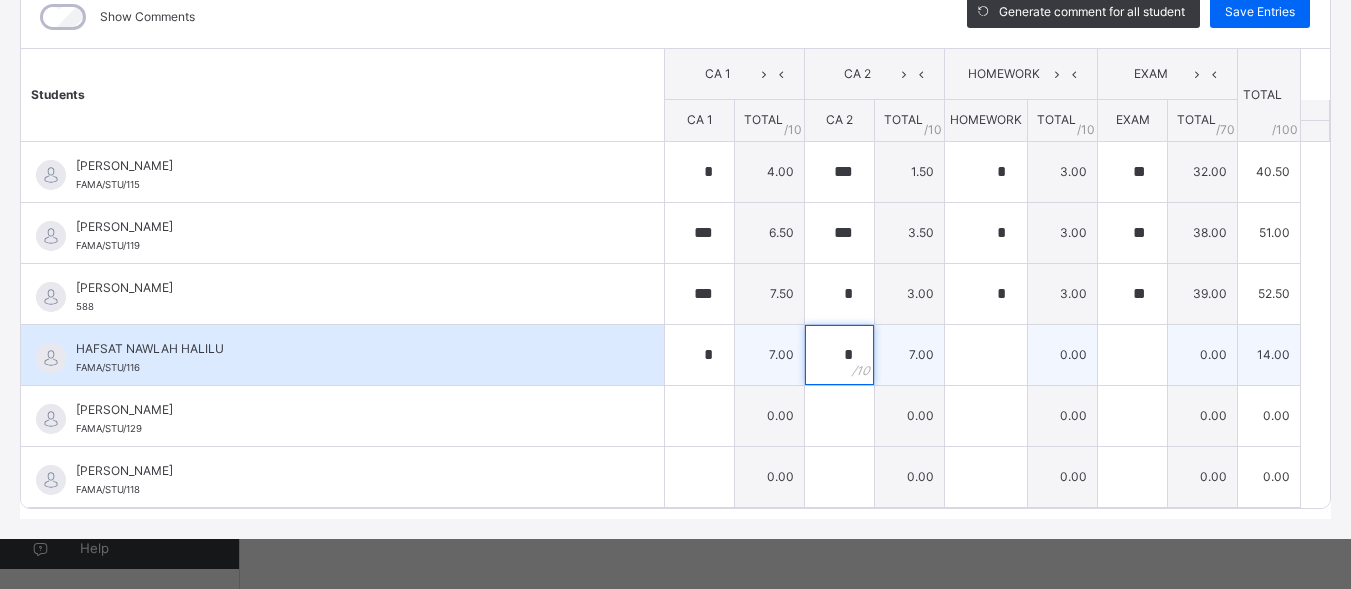 type on "*" 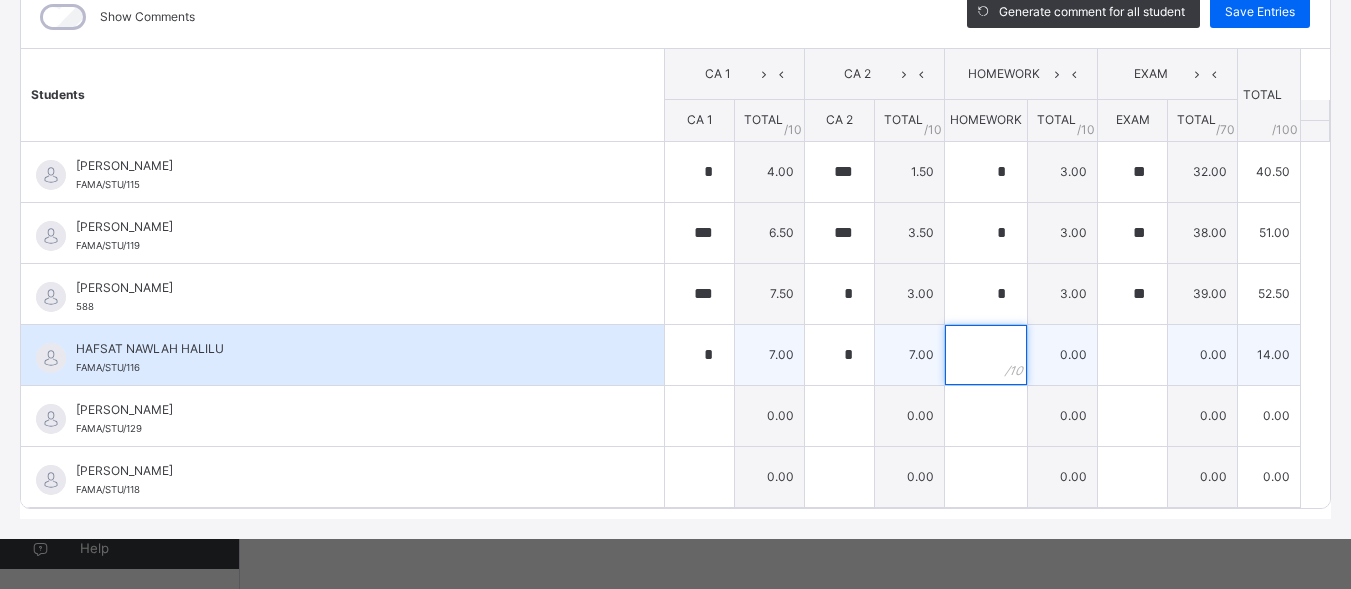 click at bounding box center (986, 355) 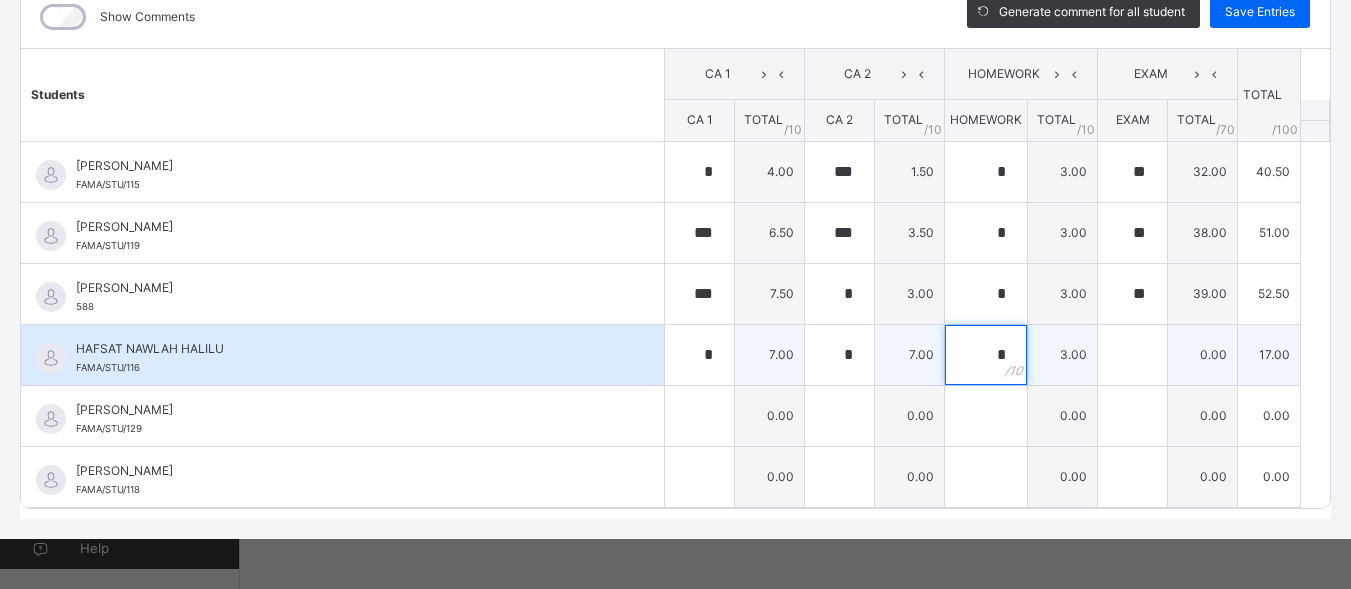 type on "*" 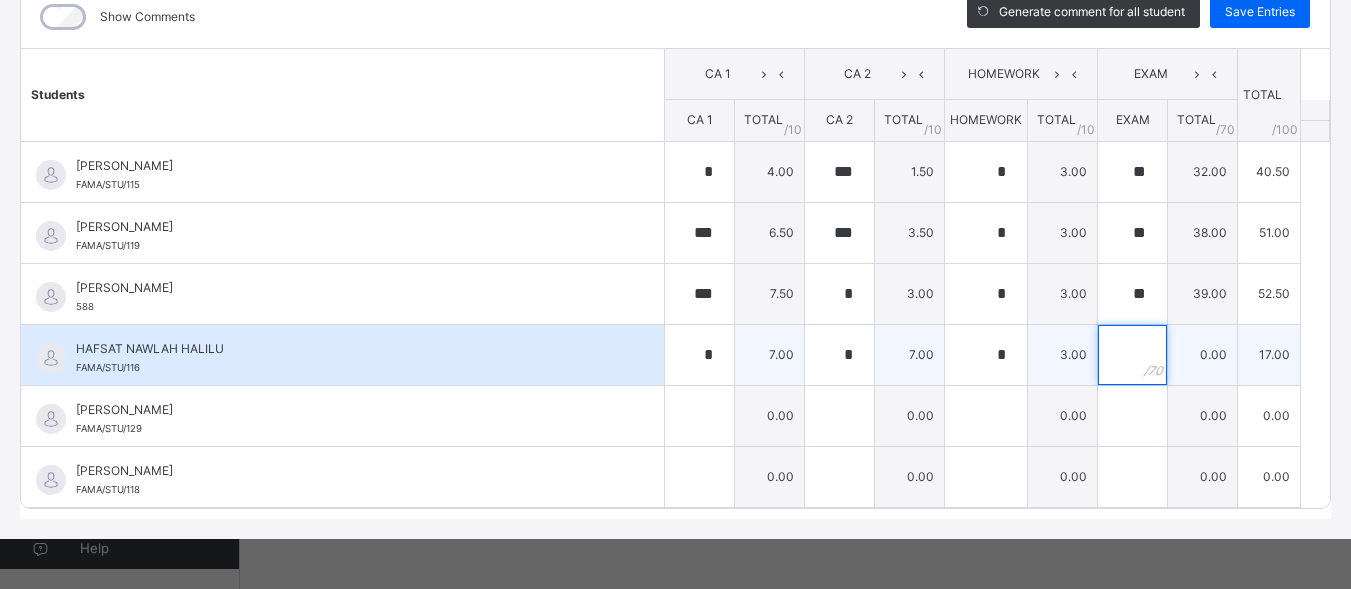 click at bounding box center [1132, 355] 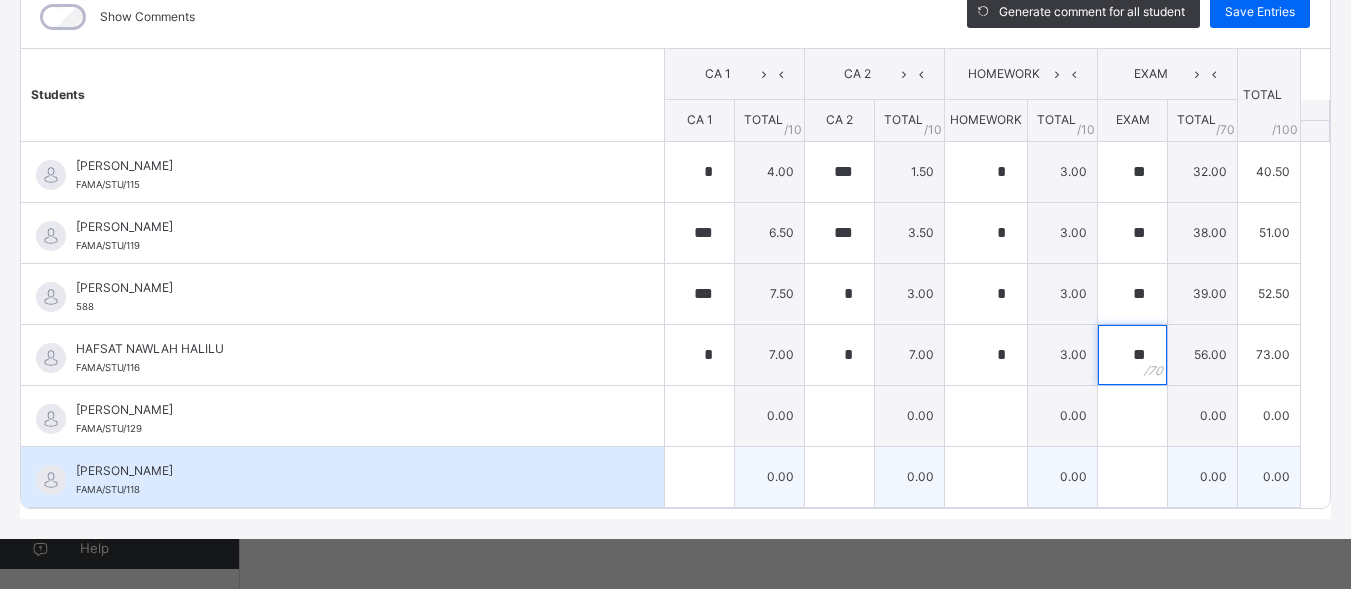 type on "**" 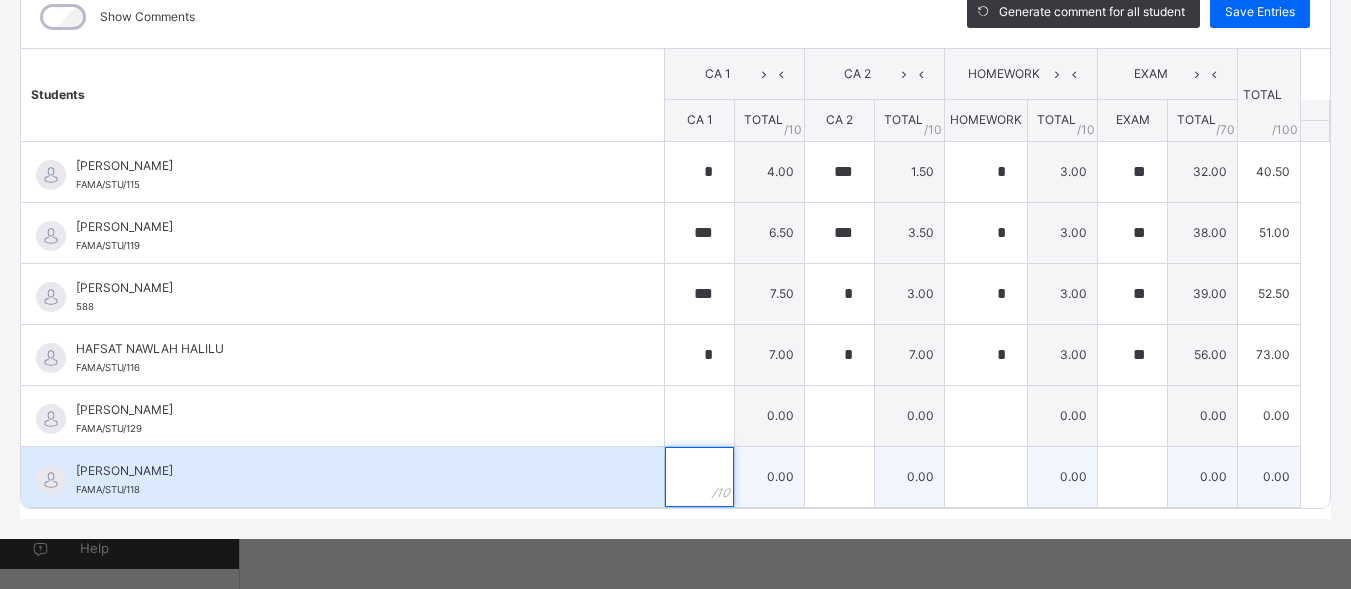 click at bounding box center [699, 477] 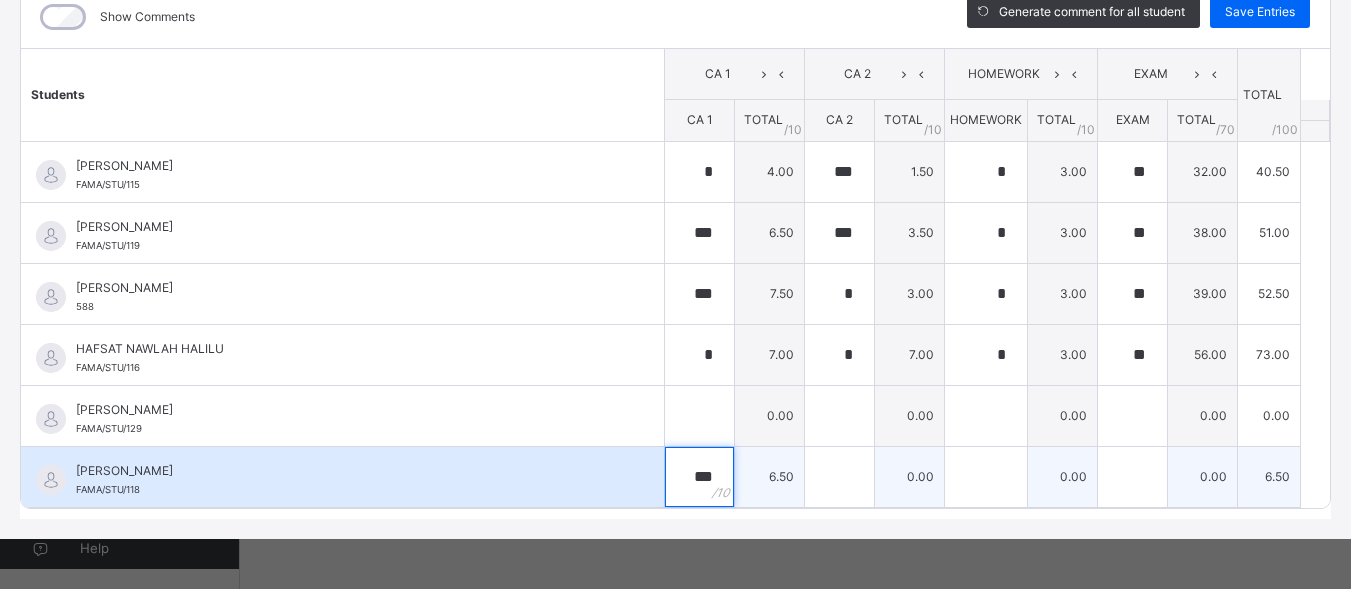 type on "***" 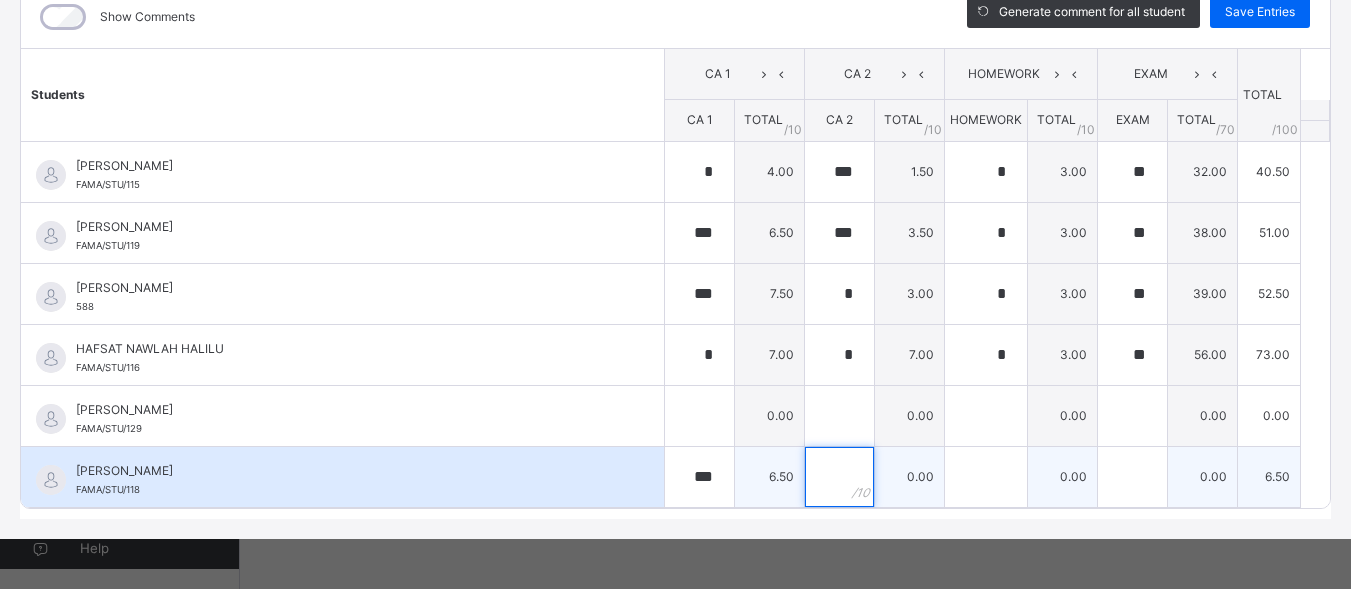 click at bounding box center [839, 477] 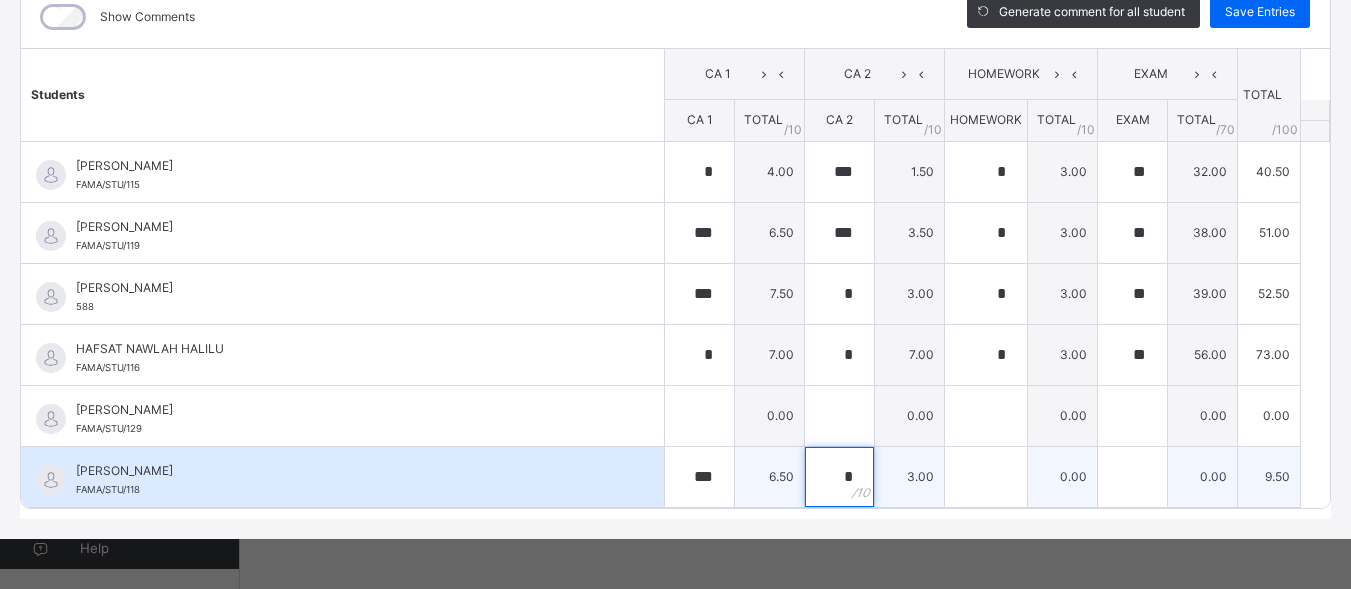 type on "*" 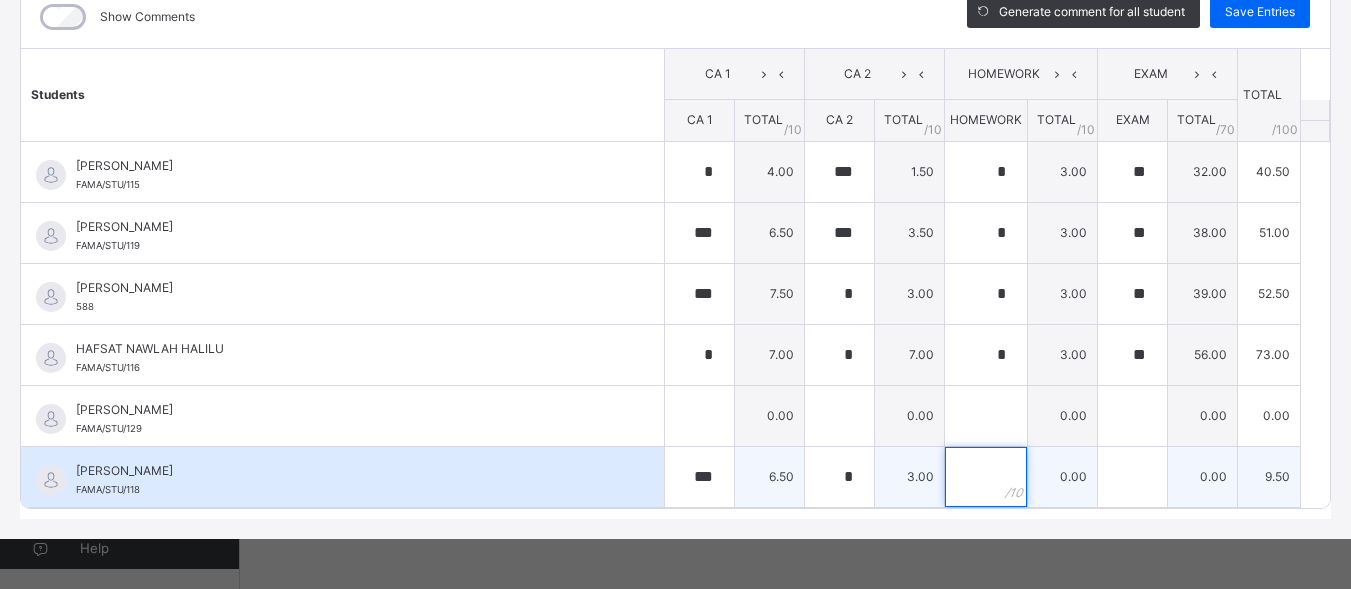 click at bounding box center [986, 477] 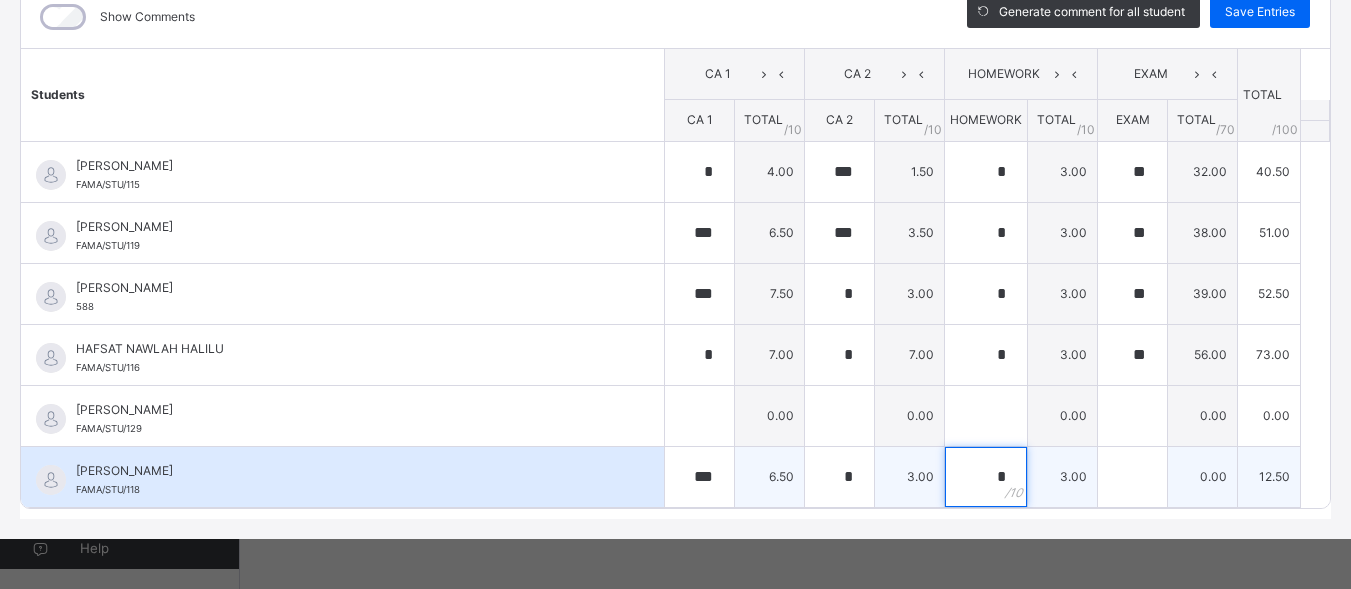 type on "*" 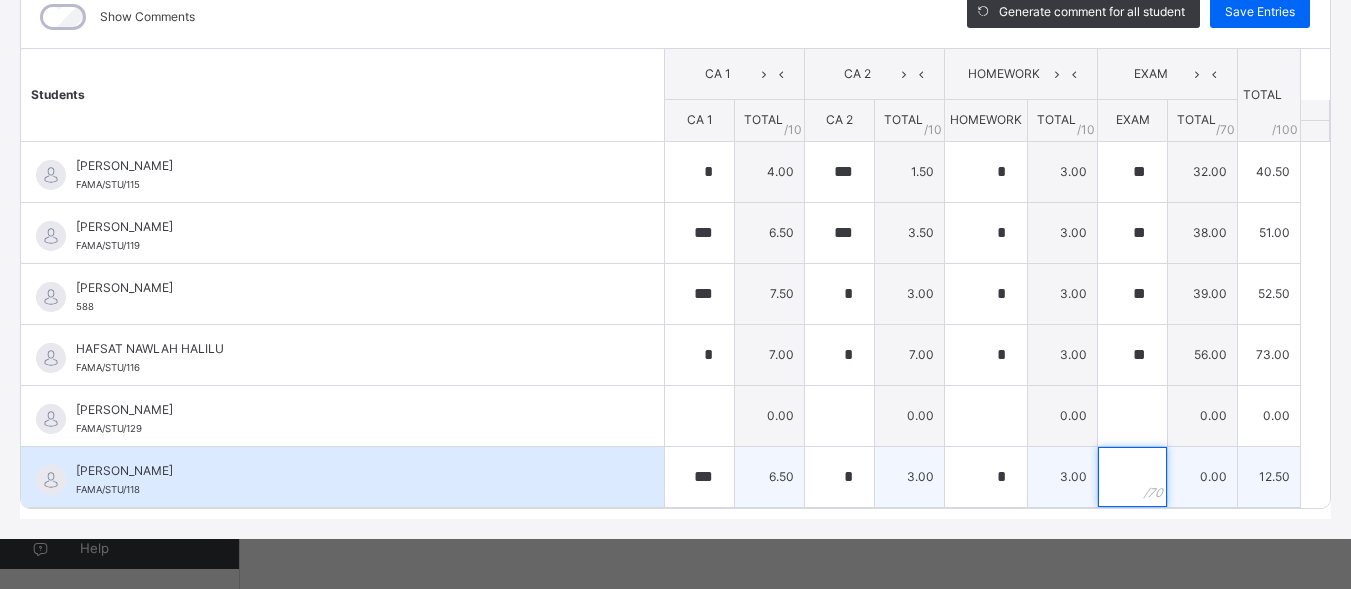 click at bounding box center [1132, 477] 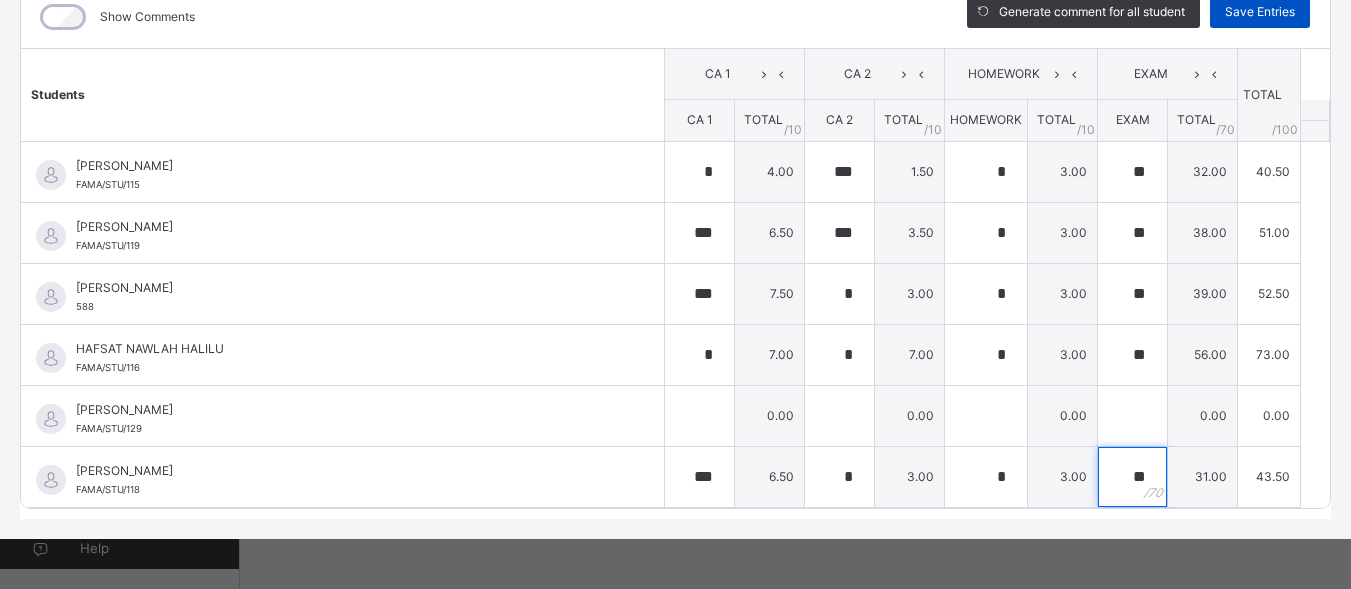 type on "**" 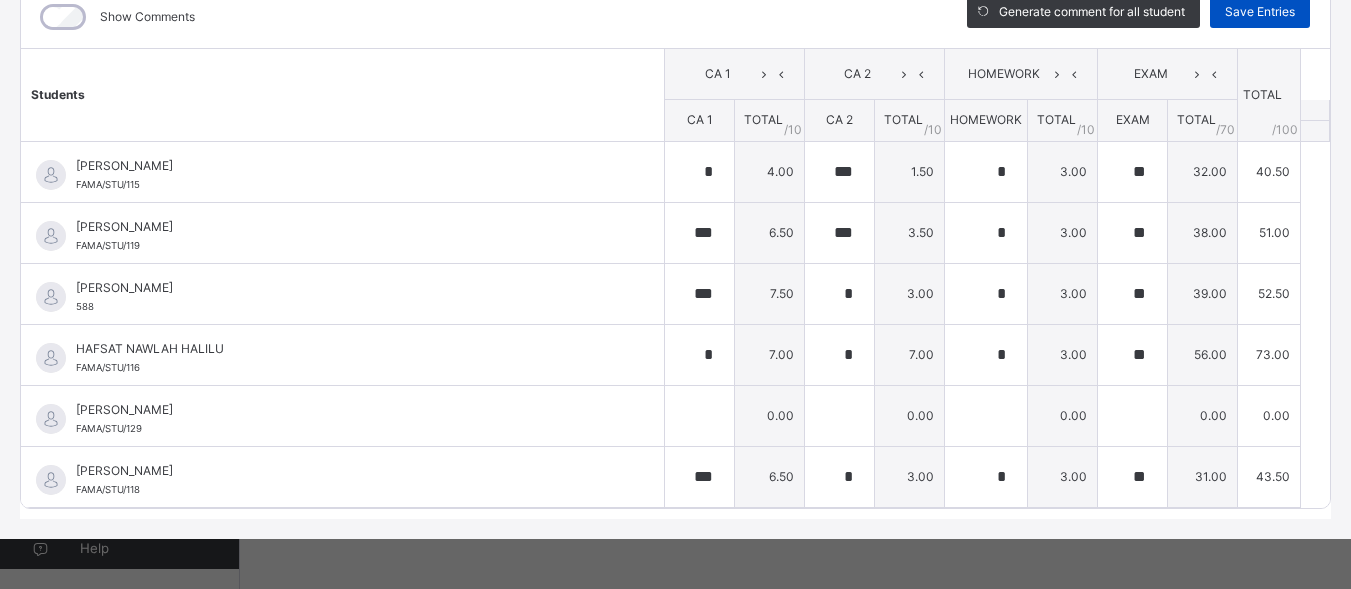 click on "Save Entries" at bounding box center (1260, 12) 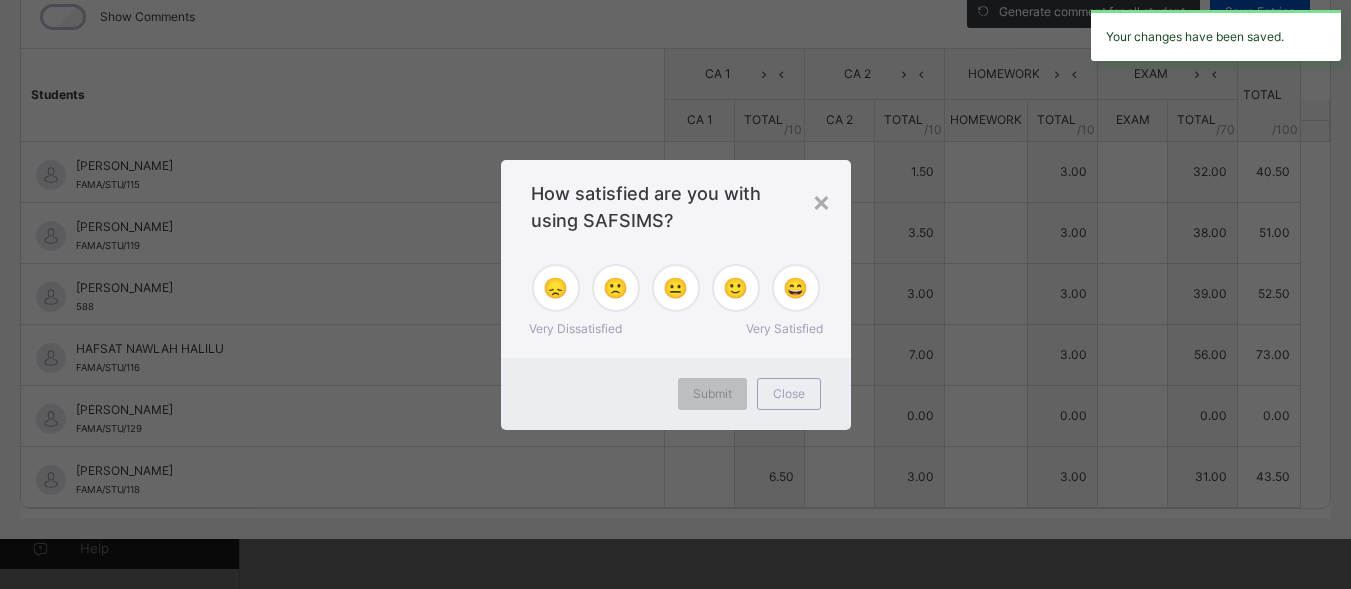 type on "*" 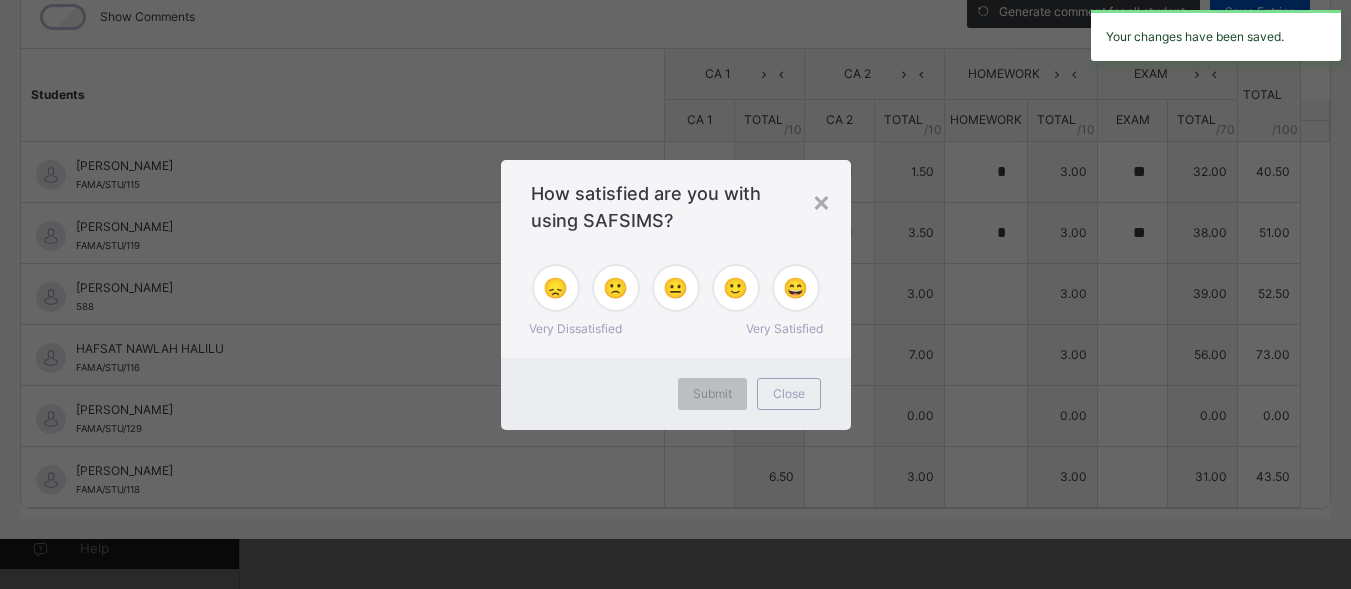 type on "*" 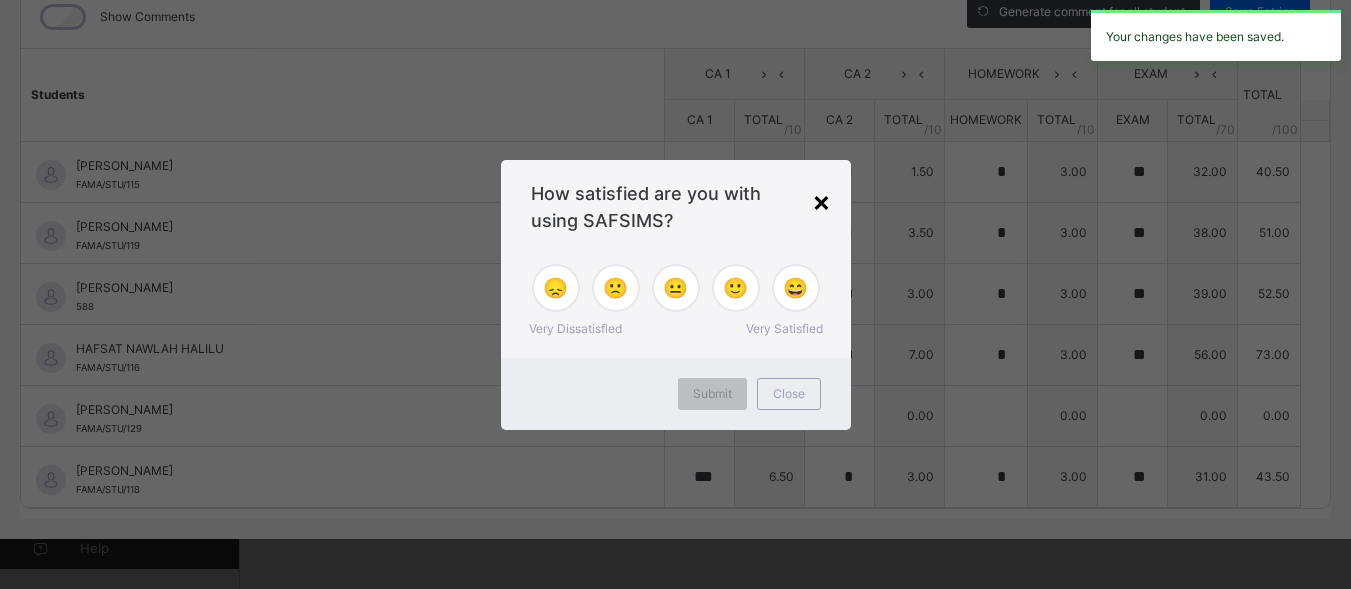 click on "×" at bounding box center (821, 201) 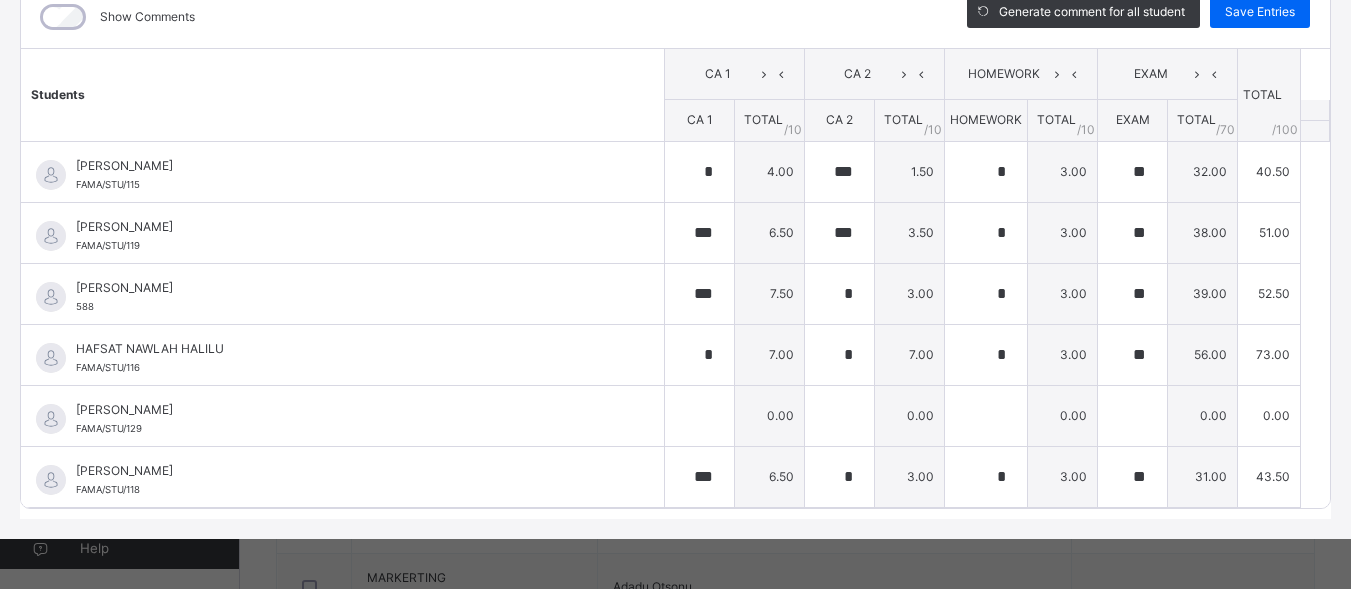 scroll, scrollTop: 773, scrollLeft: 0, axis: vertical 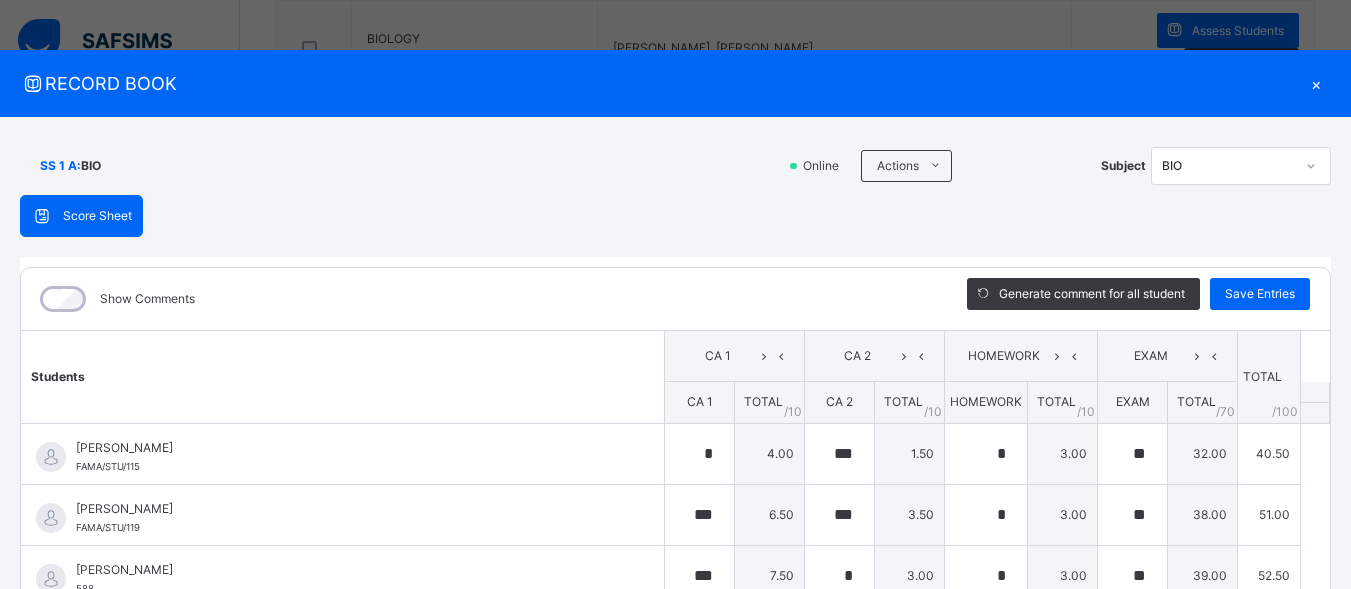 click on "×" at bounding box center (1316, 83) 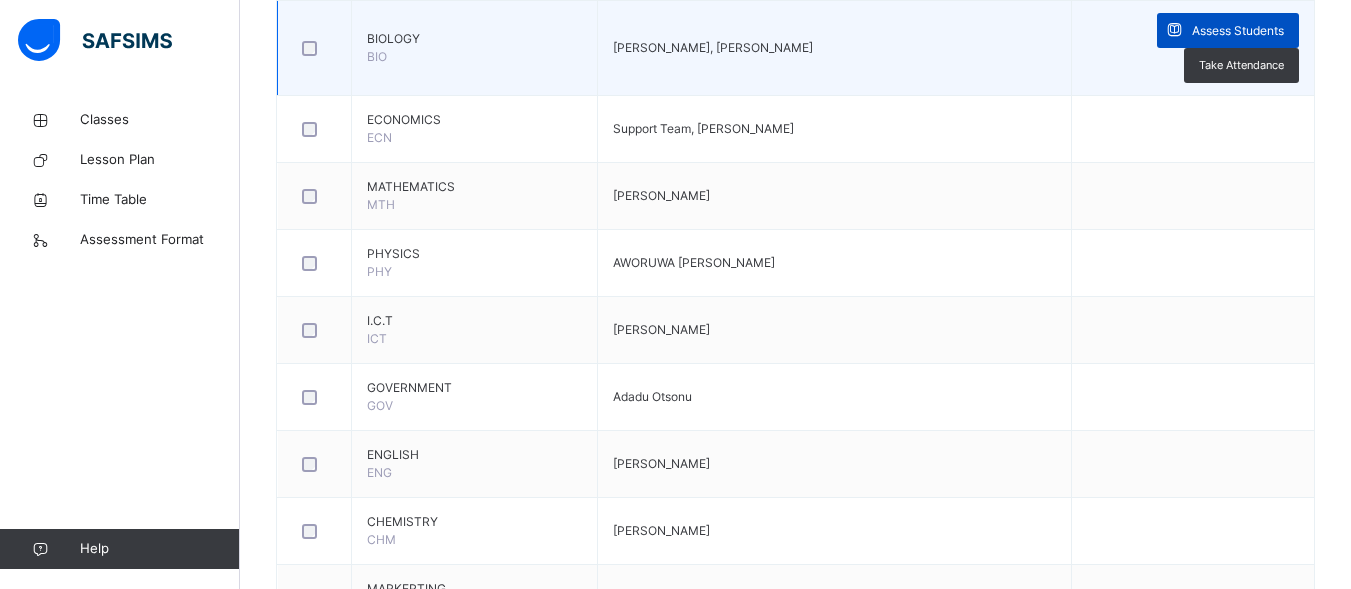 click on "Assess Students" at bounding box center [1238, 31] 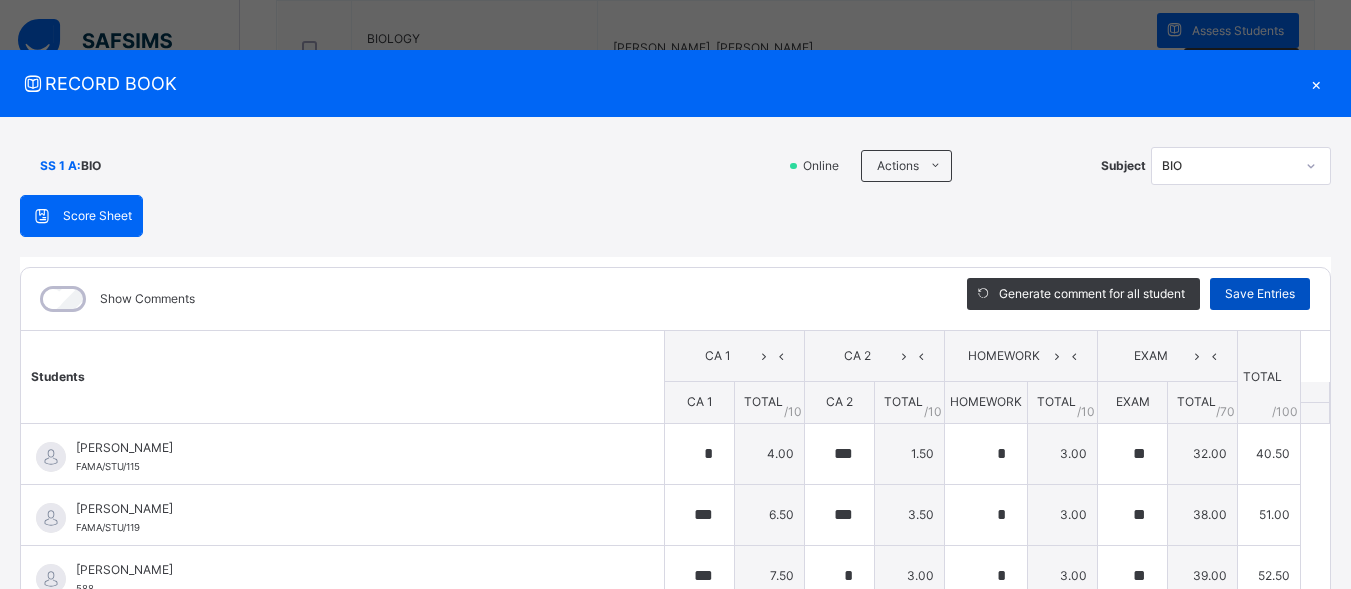 click on "Save Entries" at bounding box center (1260, 294) 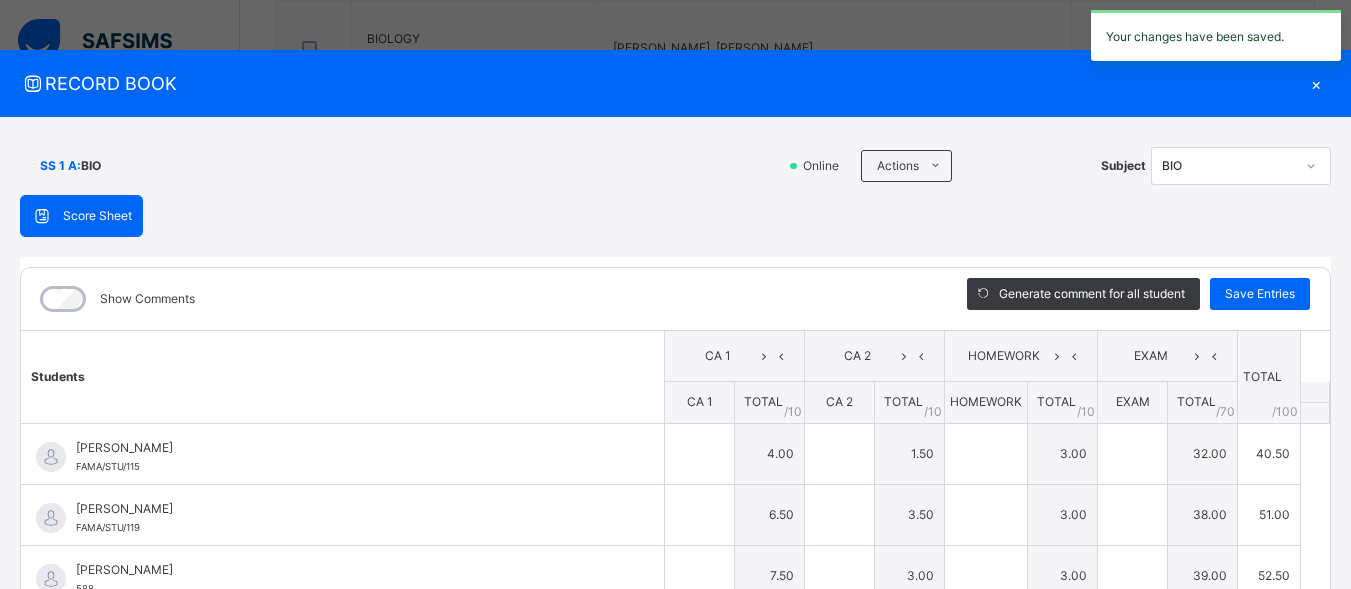 type on "*" 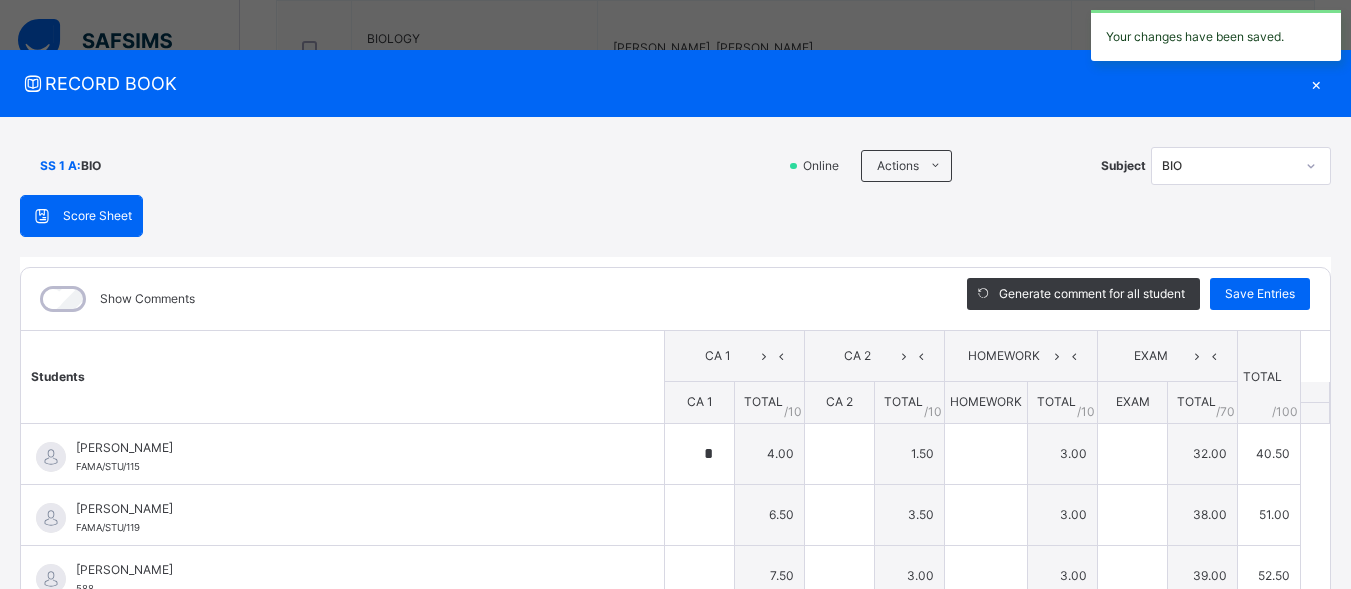 type on "***" 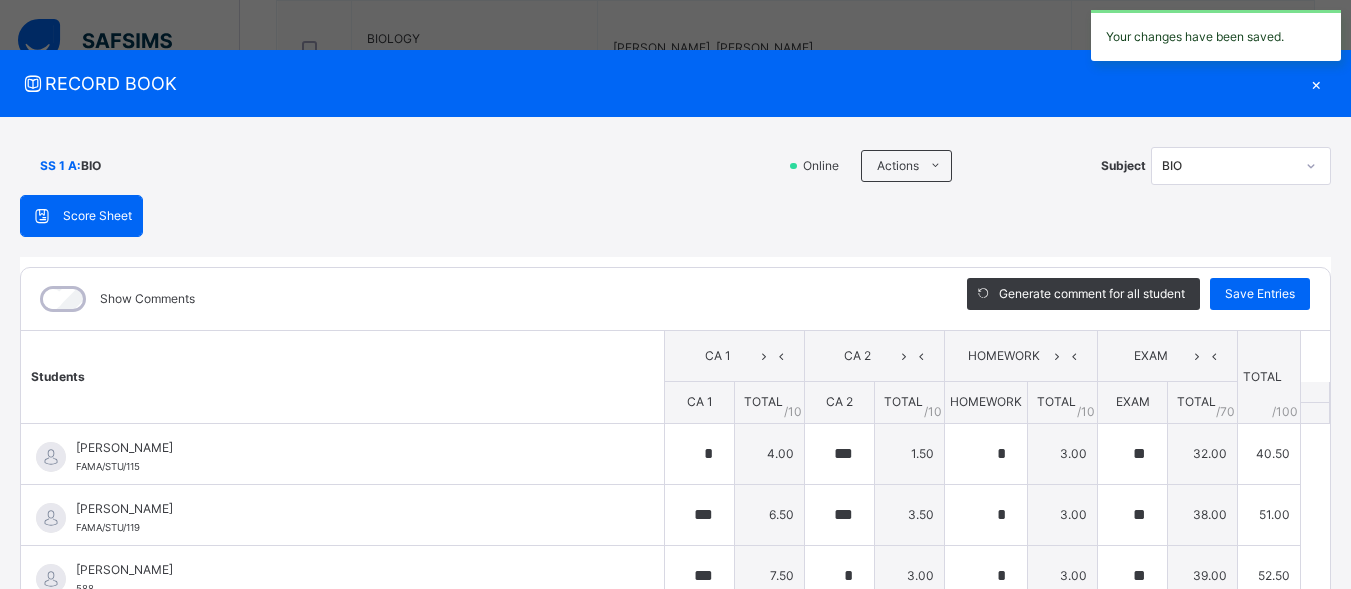 click on "×" at bounding box center [1316, 83] 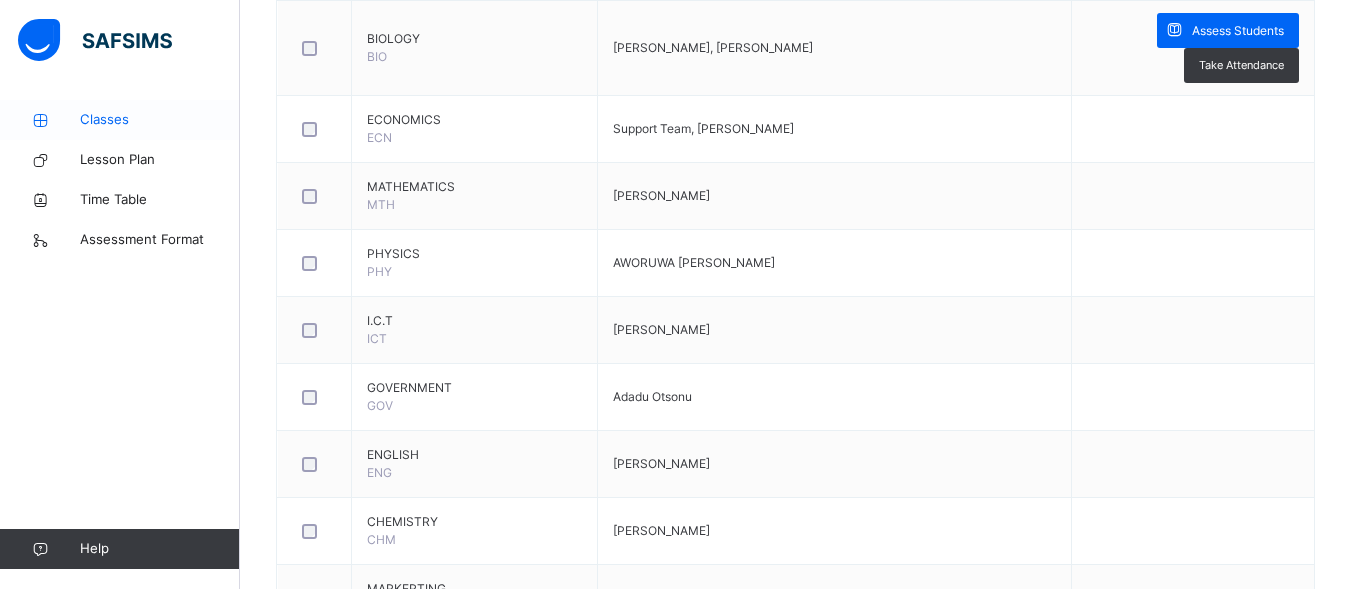 click on "Classes" at bounding box center (160, 120) 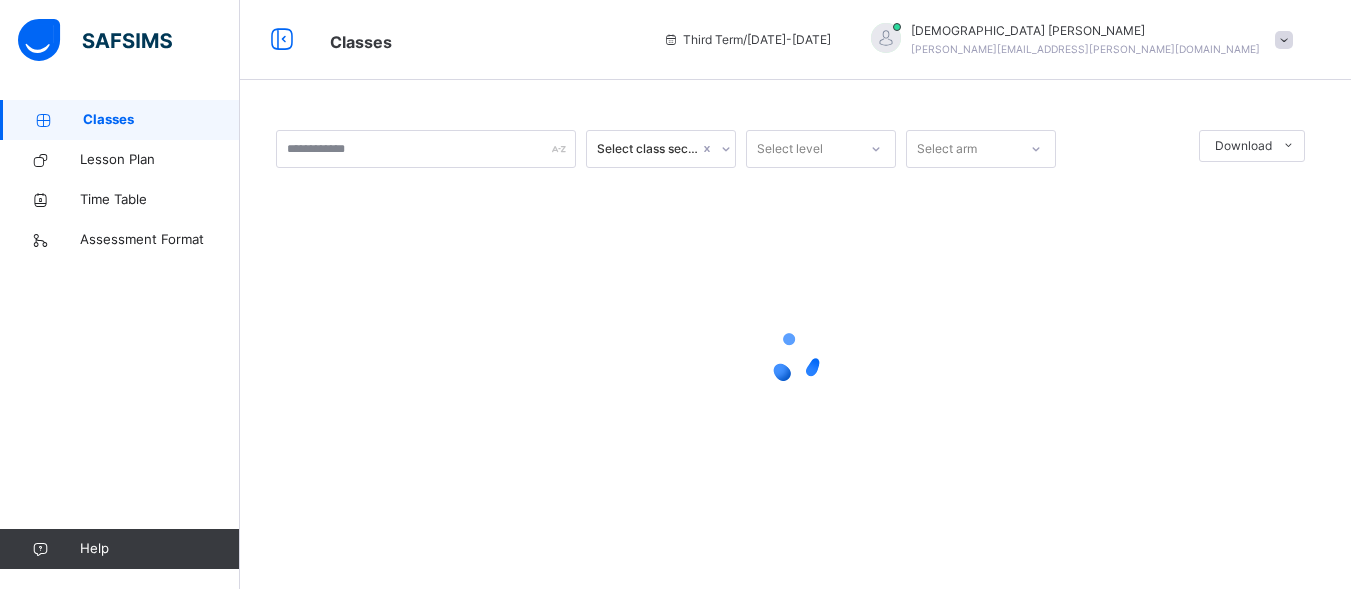 scroll, scrollTop: 0, scrollLeft: 0, axis: both 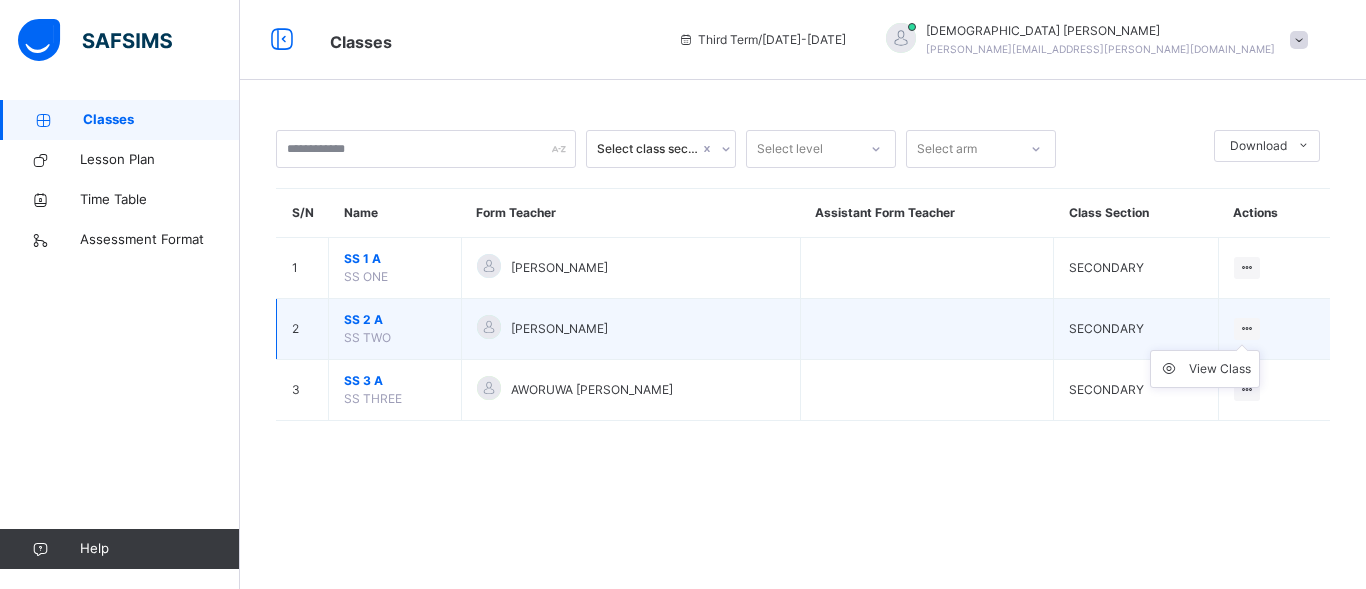click at bounding box center (1247, 328) 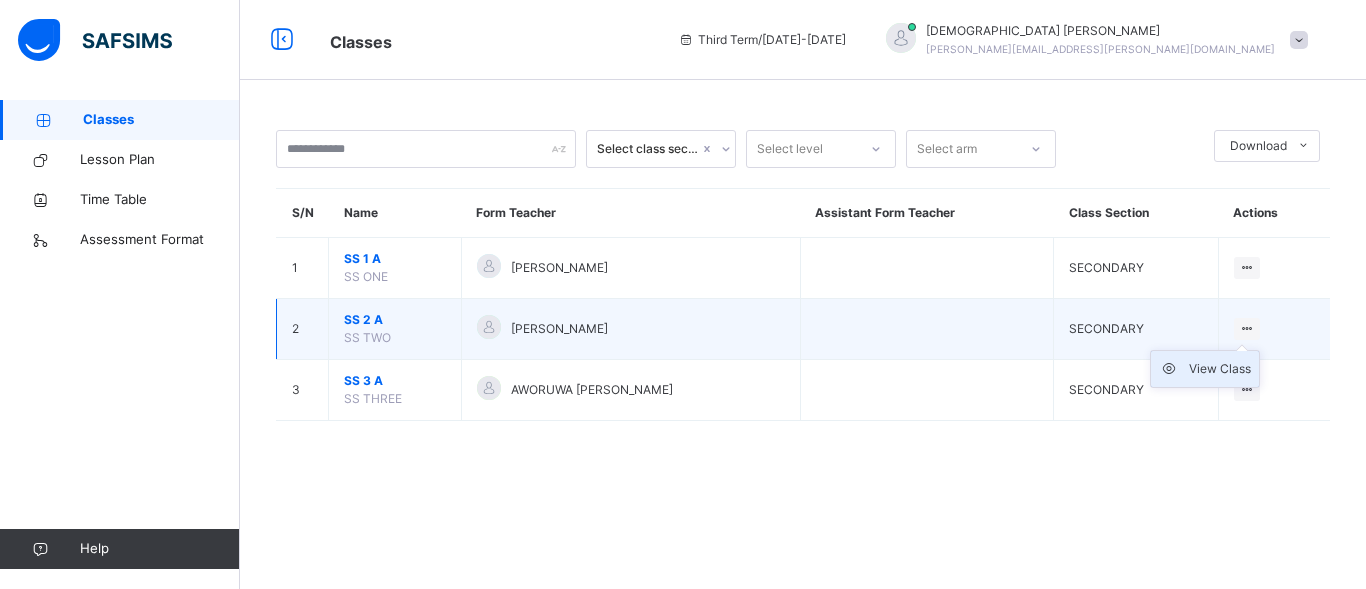 click on "View Class" at bounding box center [1205, 369] 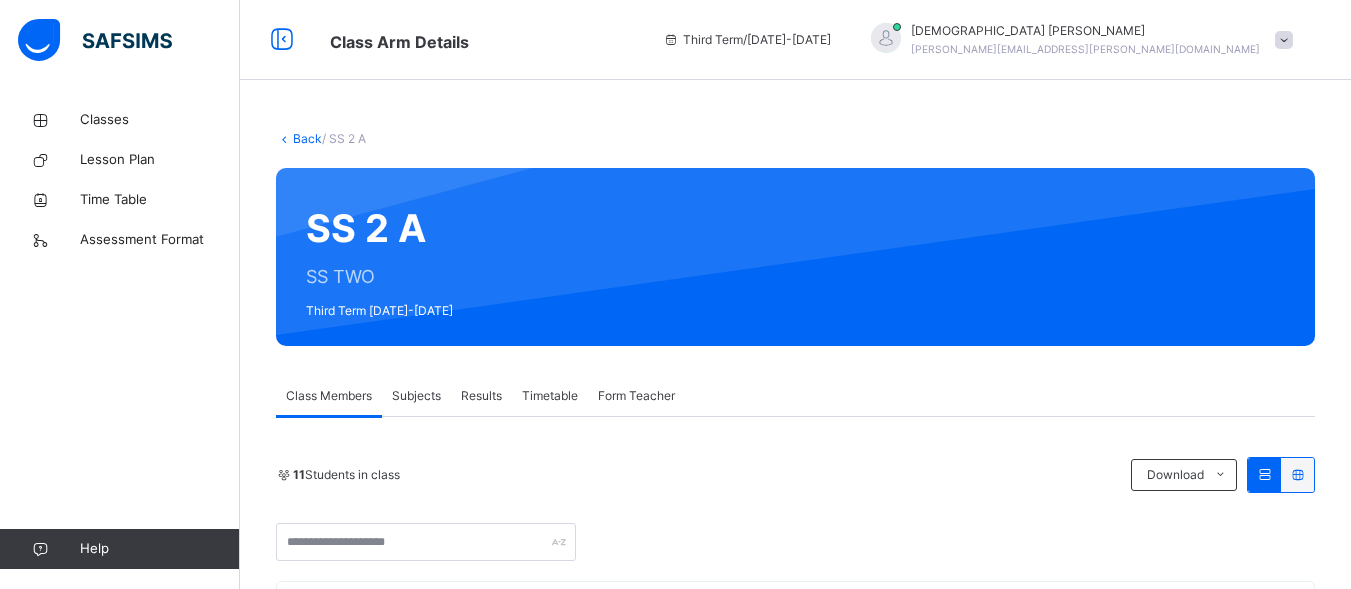 click on "Subjects" at bounding box center (416, 396) 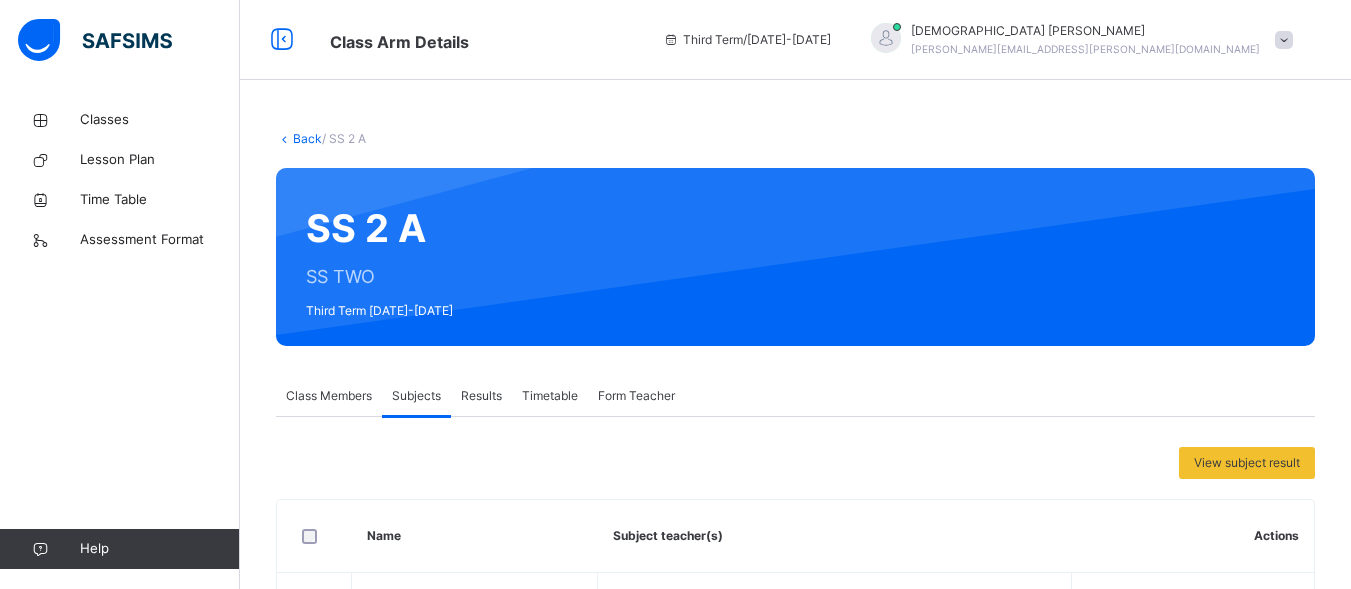scroll, scrollTop: 515, scrollLeft: 0, axis: vertical 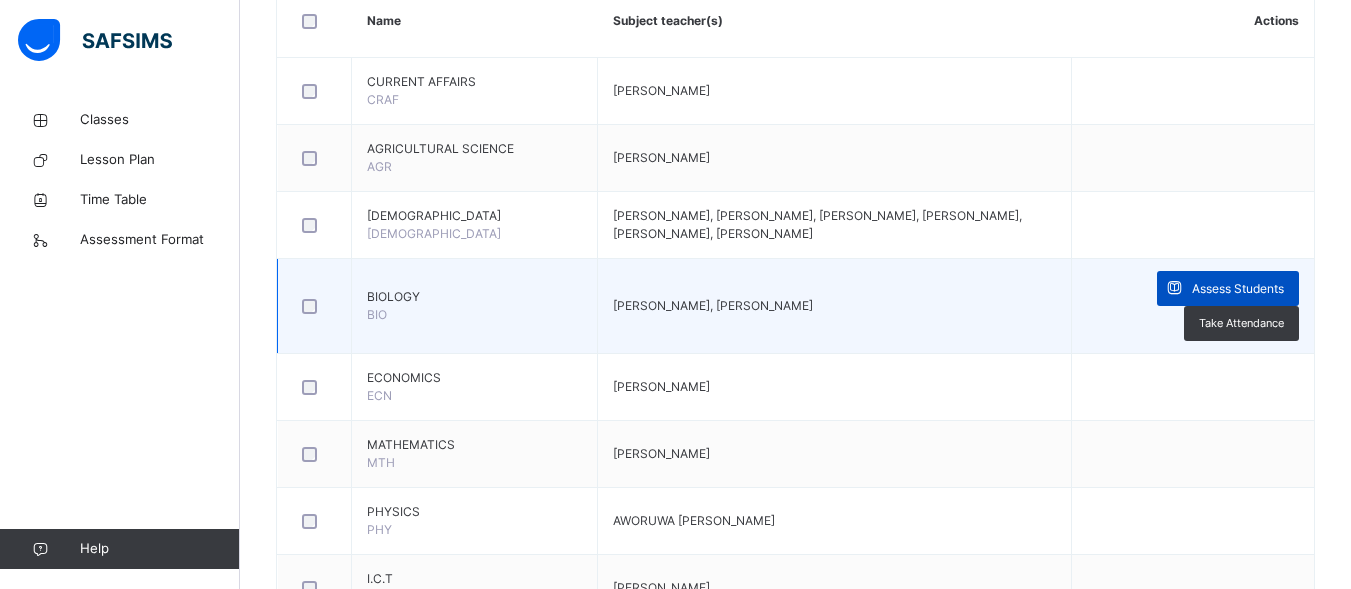 click on "Assess Students" at bounding box center (1238, 289) 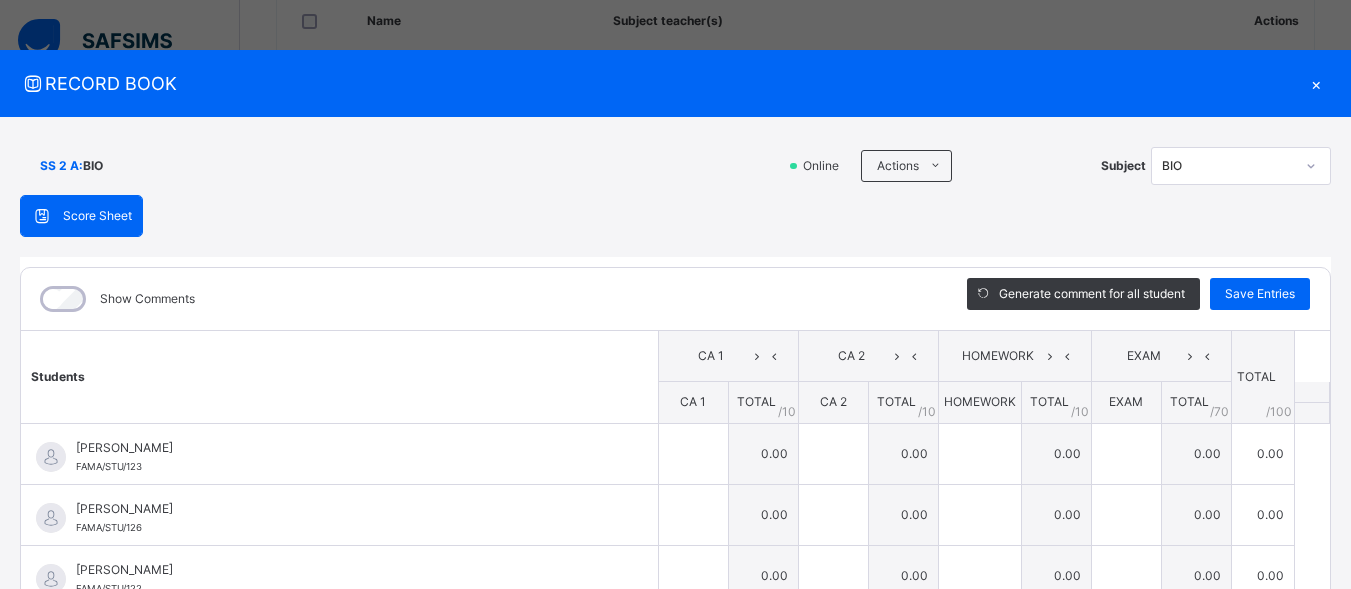 scroll, scrollTop: 322, scrollLeft: 0, axis: vertical 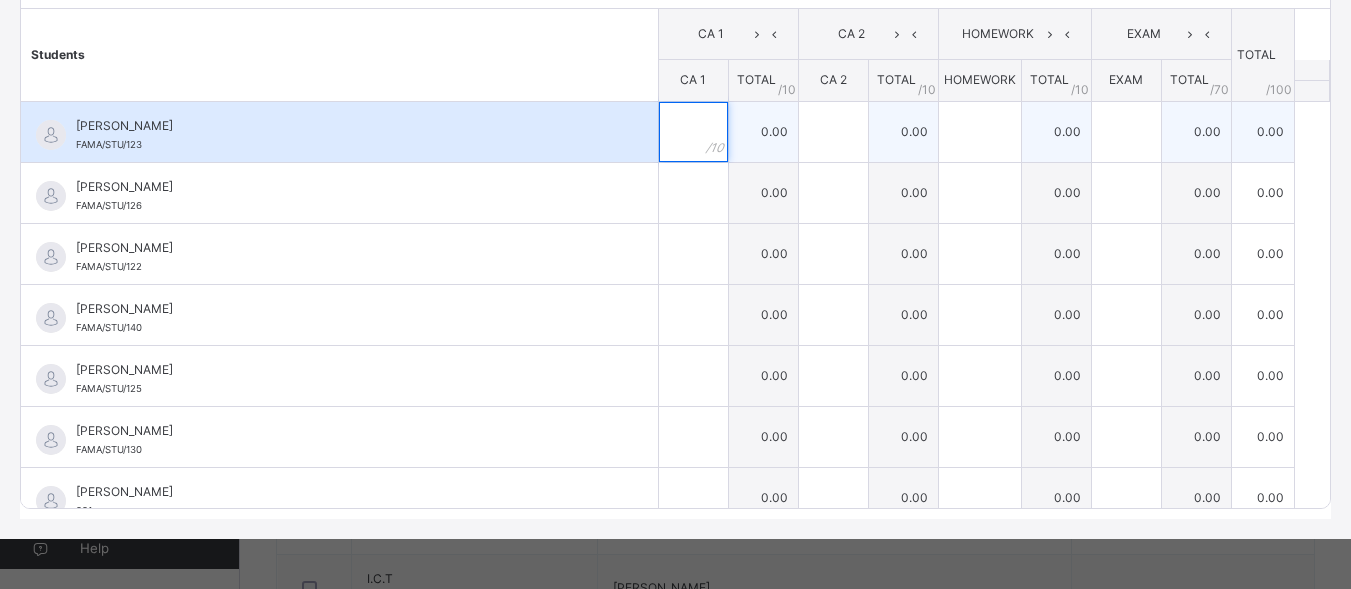click at bounding box center [693, 132] 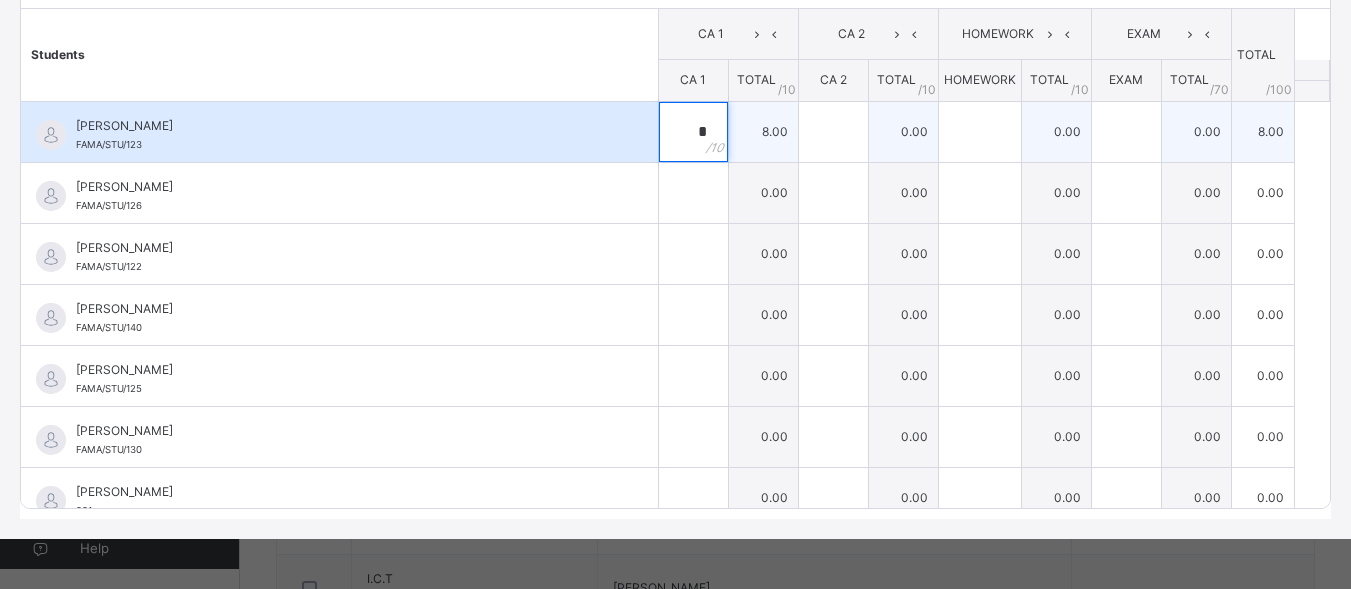 type on "*" 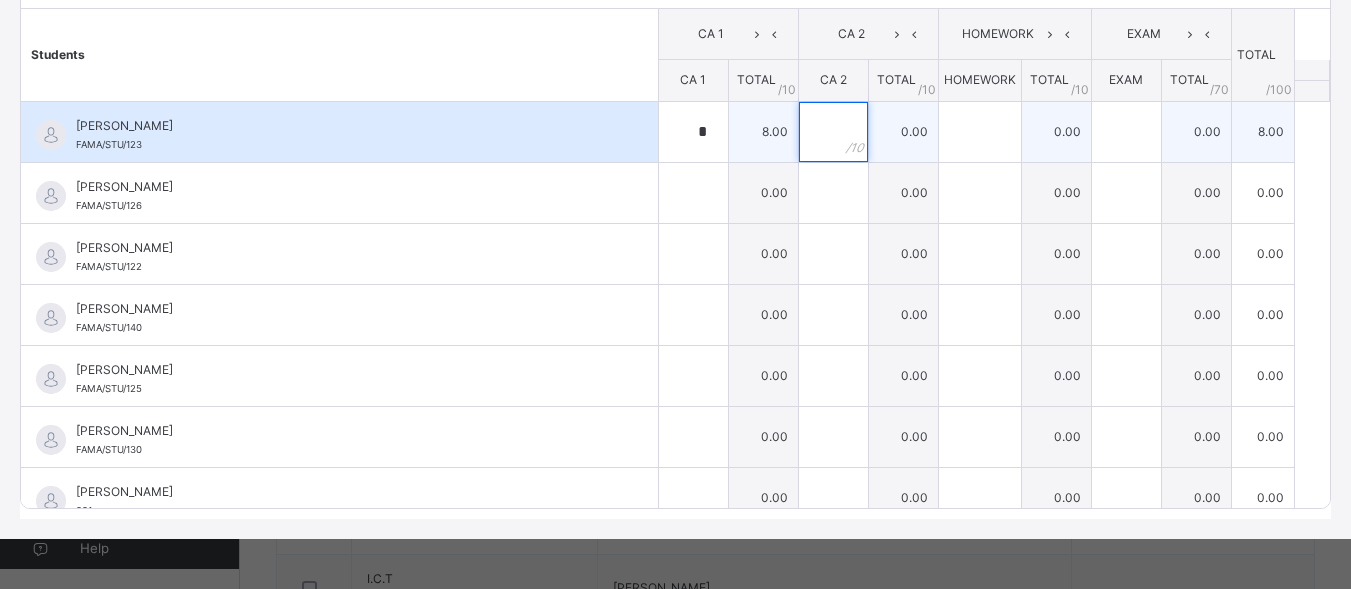 click at bounding box center (833, 132) 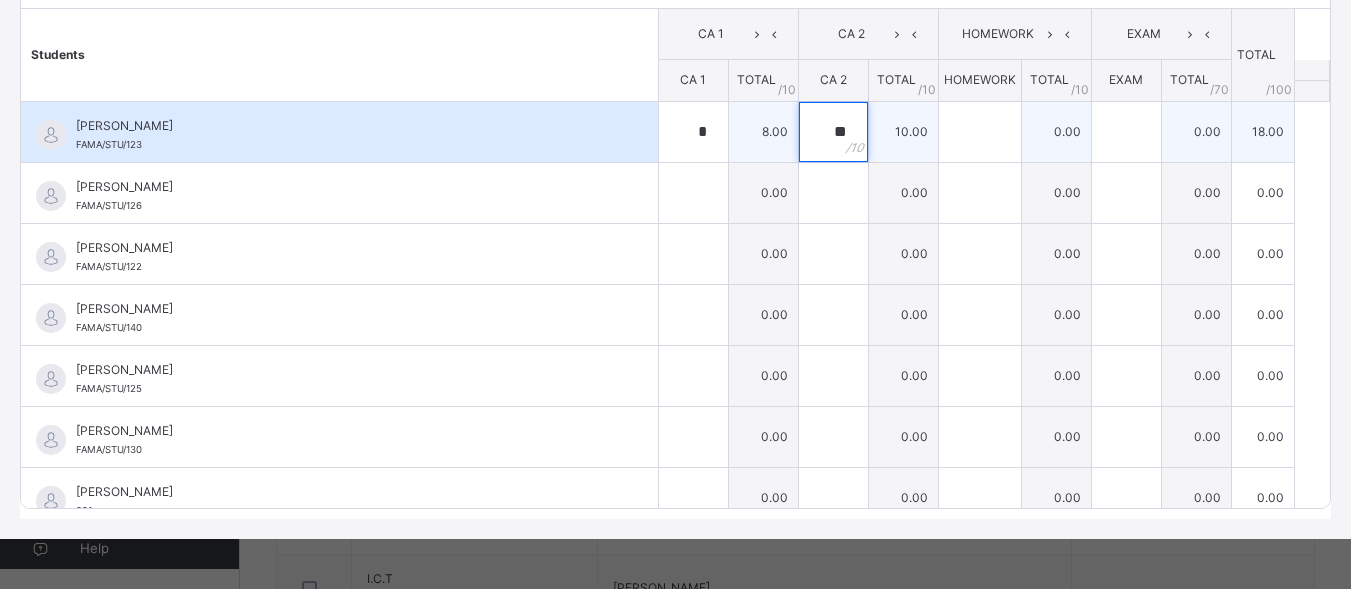 type on "**" 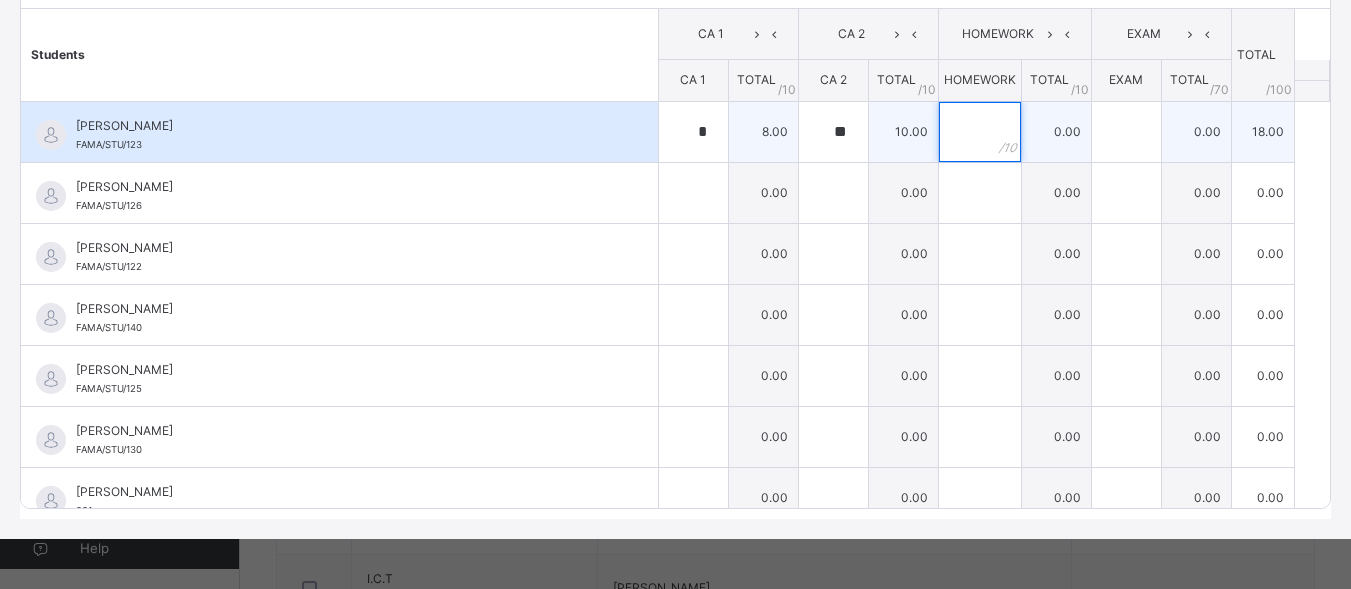 click at bounding box center (980, 132) 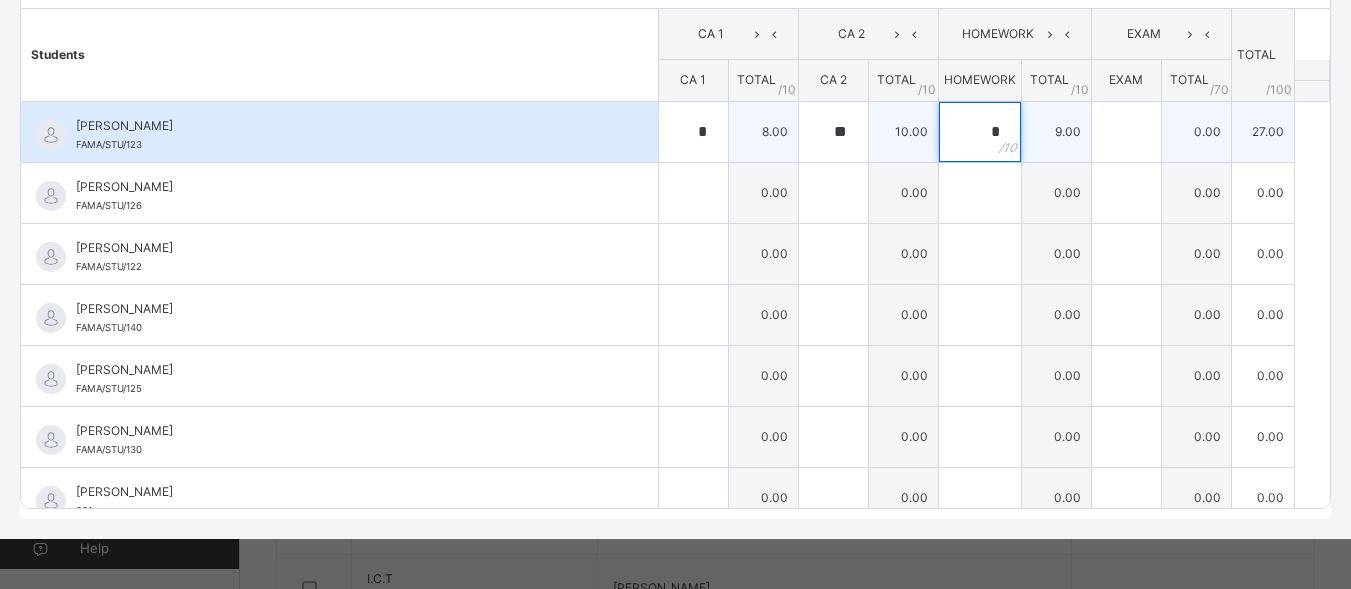 type on "*" 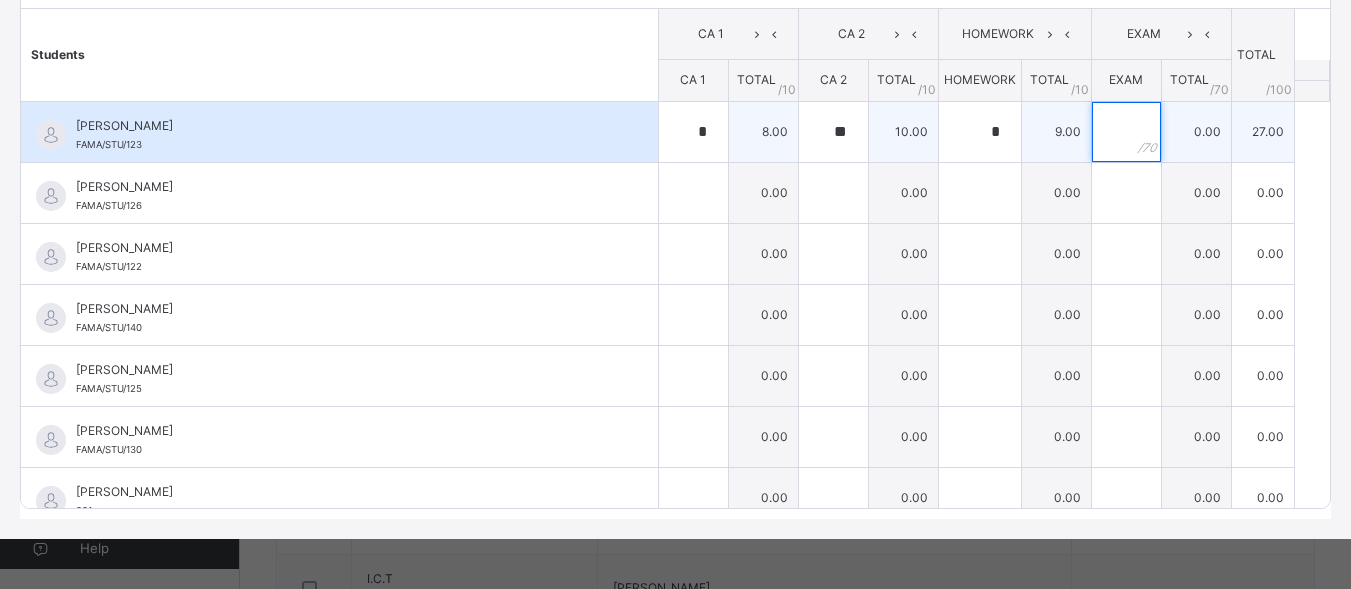 click at bounding box center (1126, 132) 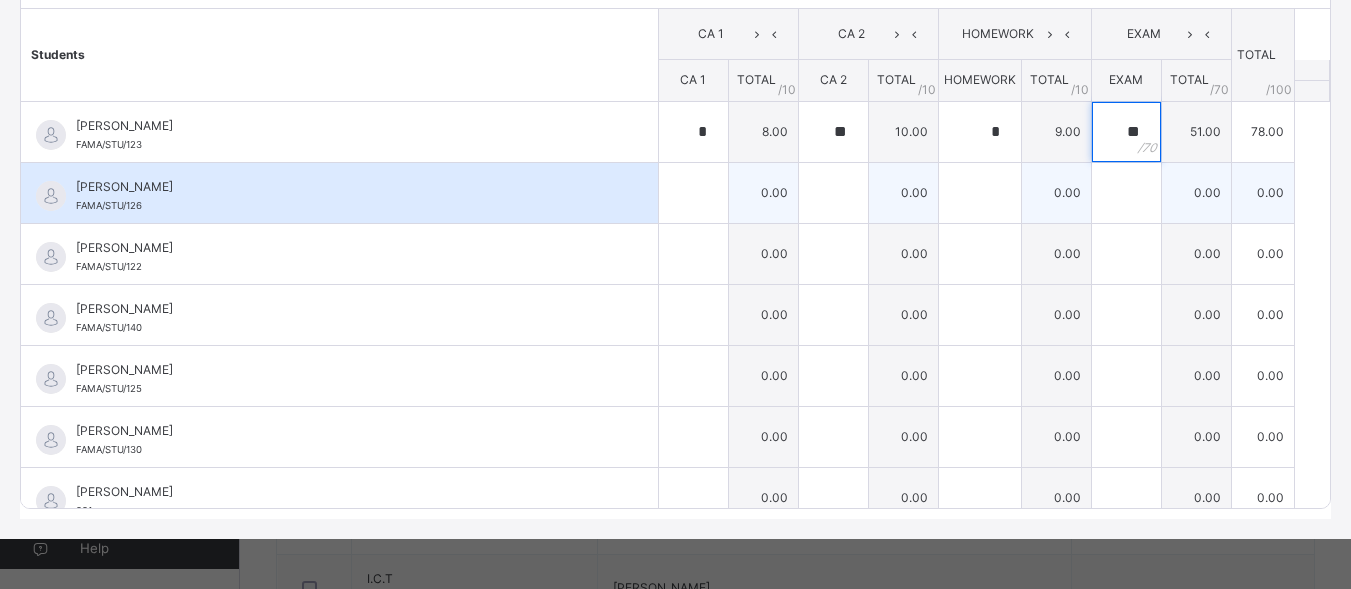 type on "**" 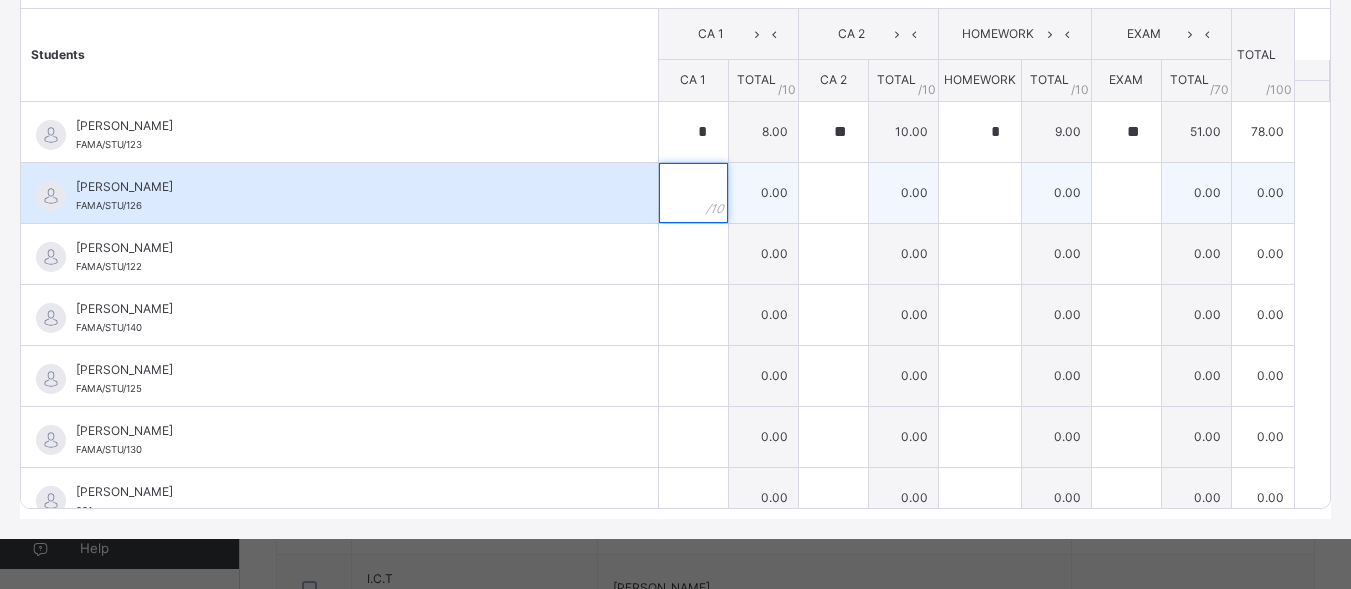 click at bounding box center [693, 193] 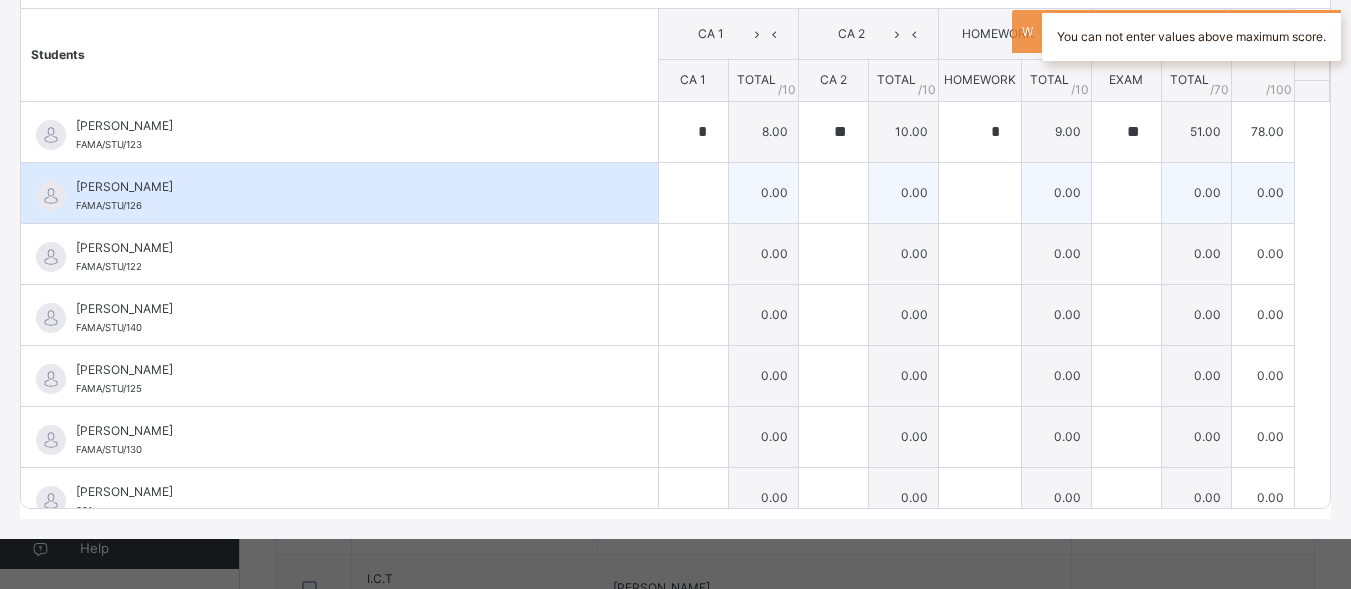 click at bounding box center [693, 193] 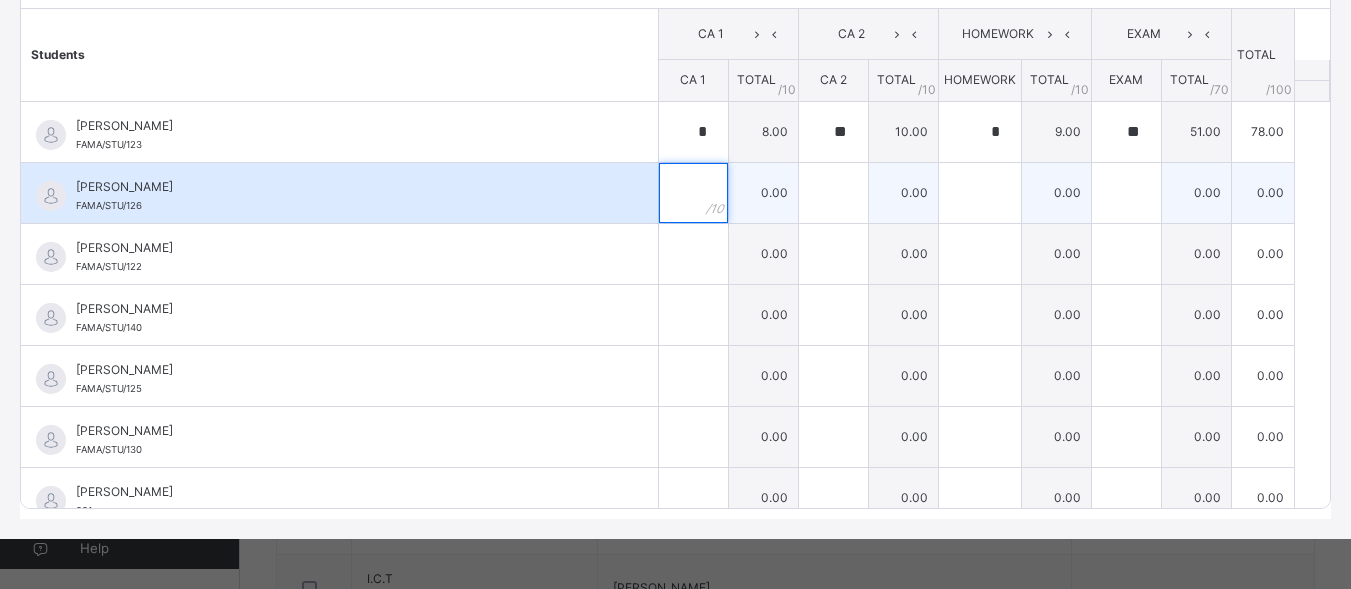 click at bounding box center [693, 193] 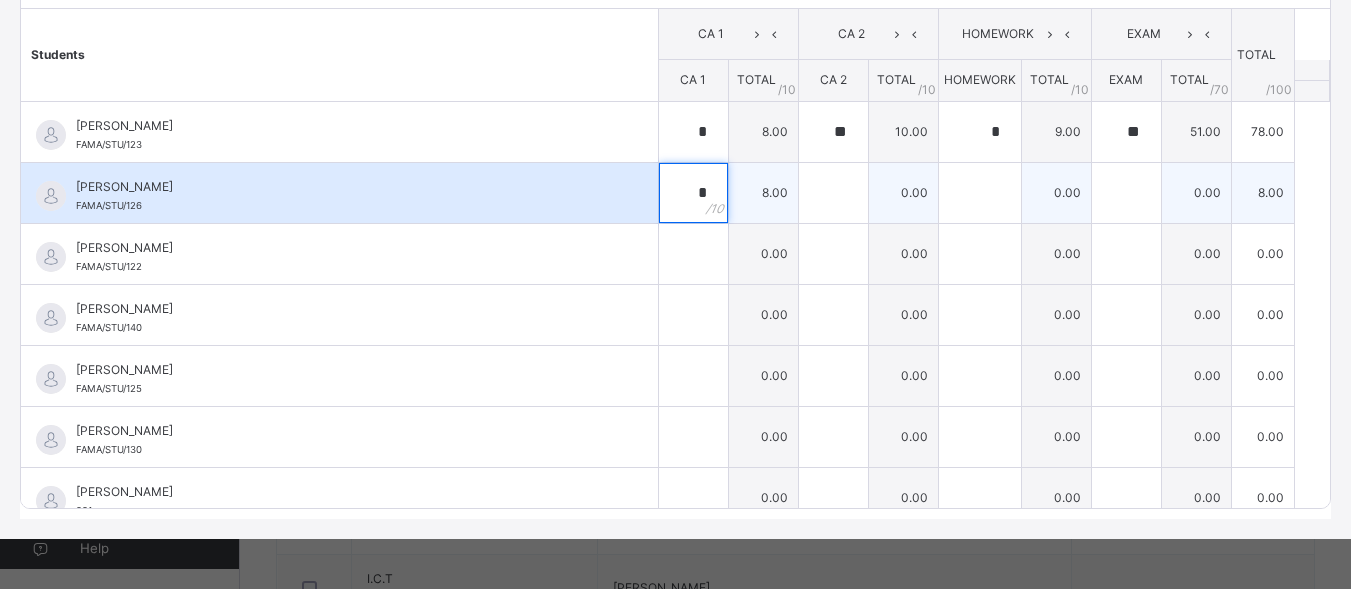 type on "*" 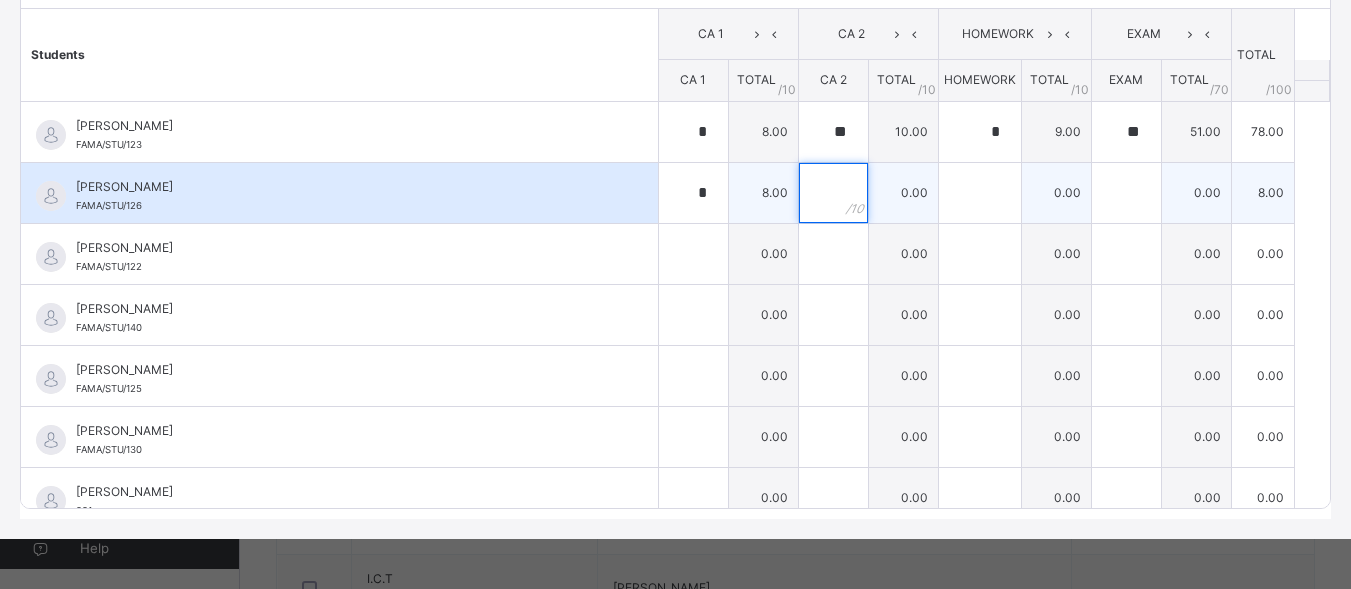 click at bounding box center [833, 193] 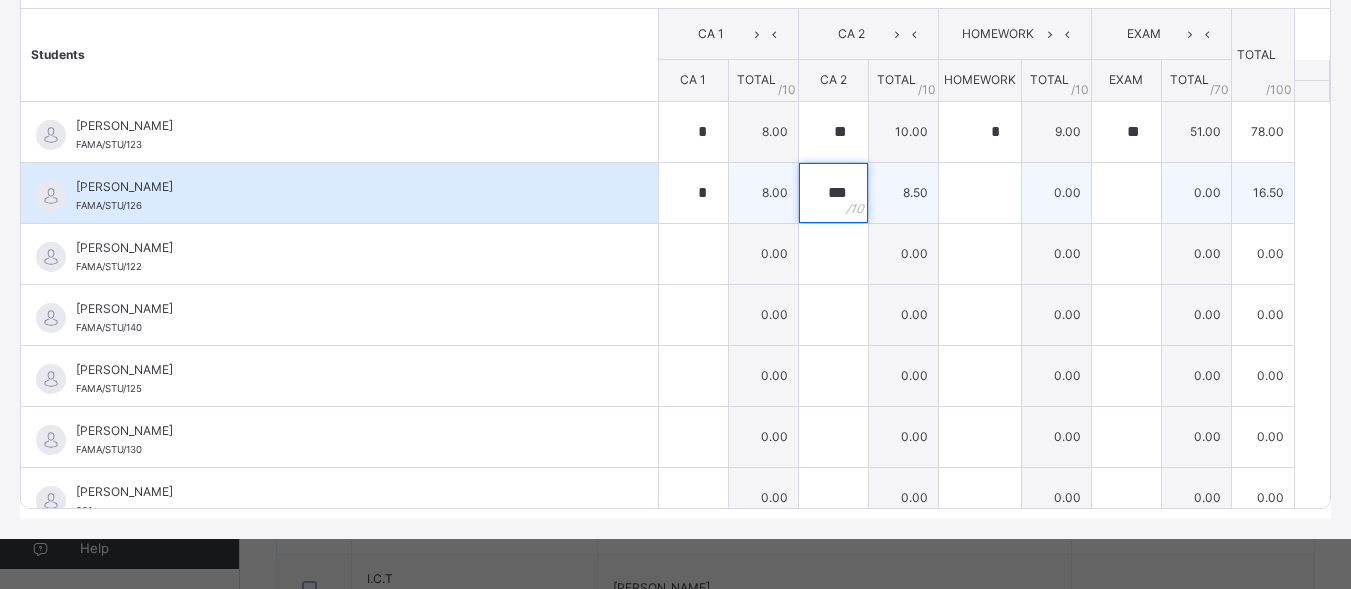 type on "***" 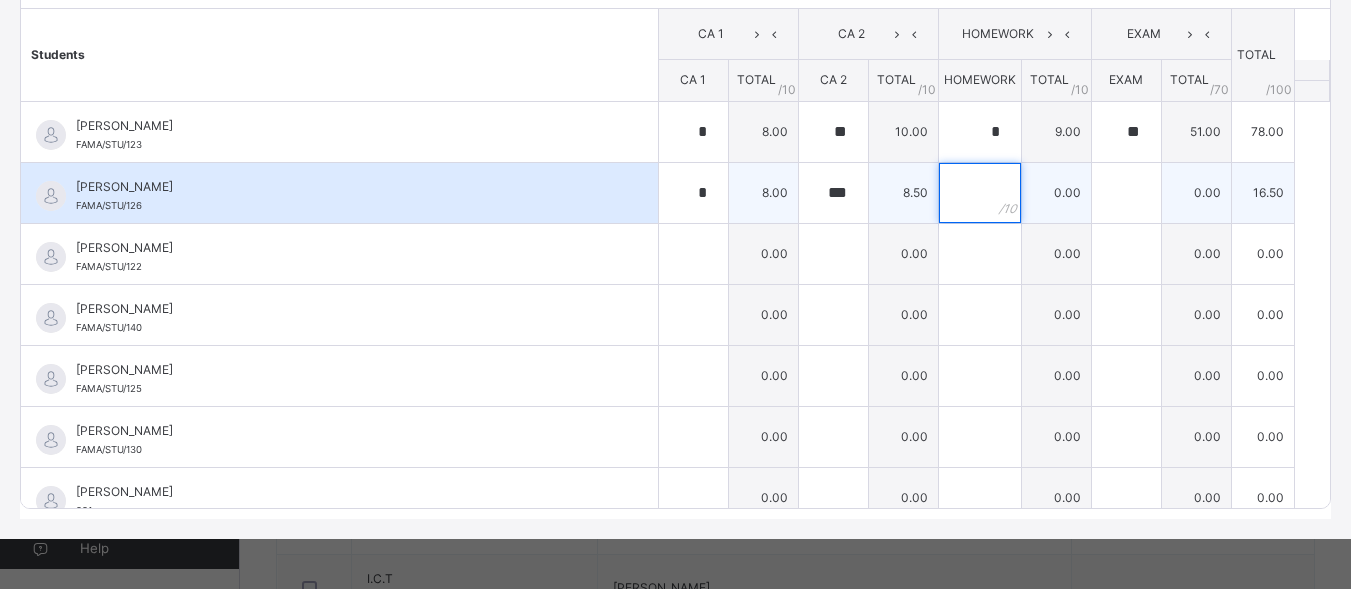 click at bounding box center [980, 193] 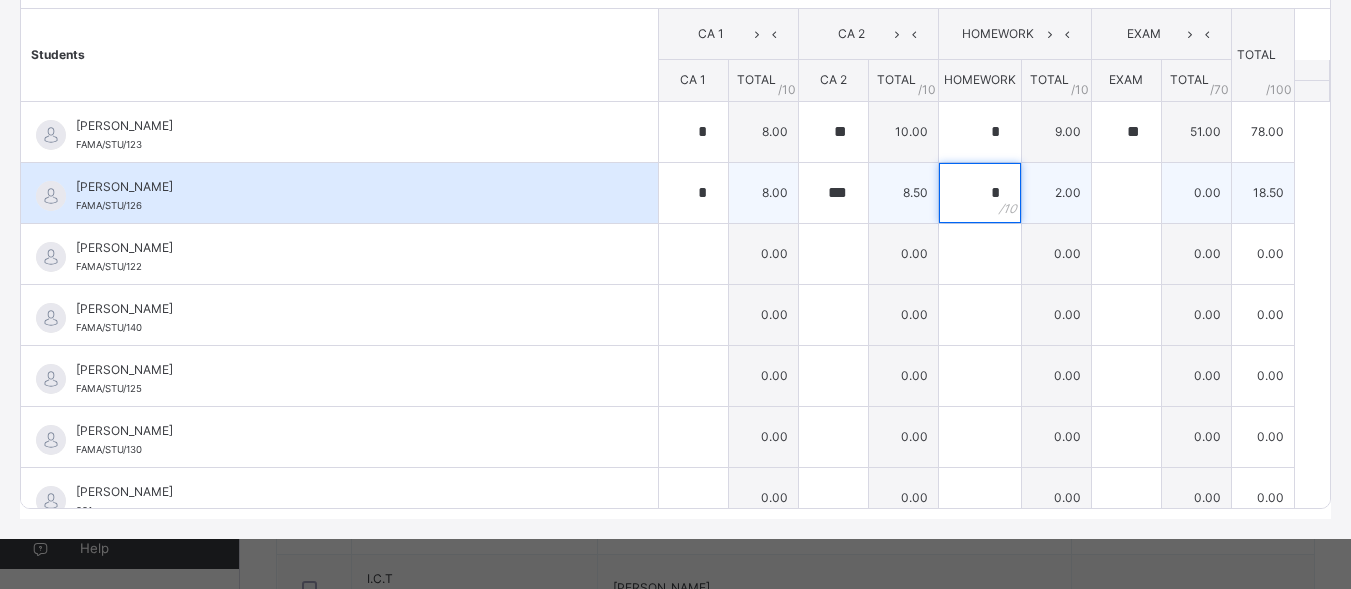 type on "*" 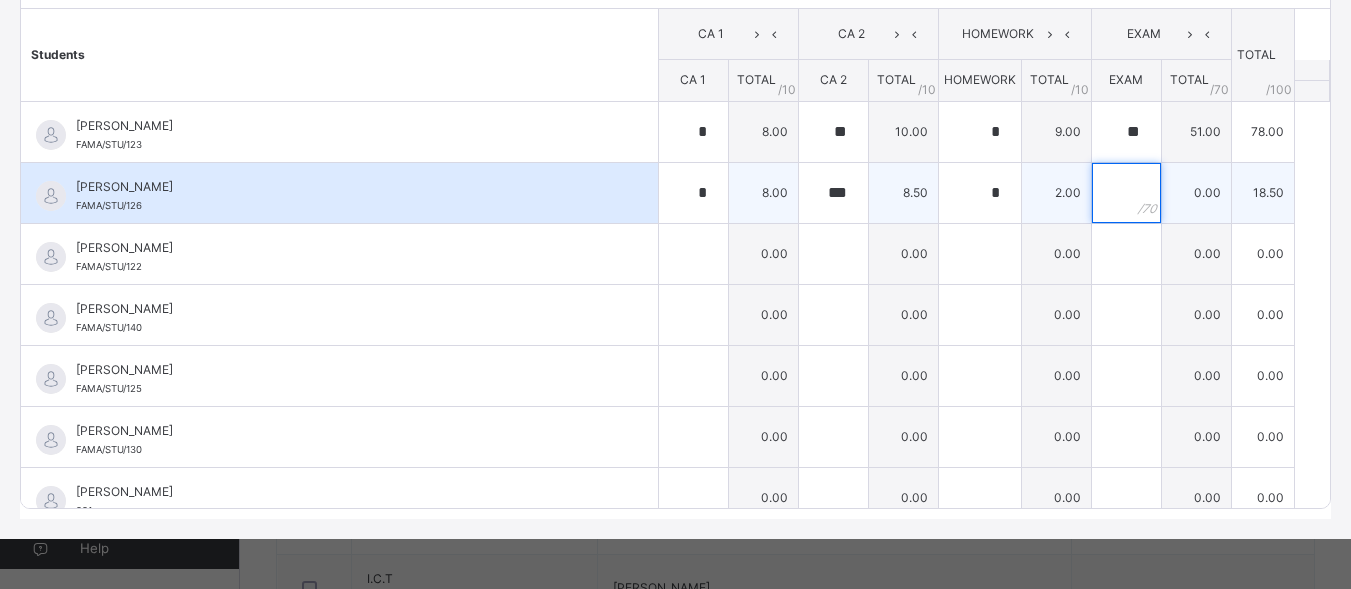click at bounding box center (1126, 193) 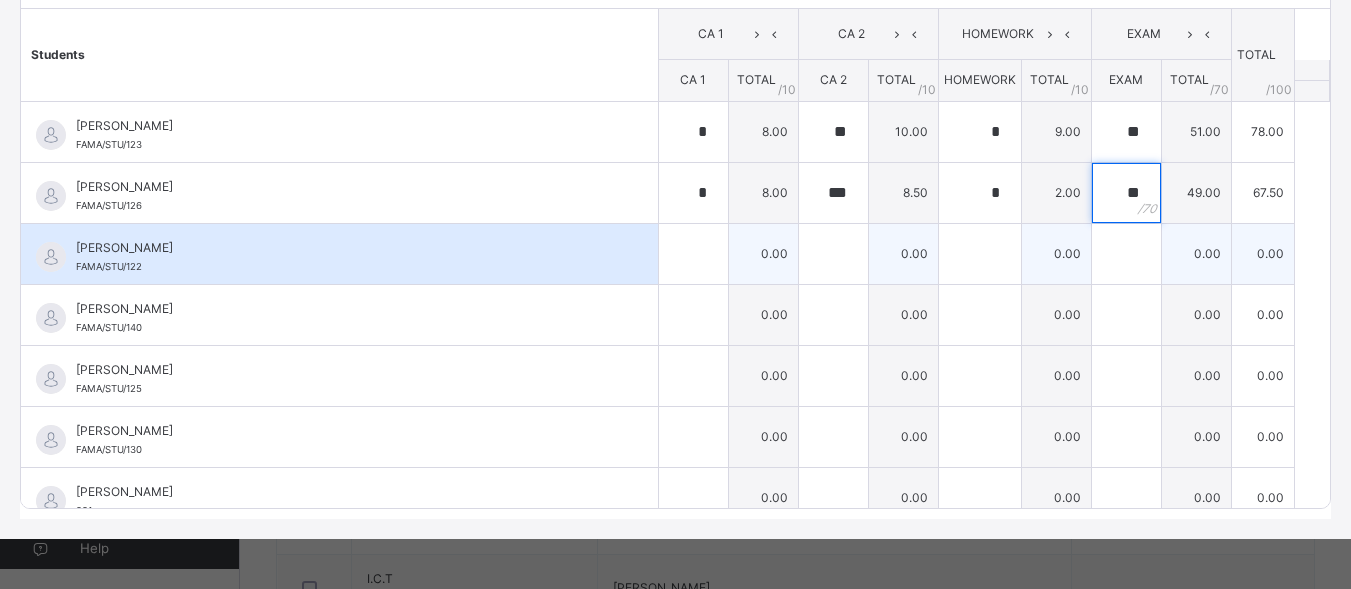 type on "**" 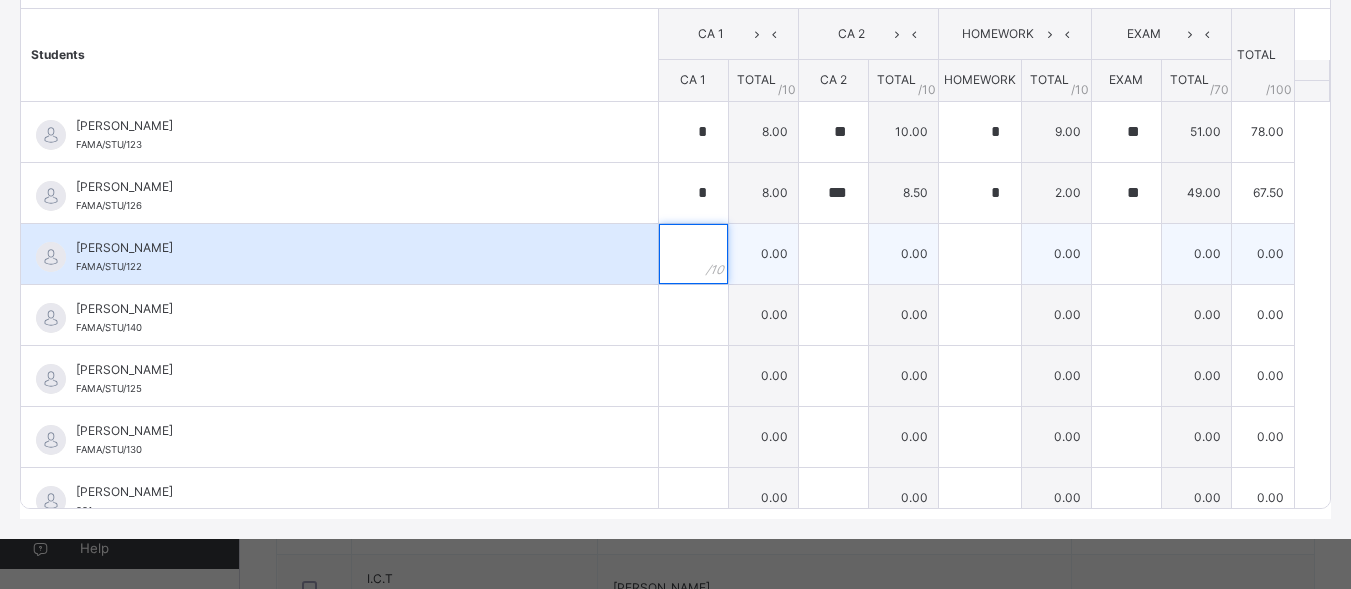 click at bounding box center (693, 254) 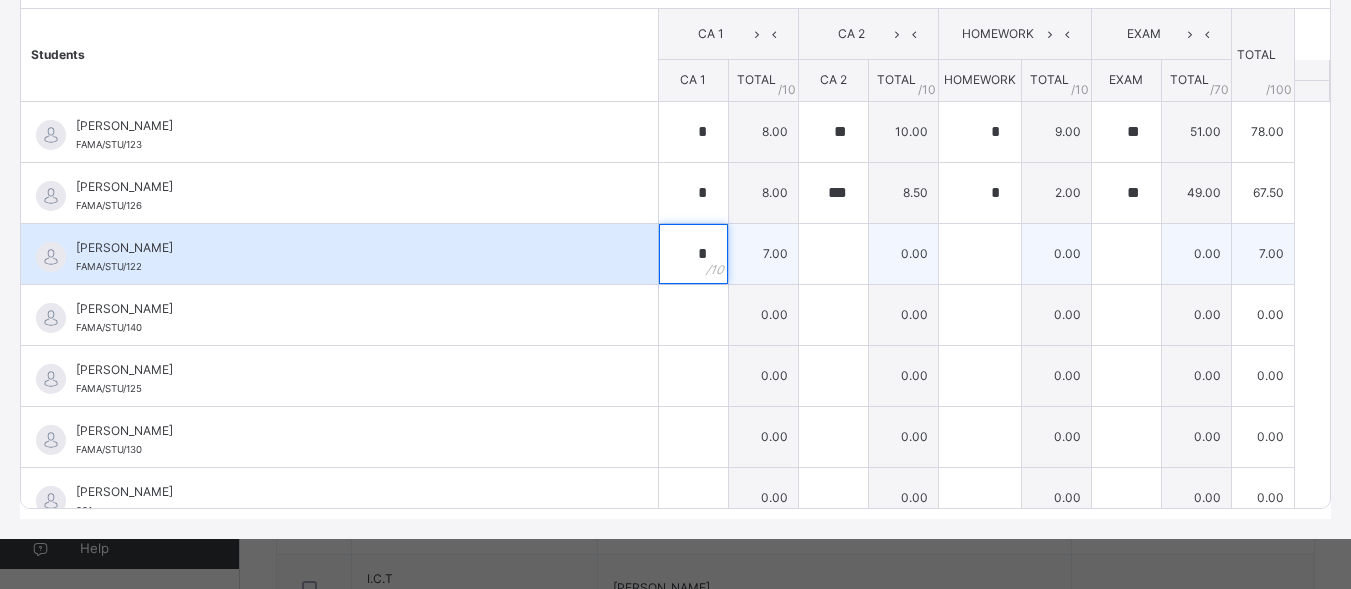 type on "*" 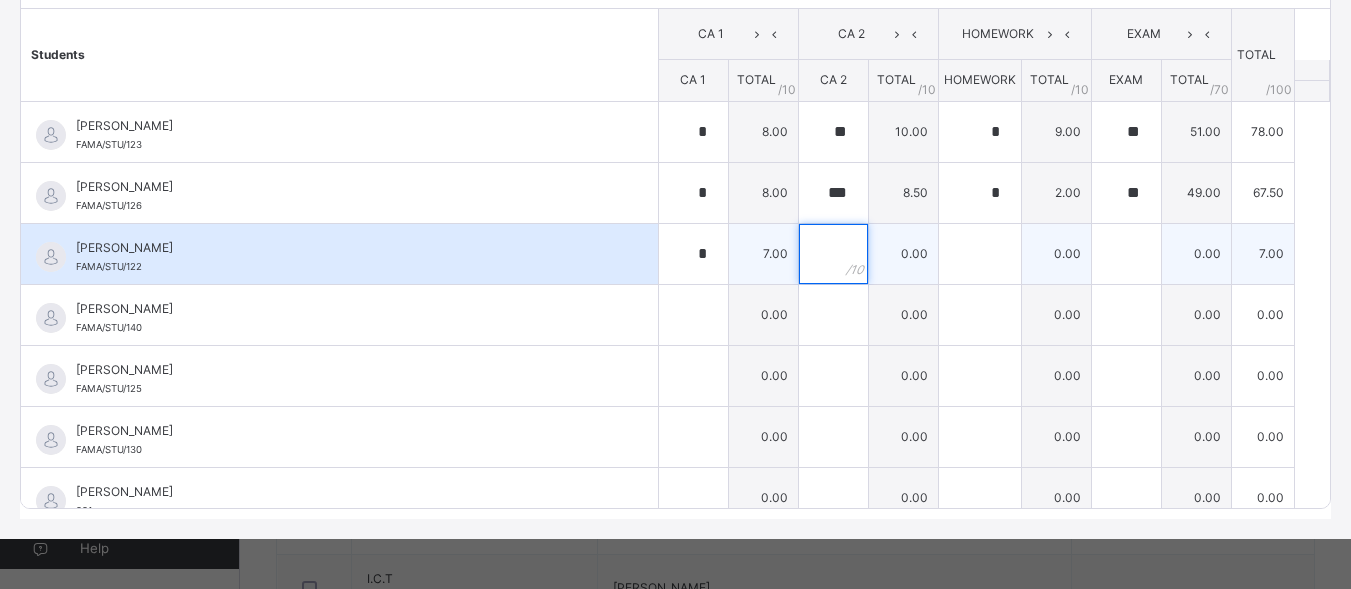 click at bounding box center [833, 254] 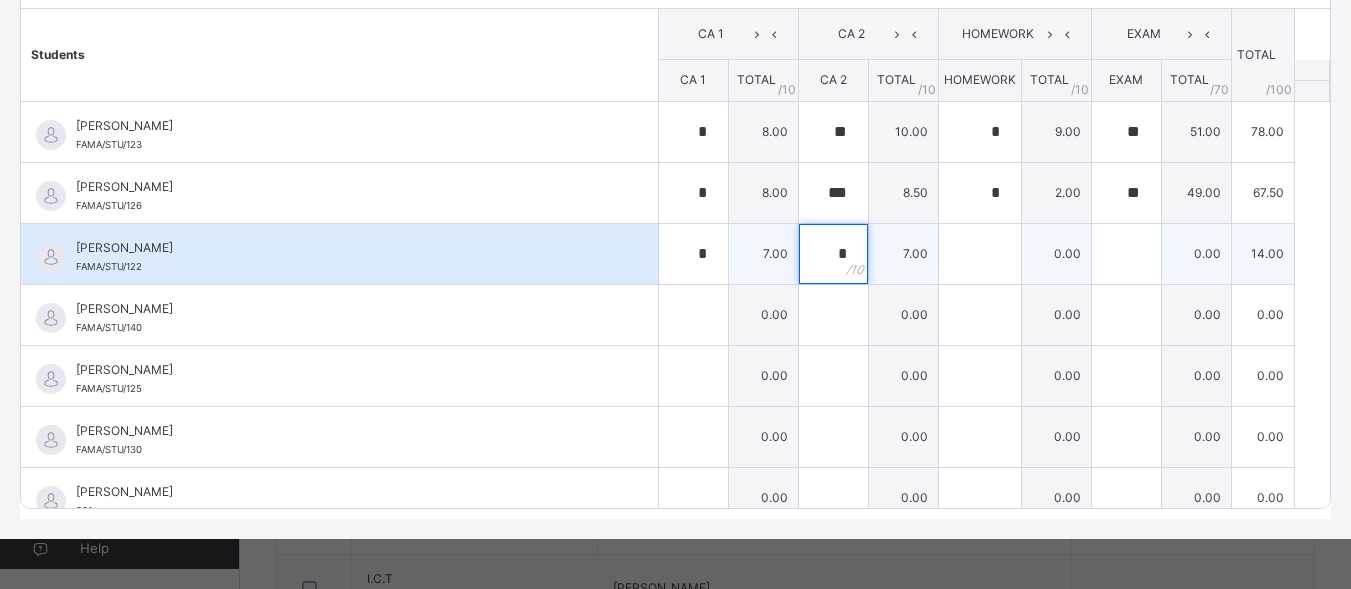 type on "*" 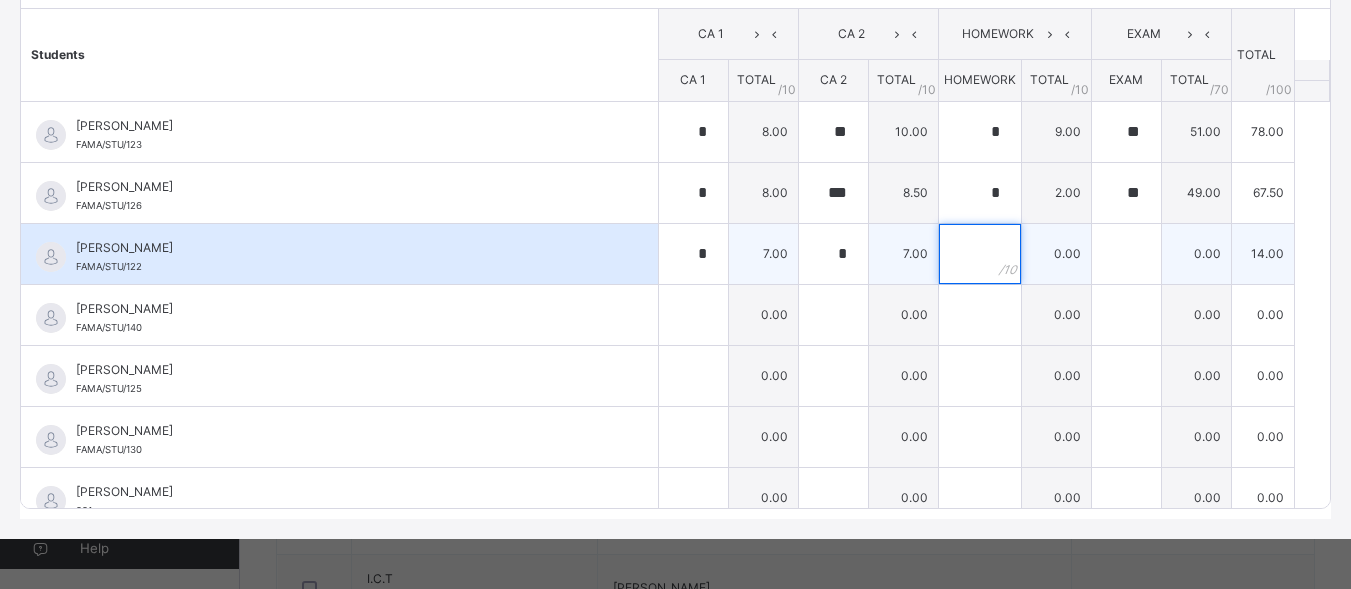 click at bounding box center [980, 254] 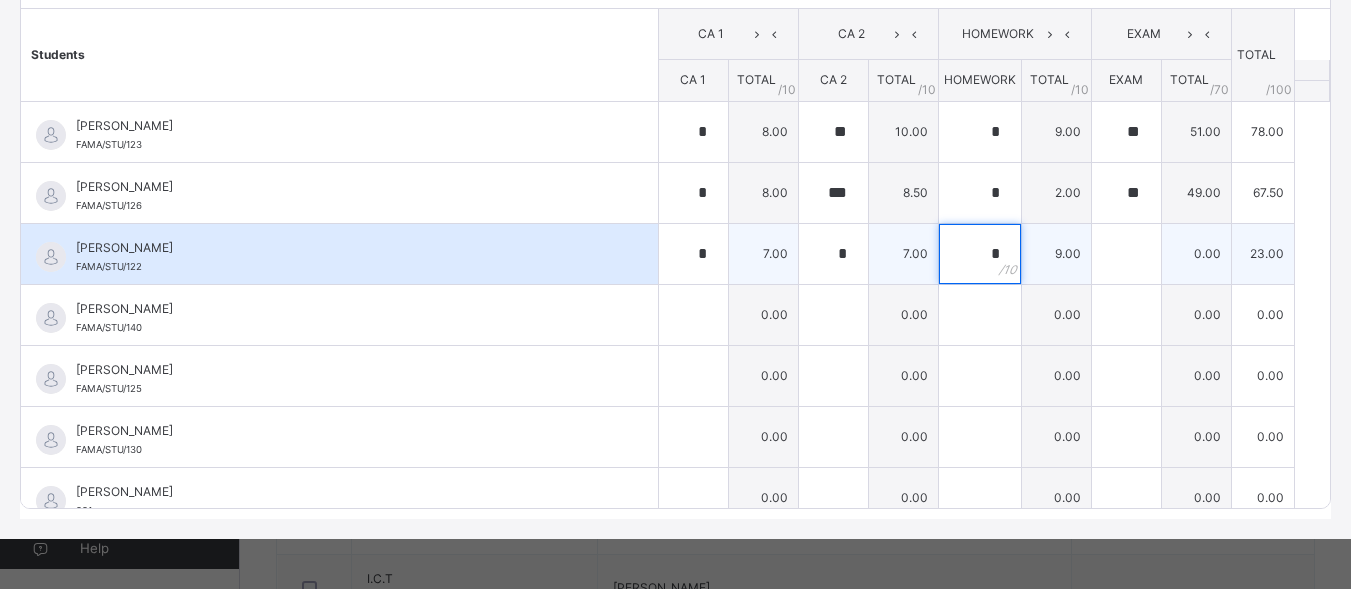 type on "*" 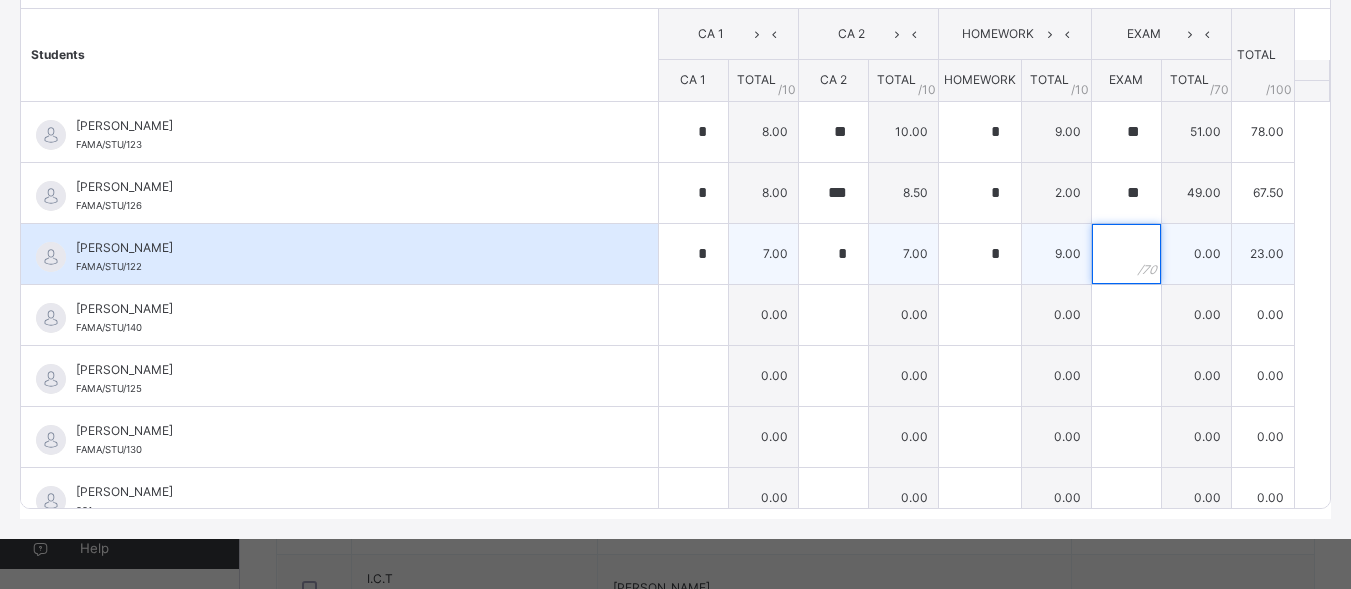 click at bounding box center [1126, 254] 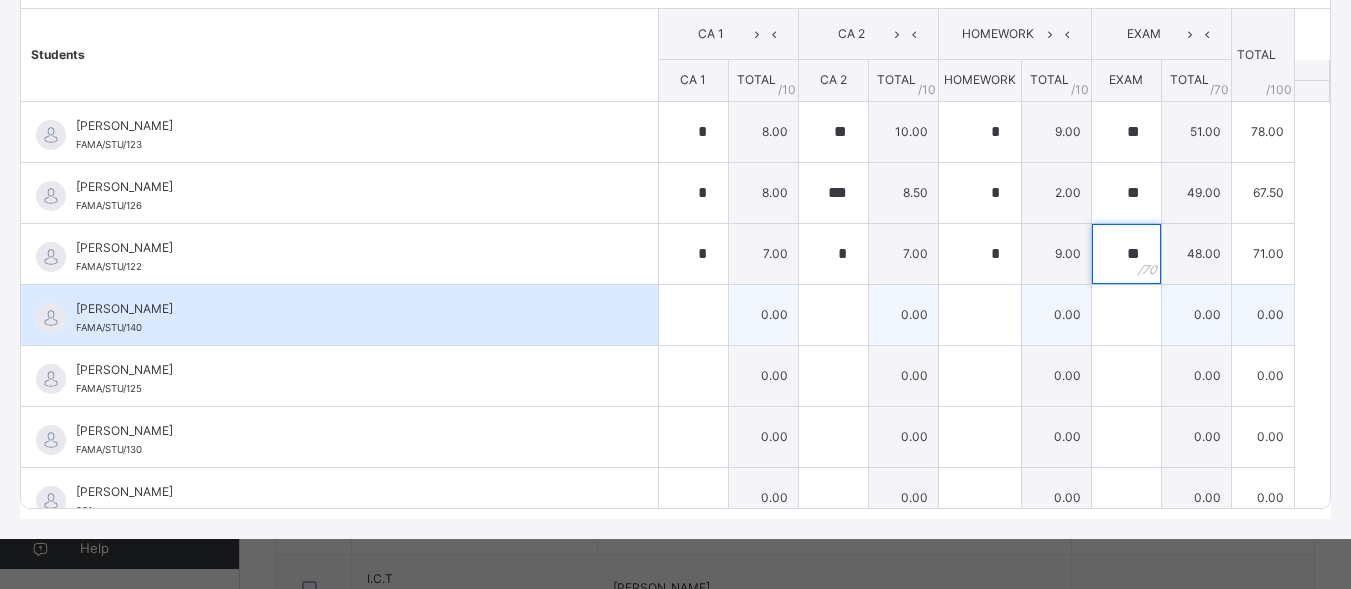 type on "**" 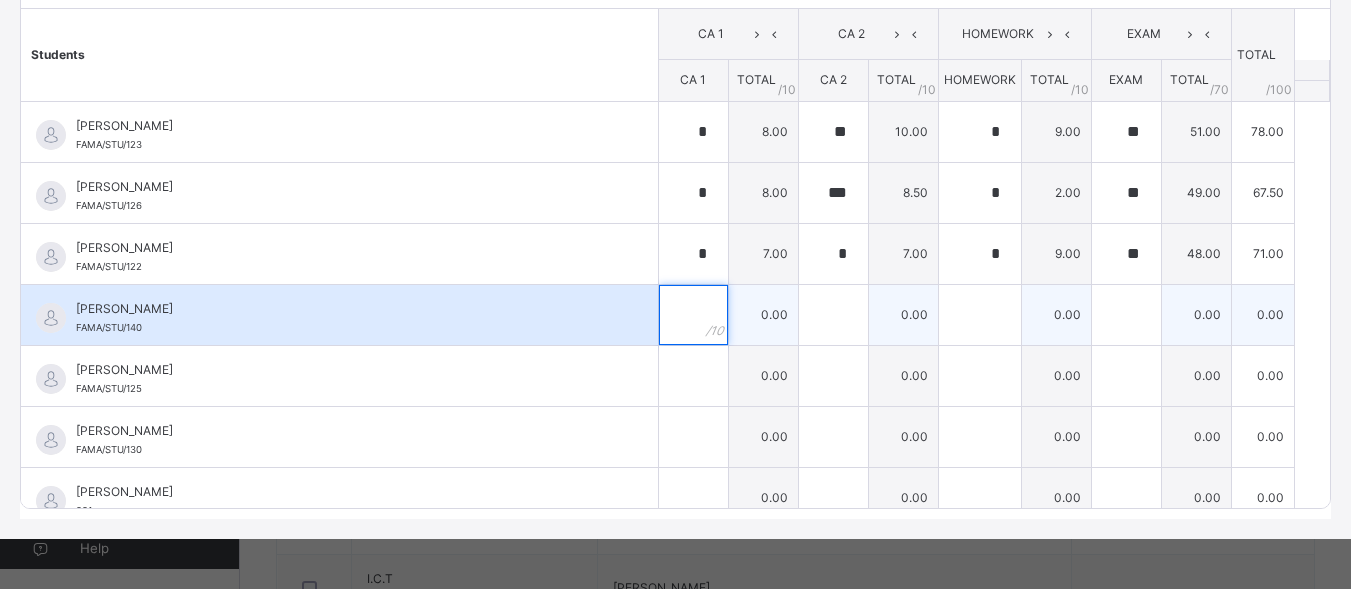 click at bounding box center (693, 315) 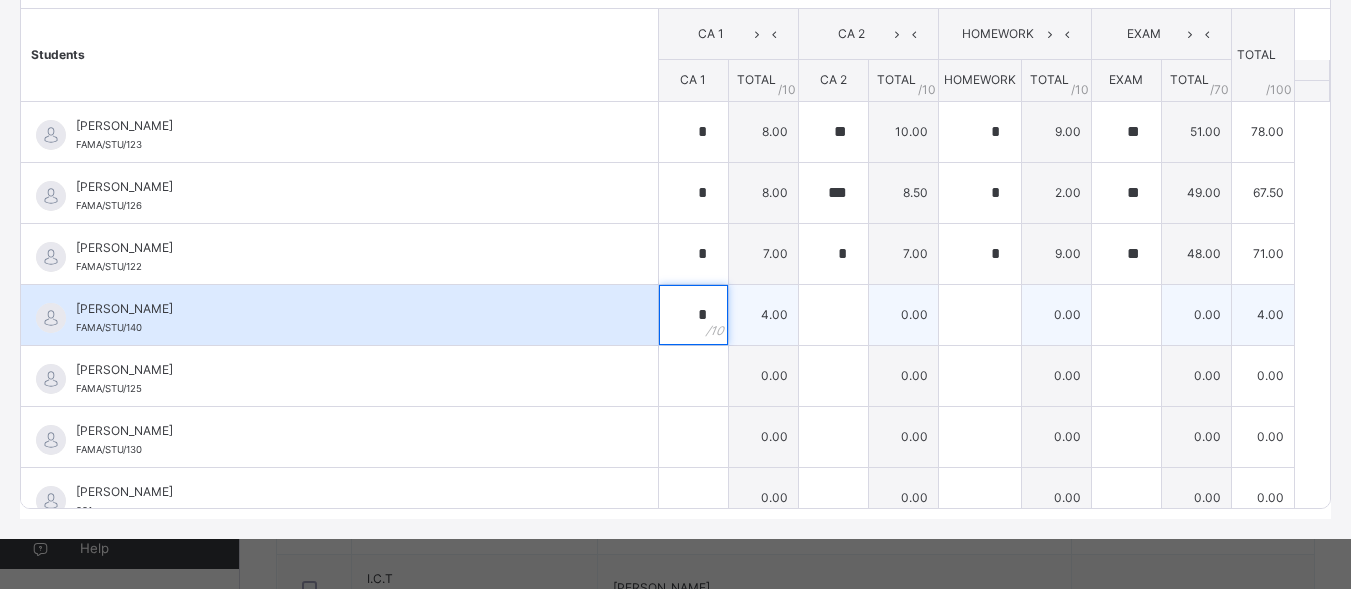 type on "*" 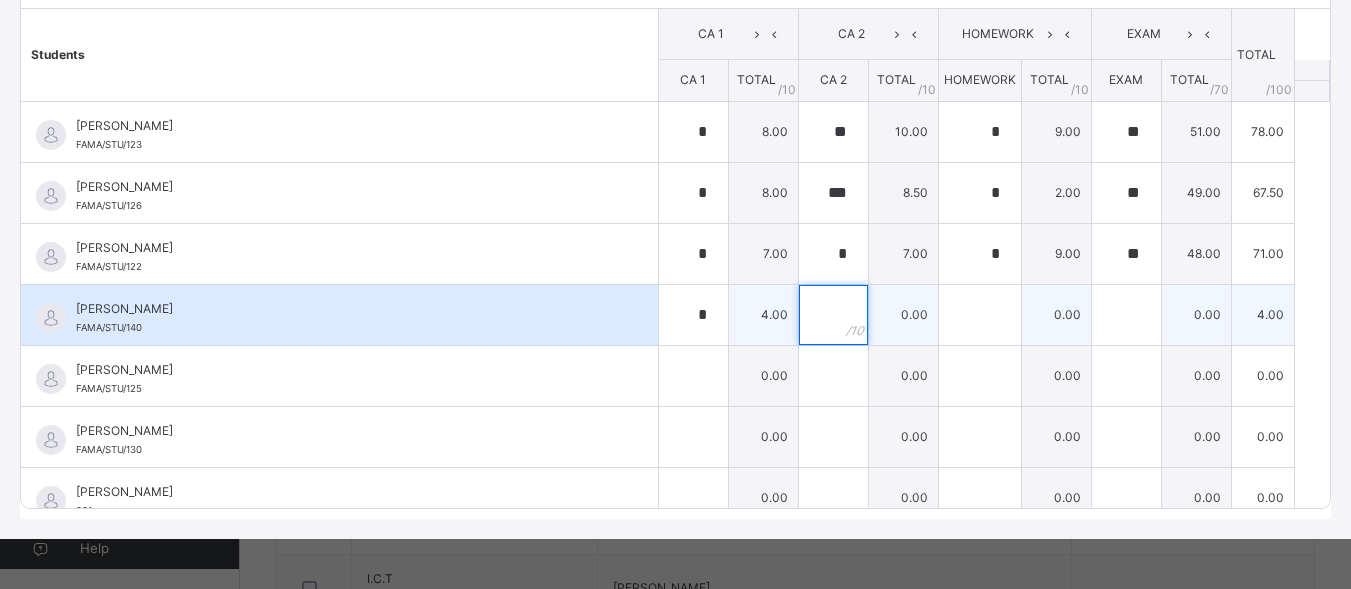 click at bounding box center (833, 315) 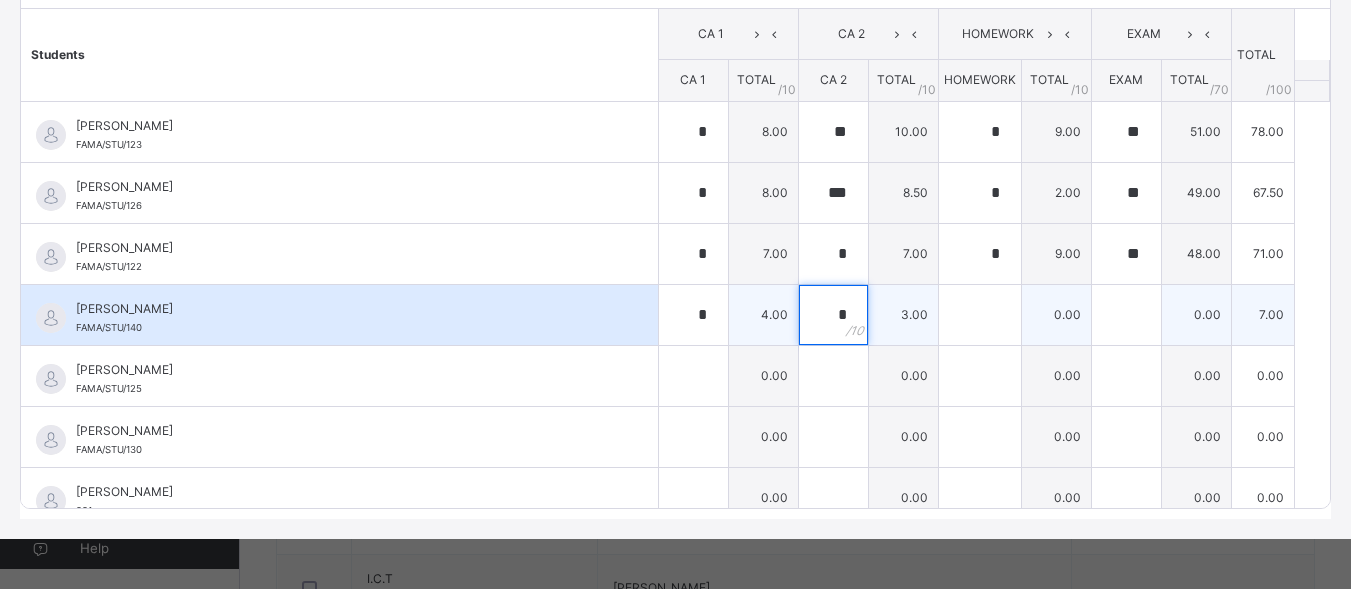 type on "*" 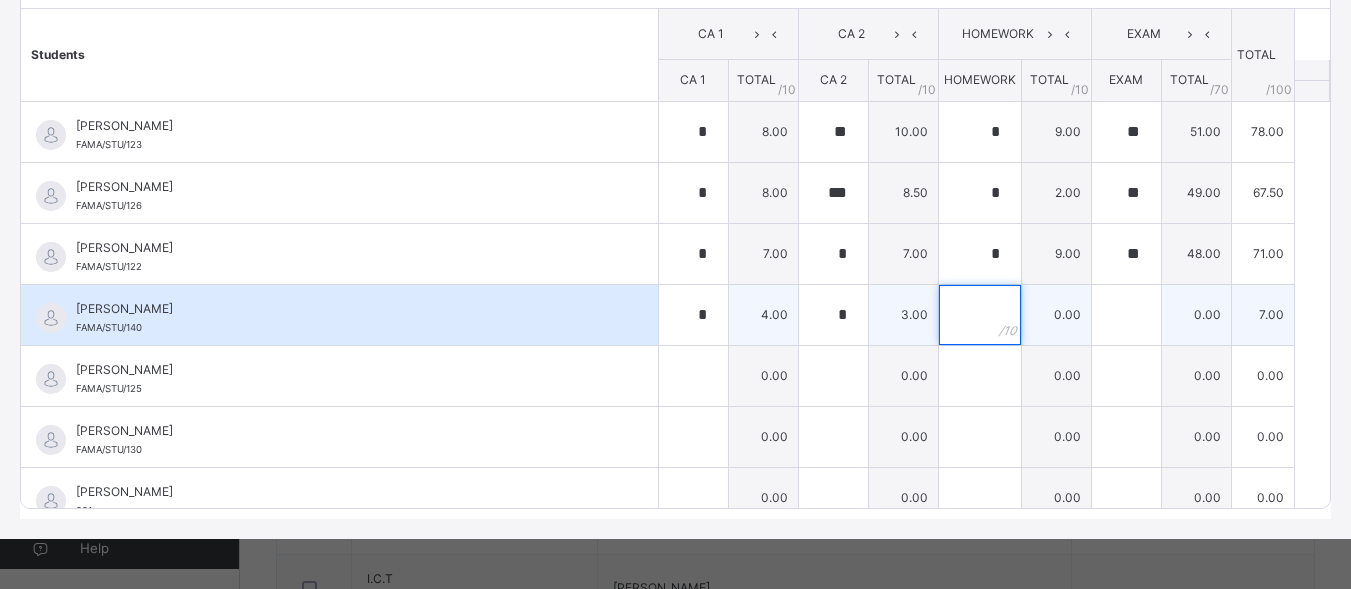 click at bounding box center (980, 315) 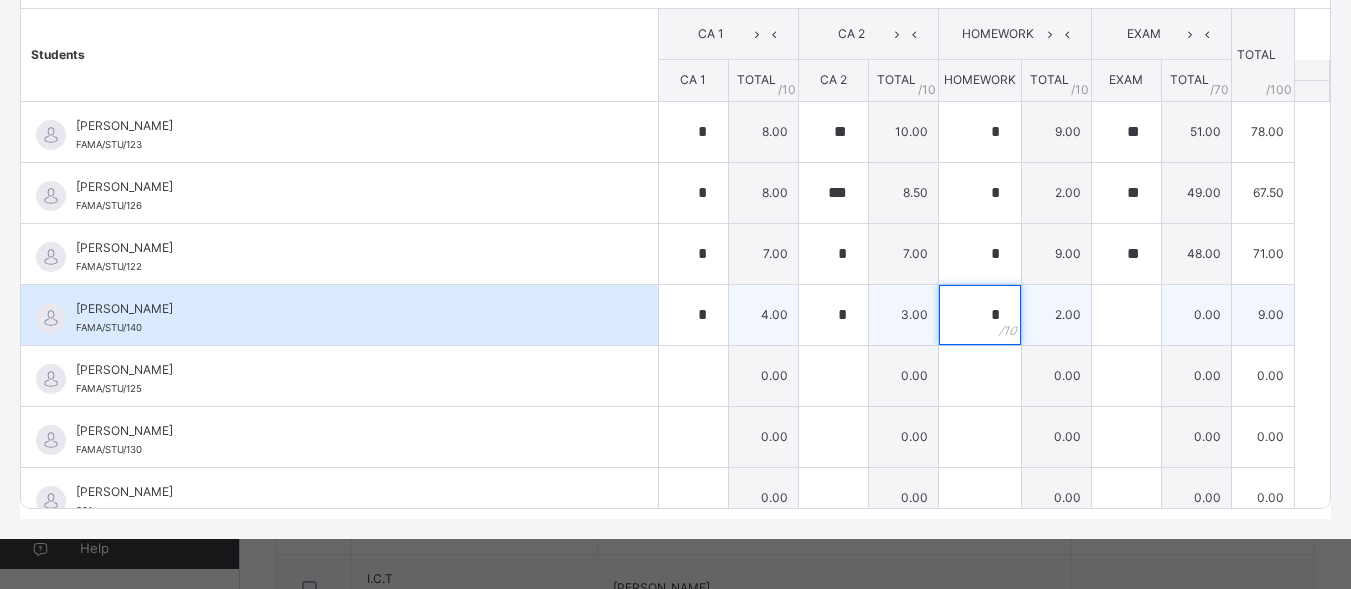 type on "*" 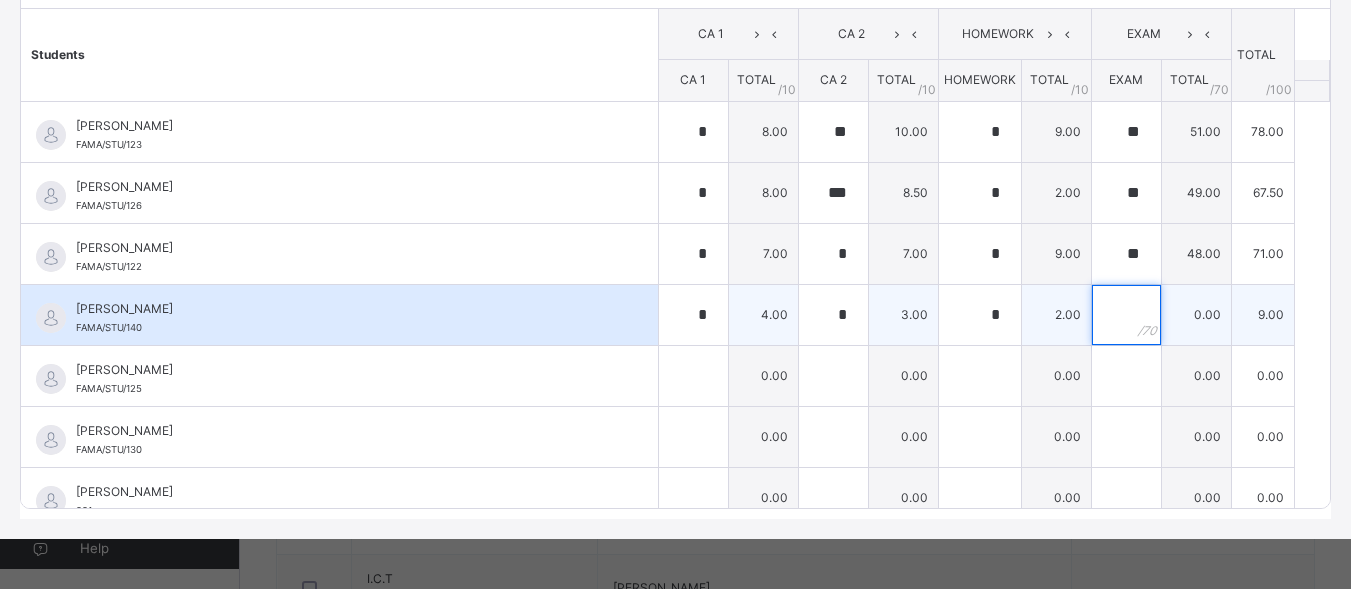 click at bounding box center [1126, 315] 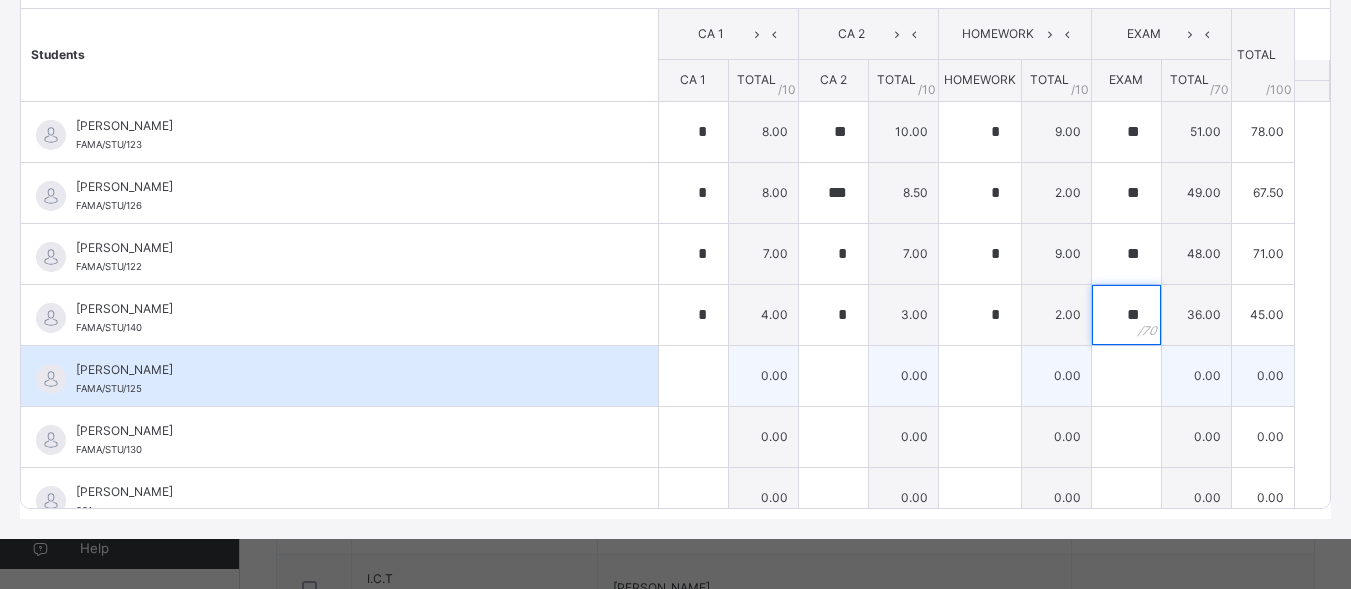 type on "**" 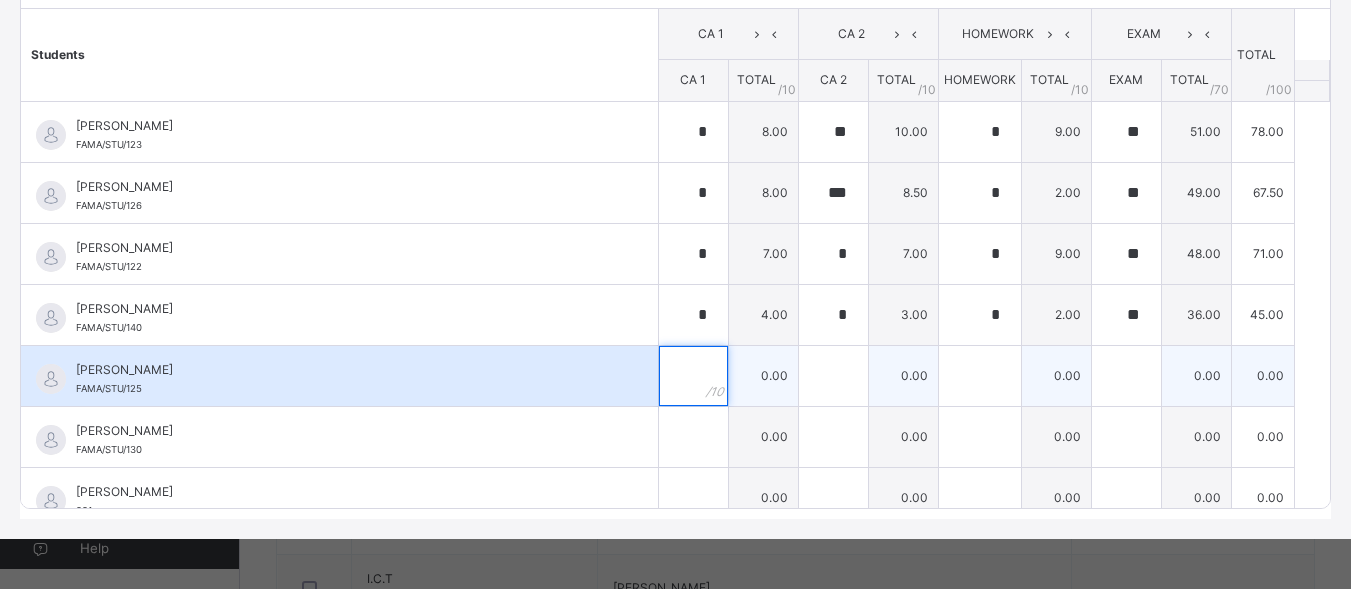click at bounding box center [693, 376] 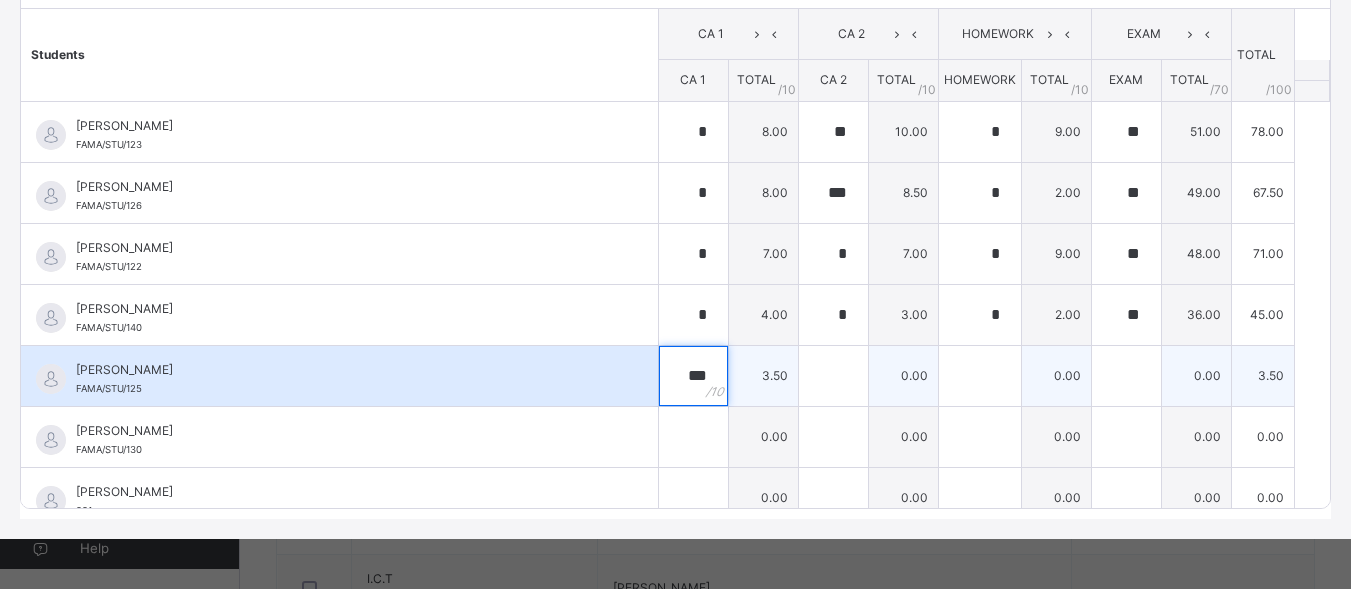 type on "***" 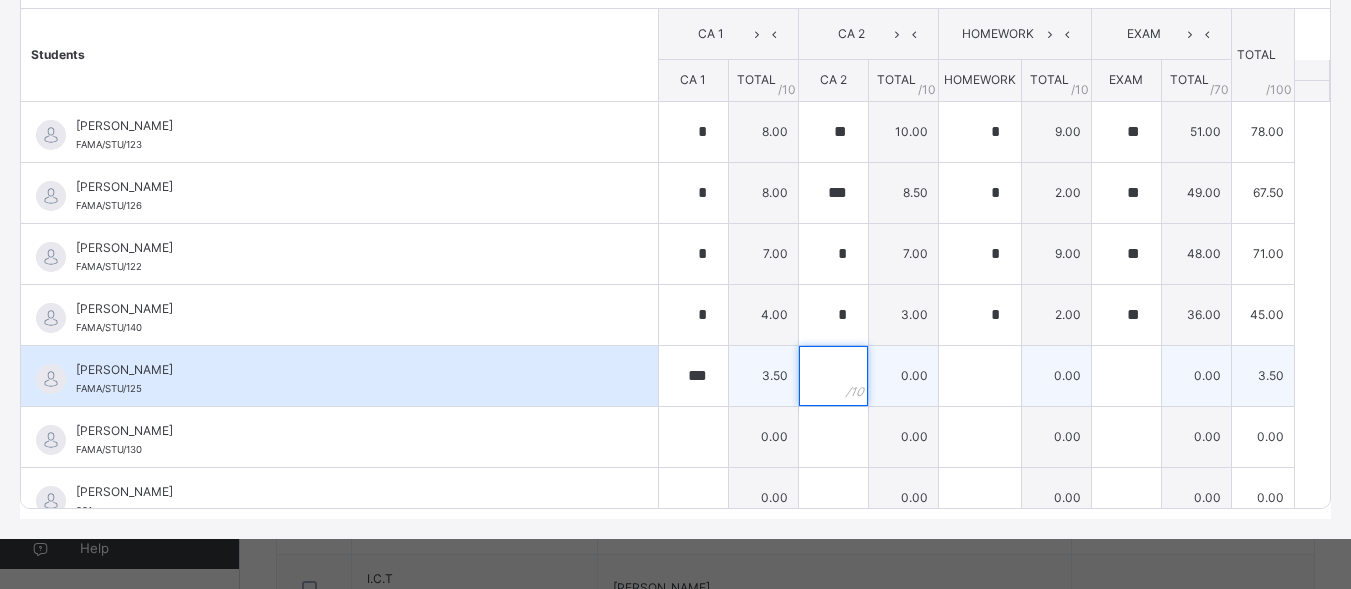 click at bounding box center [833, 376] 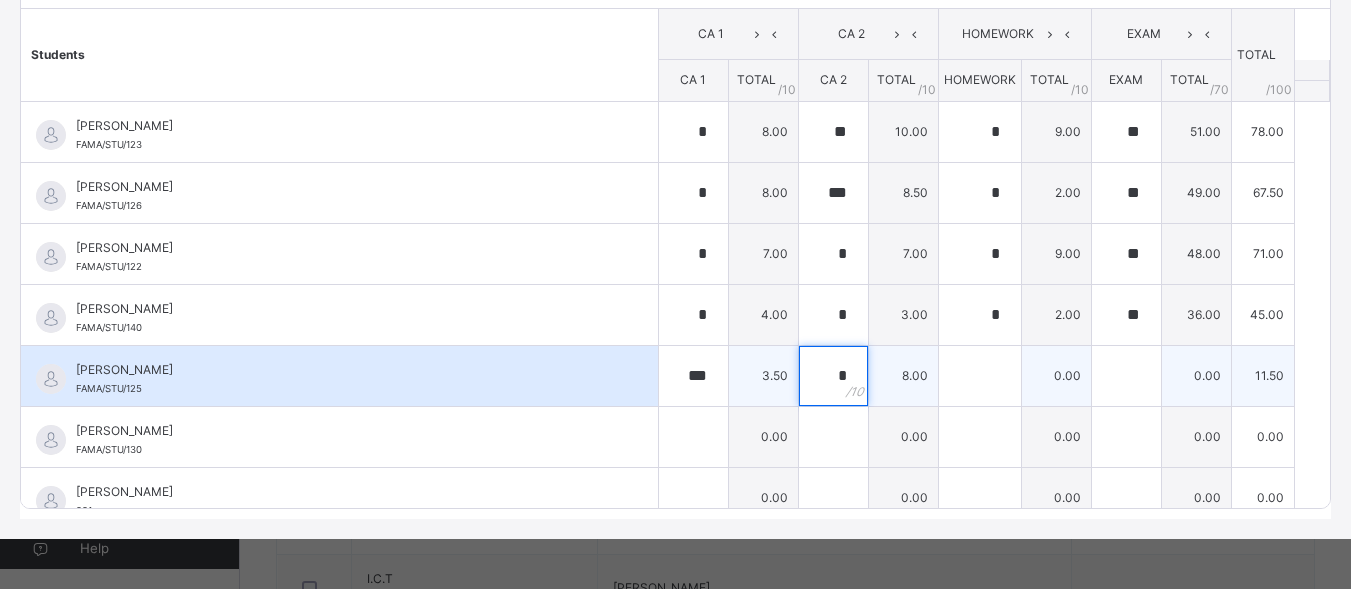 type on "*" 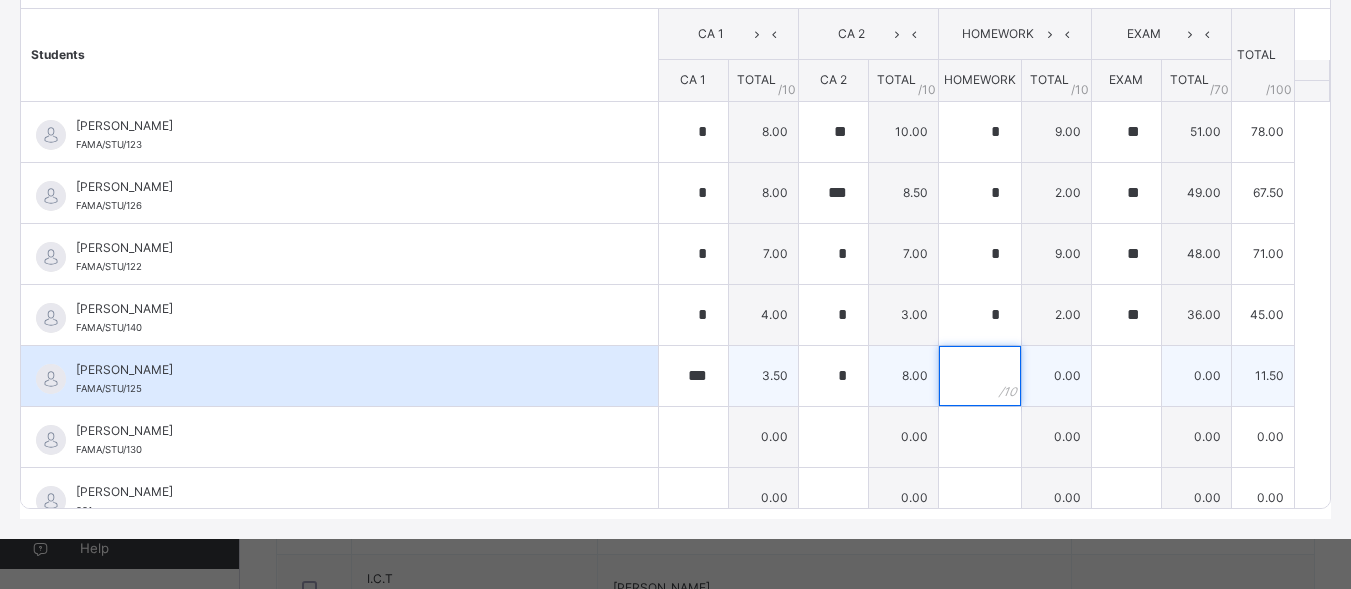 click at bounding box center (980, 376) 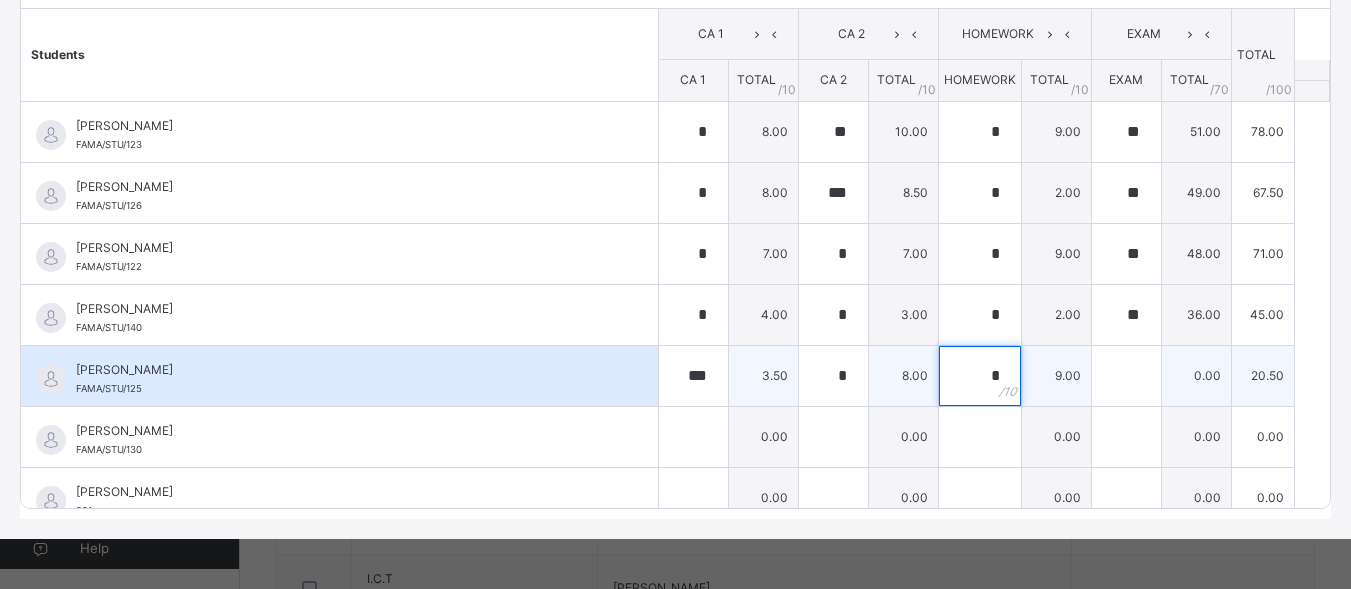 type on "*" 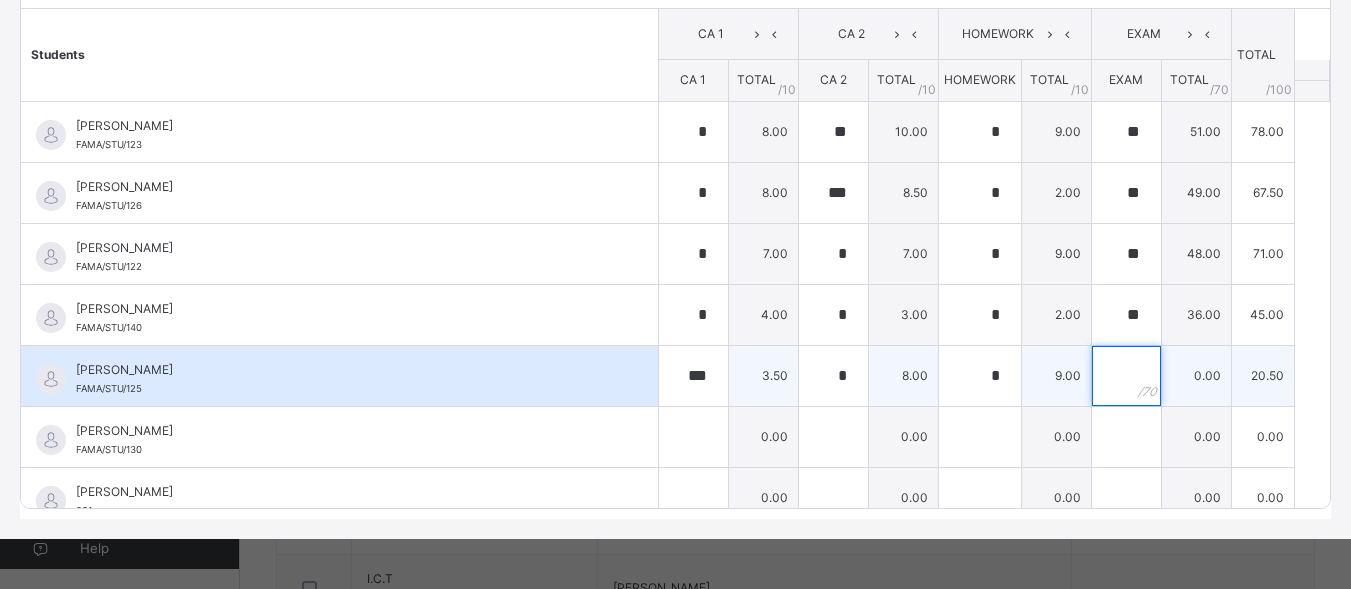 click at bounding box center (1126, 376) 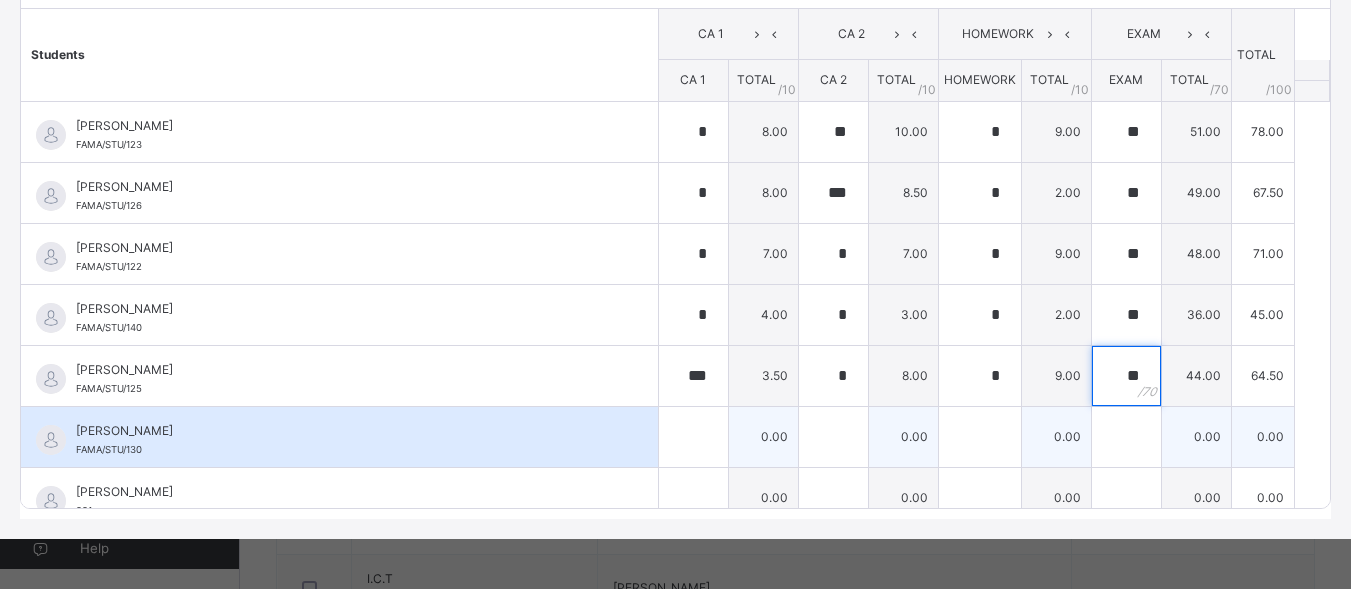 type on "**" 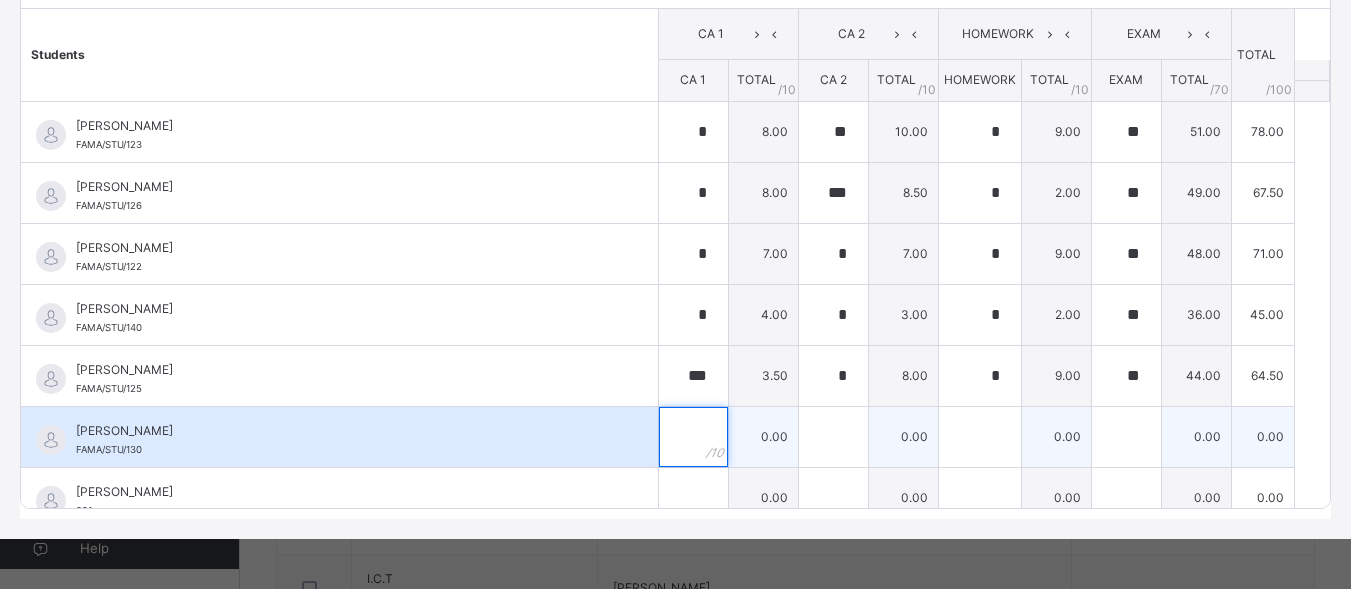 click at bounding box center (693, 437) 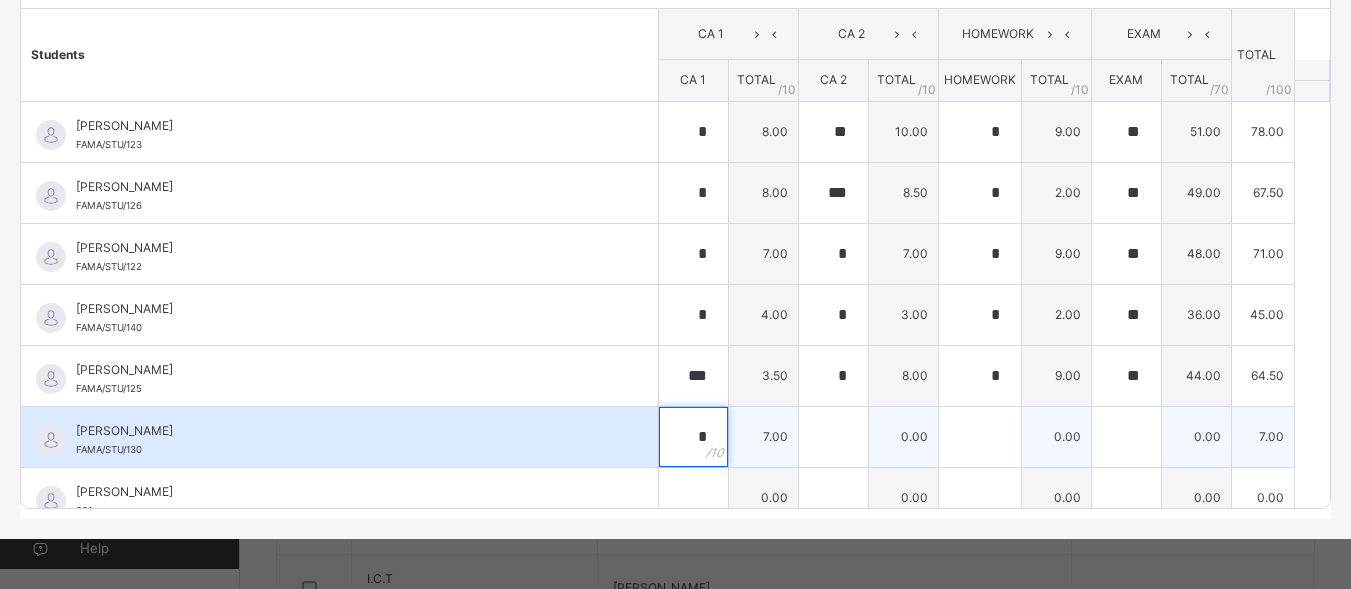 type on "*" 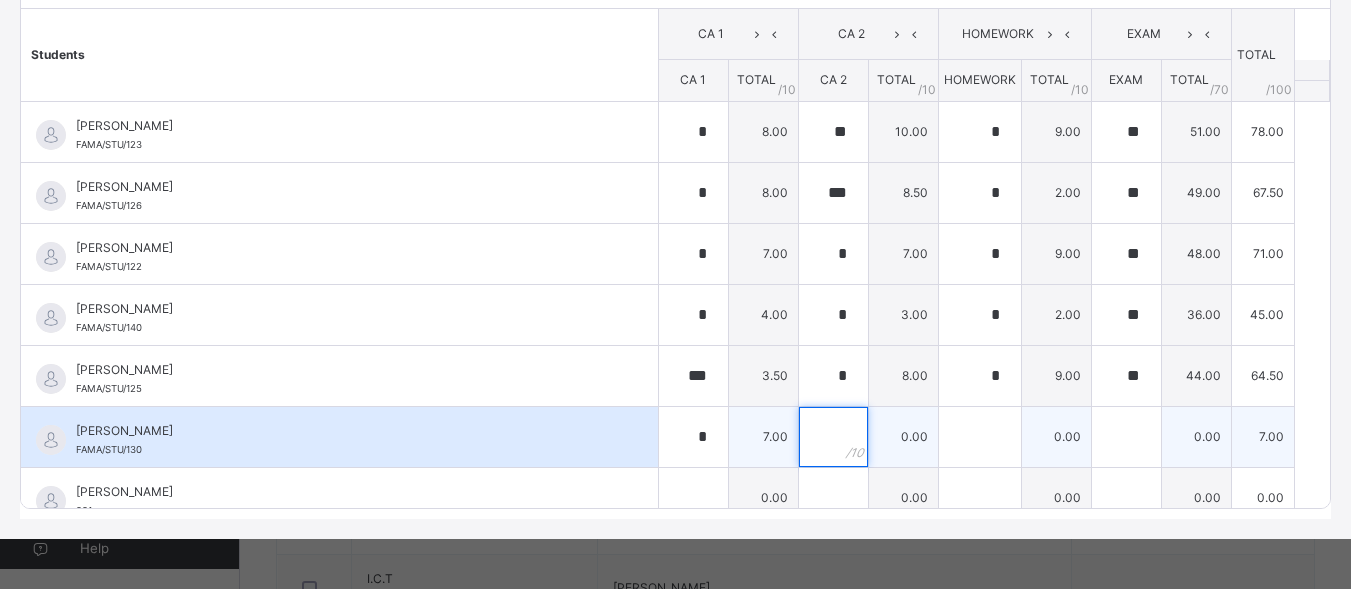 click at bounding box center (833, 437) 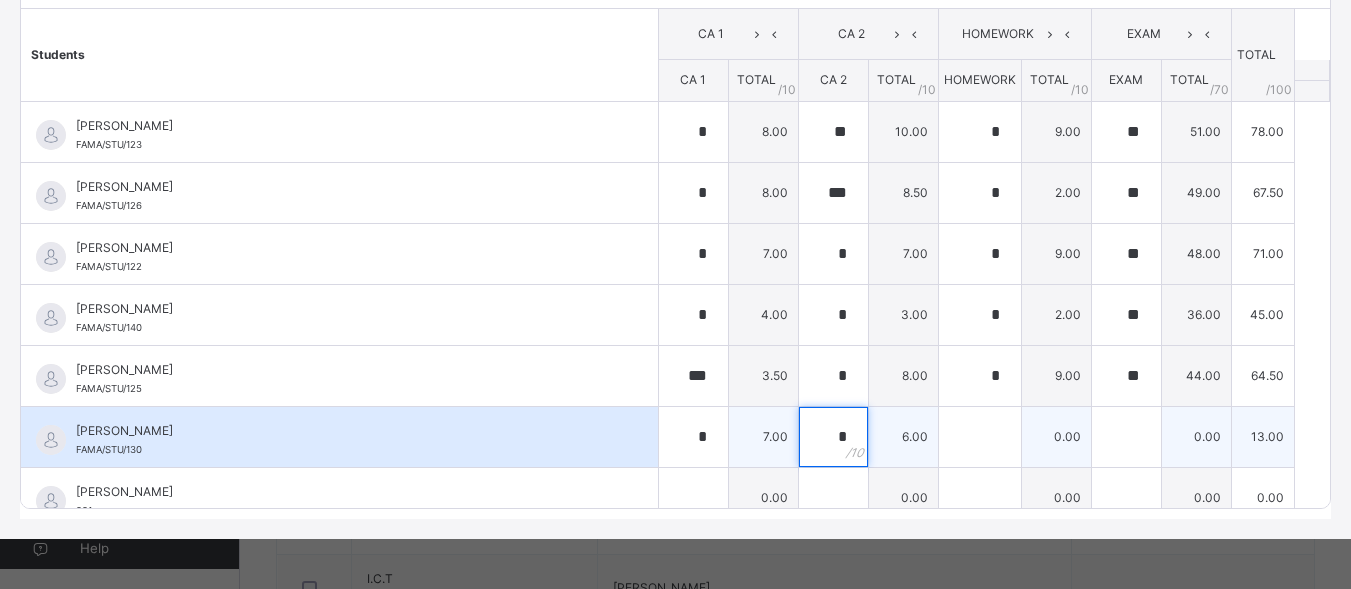 type on "*" 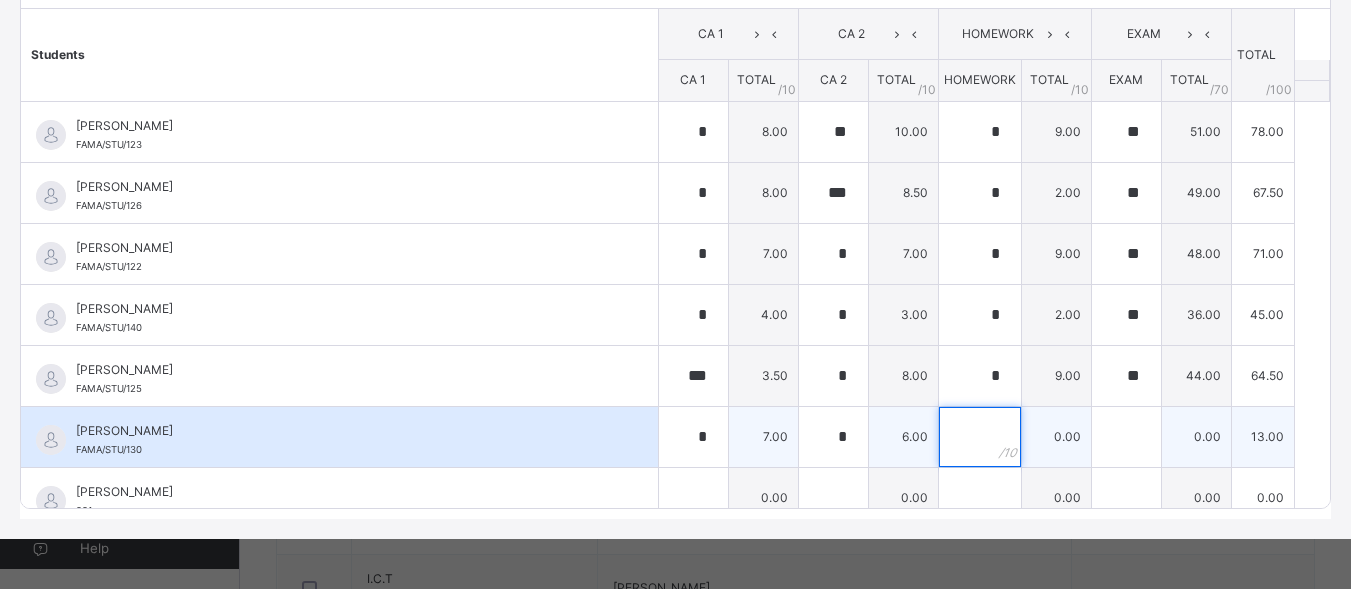 click at bounding box center [980, 437] 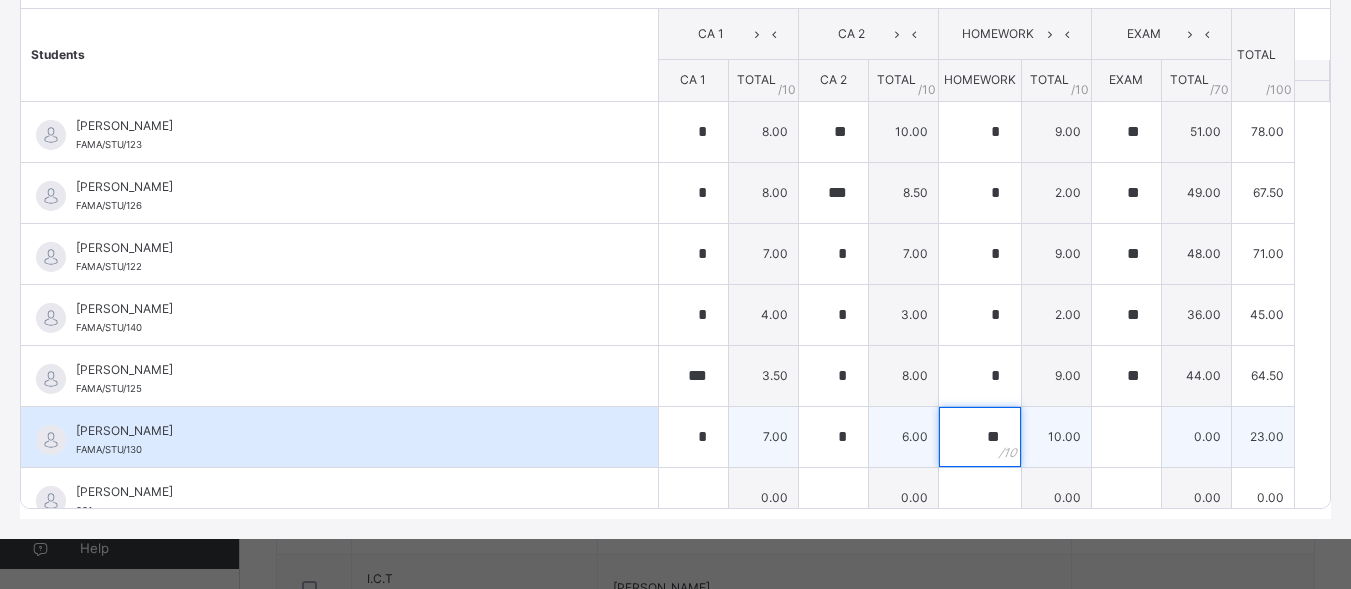 type on "**" 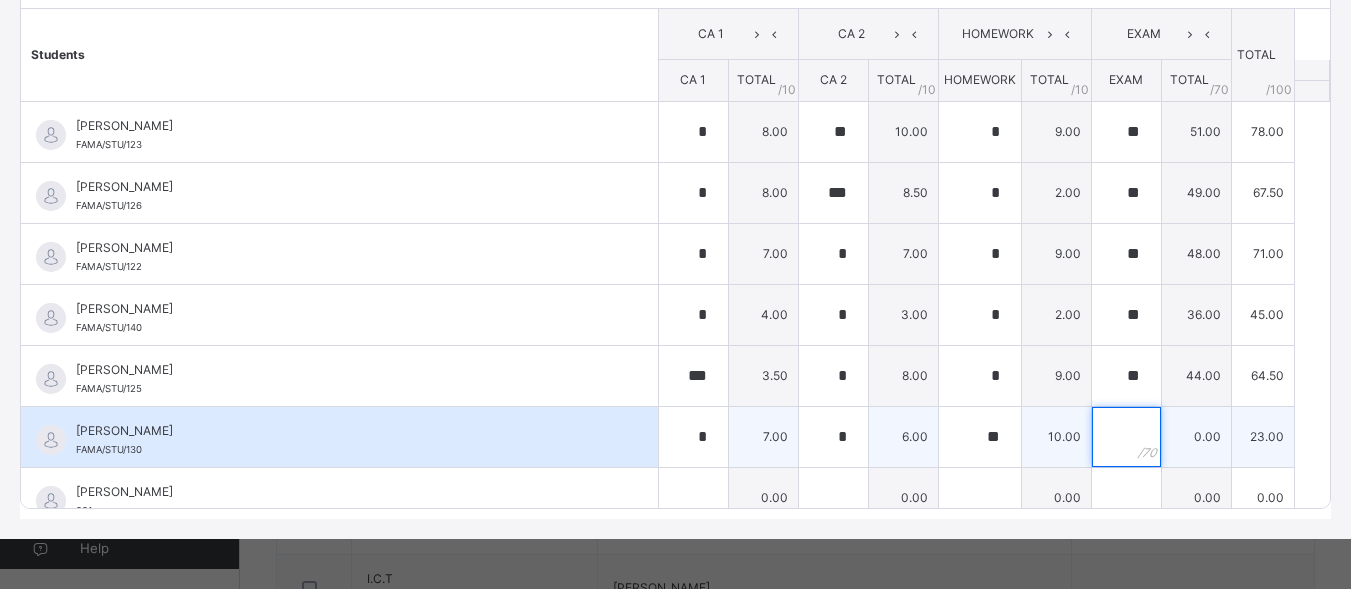 click at bounding box center [1126, 437] 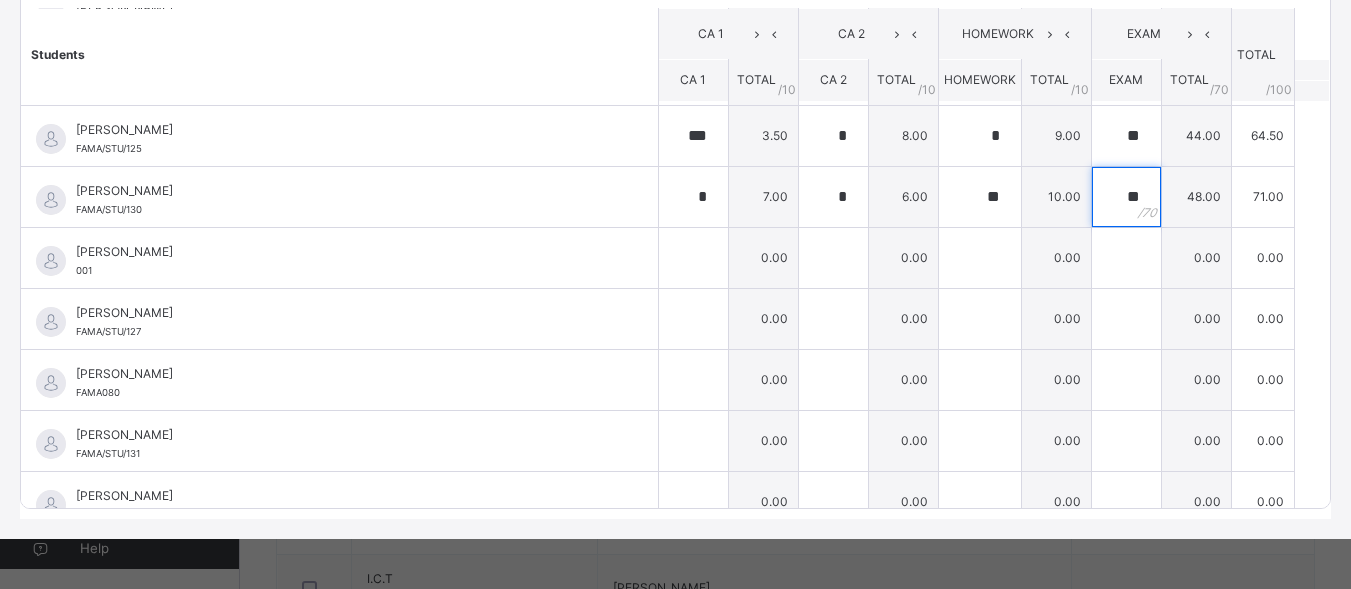scroll, scrollTop: 265, scrollLeft: 0, axis: vertical 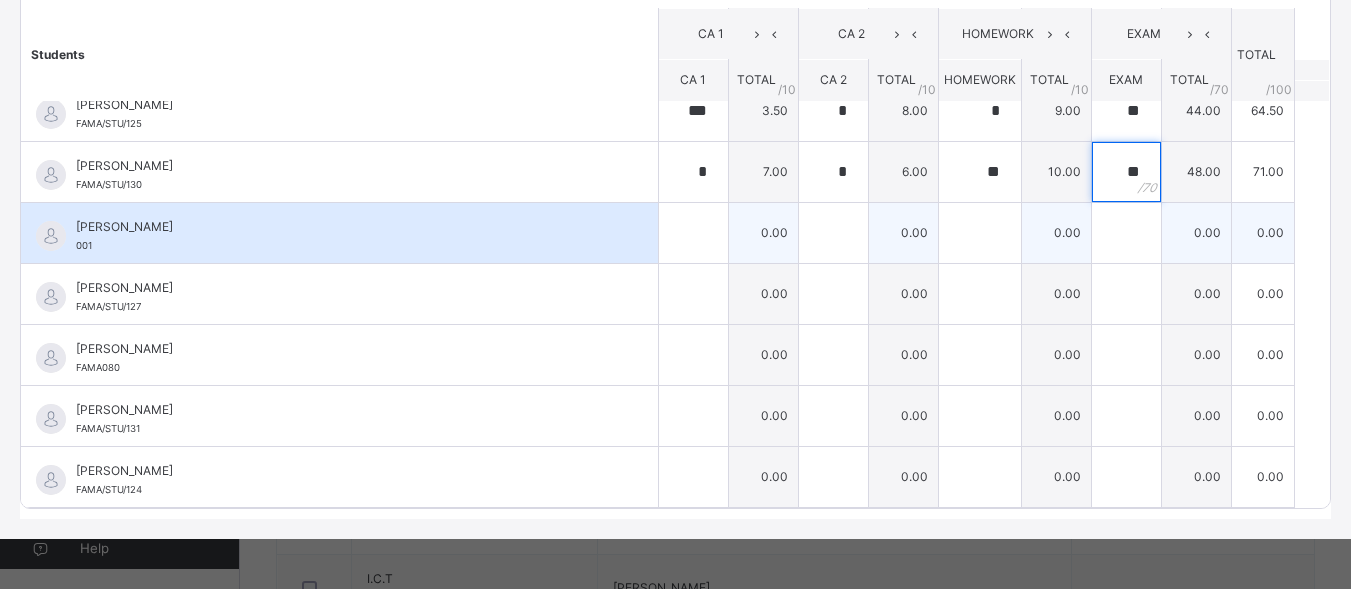 type on "**" 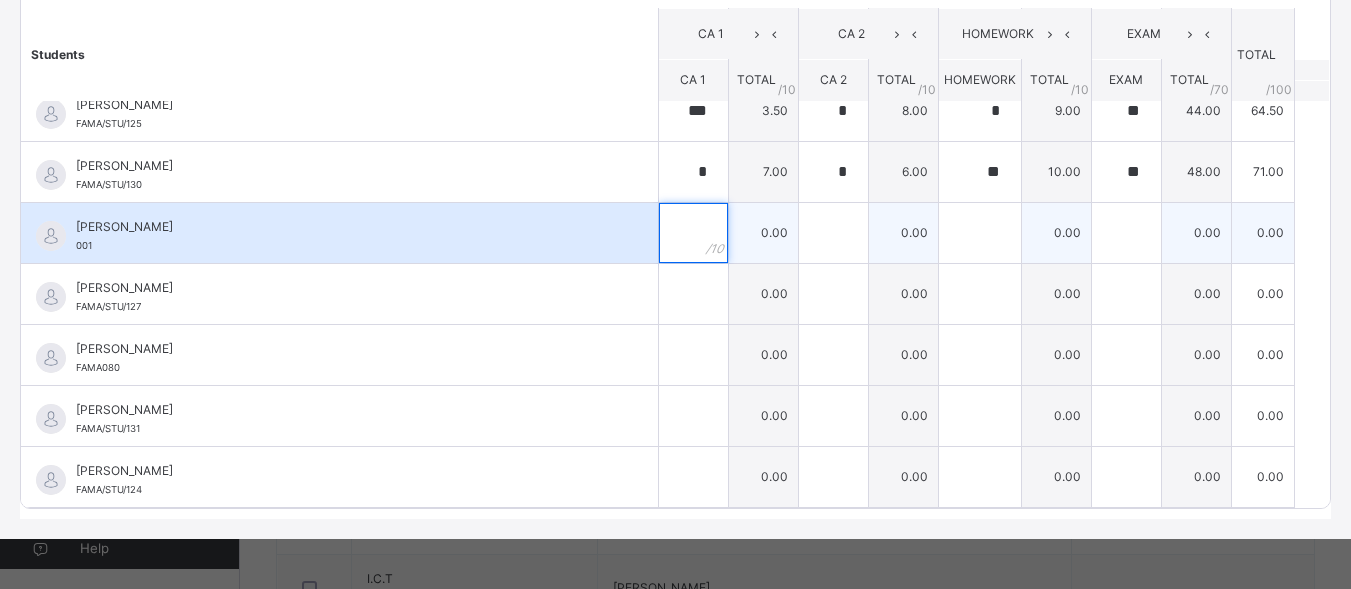 click at bounding box center [693, 233] 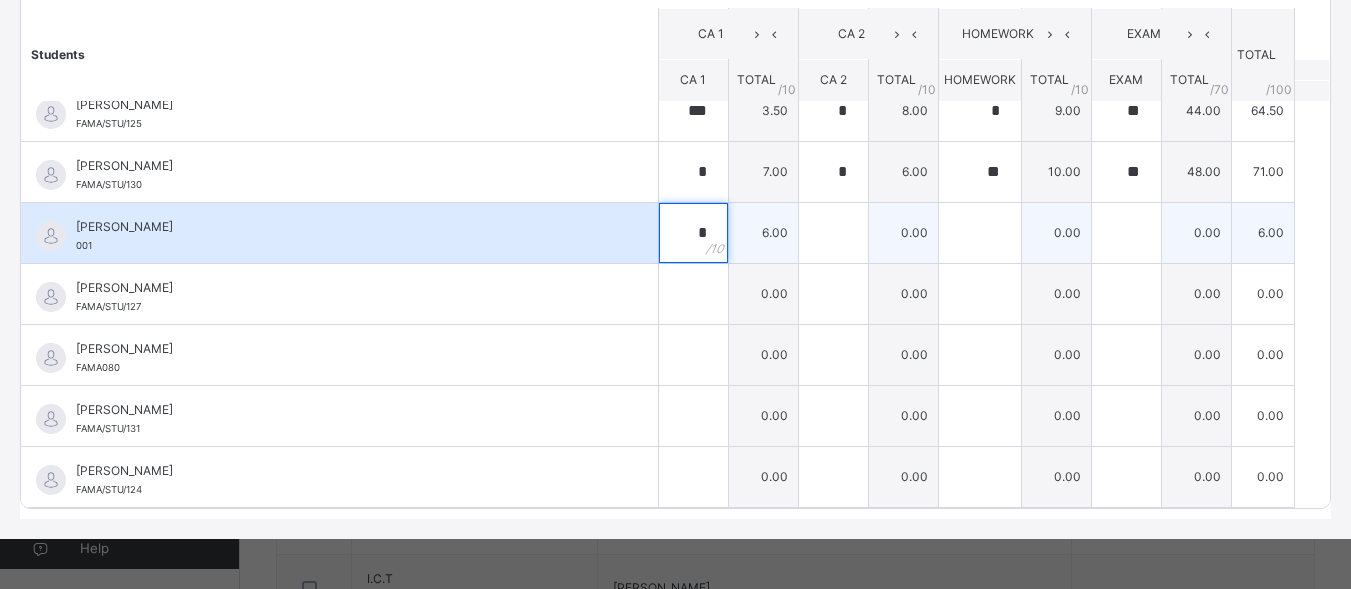 type on "*" 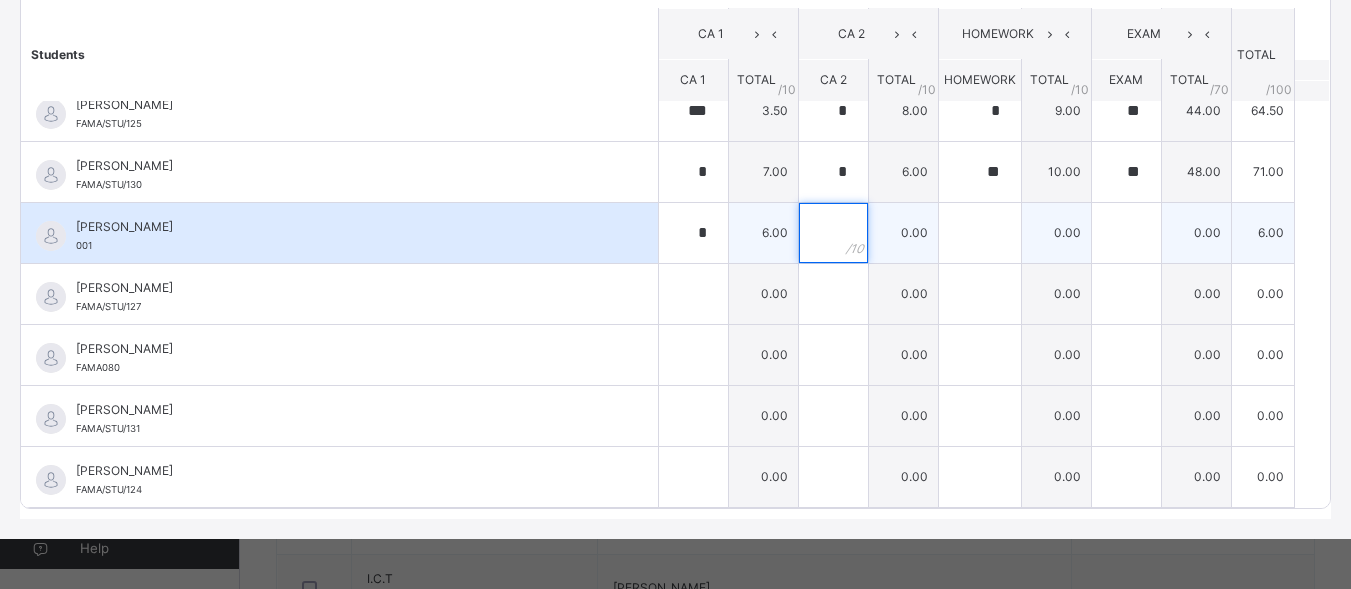 click at bounding box center (833, 233) 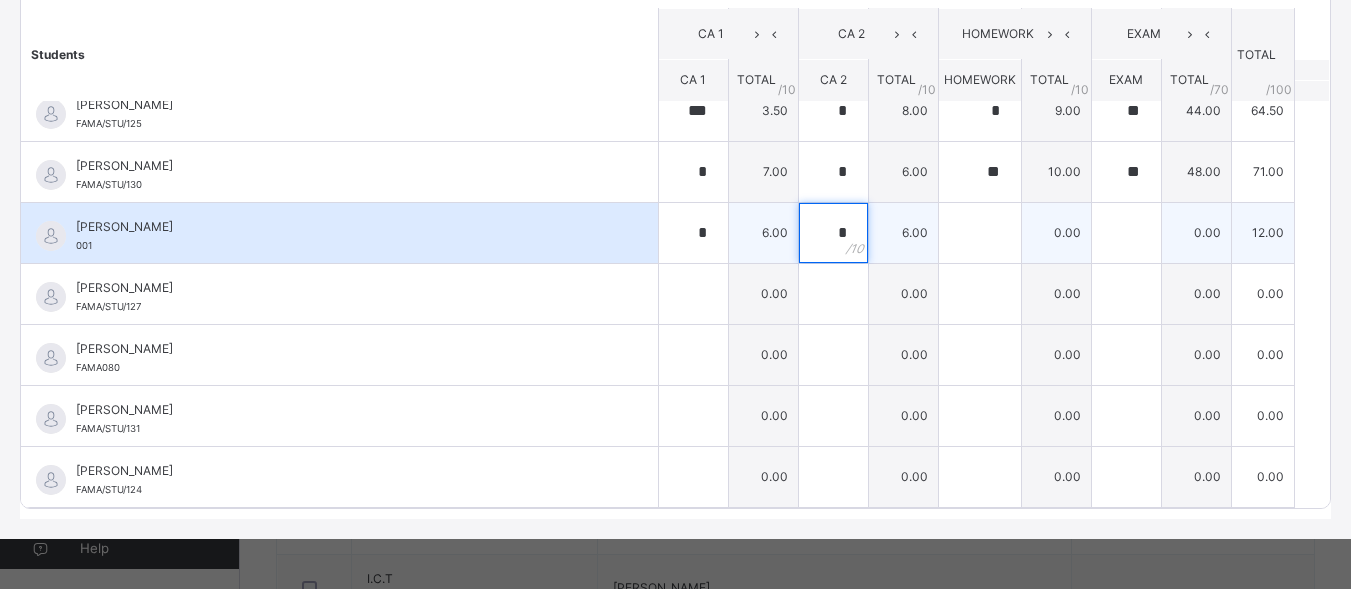 type on "*" 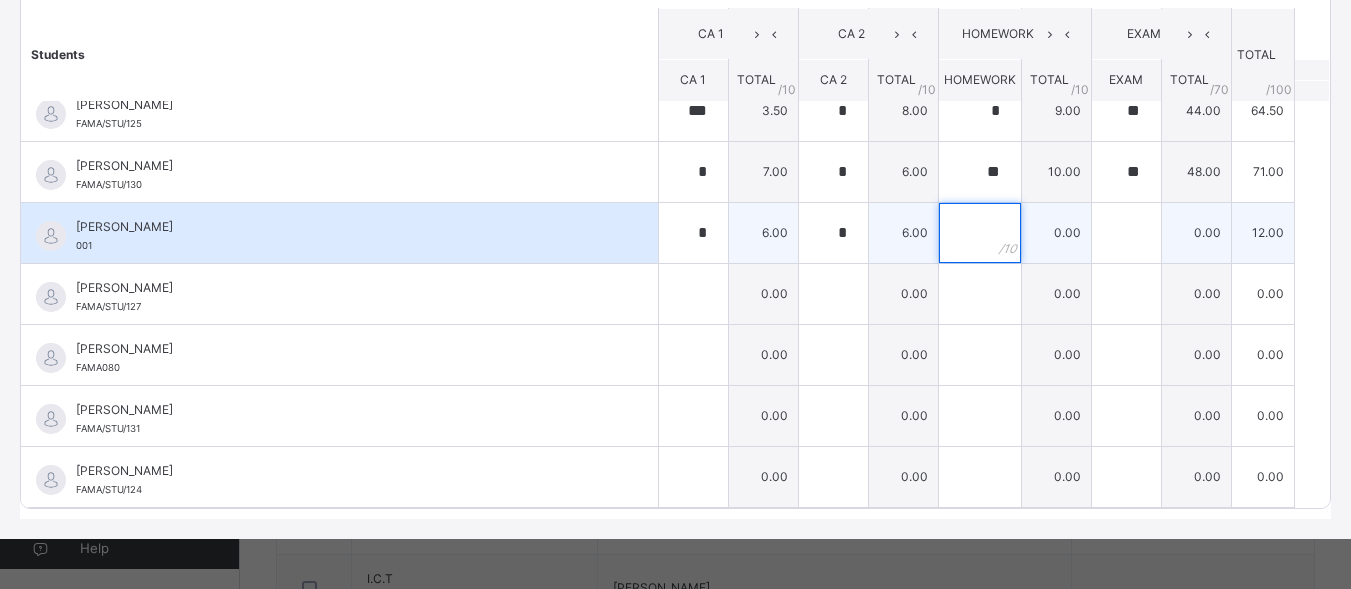 click at bounding box center [980, 233] 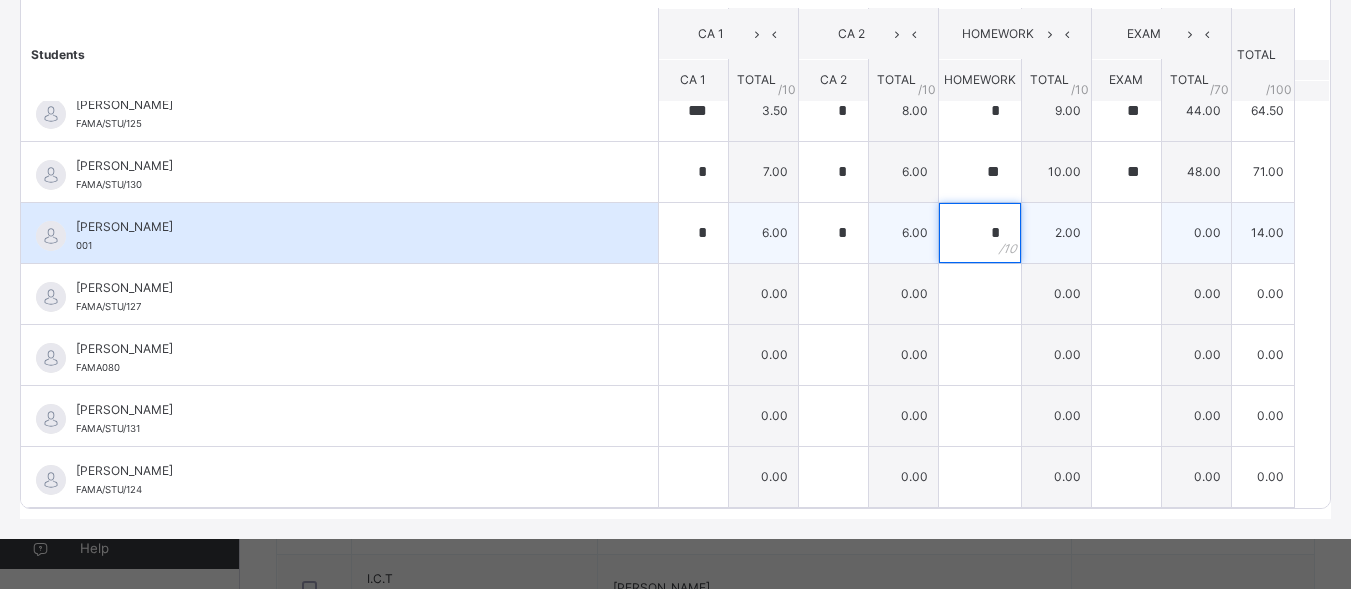 type on "*" 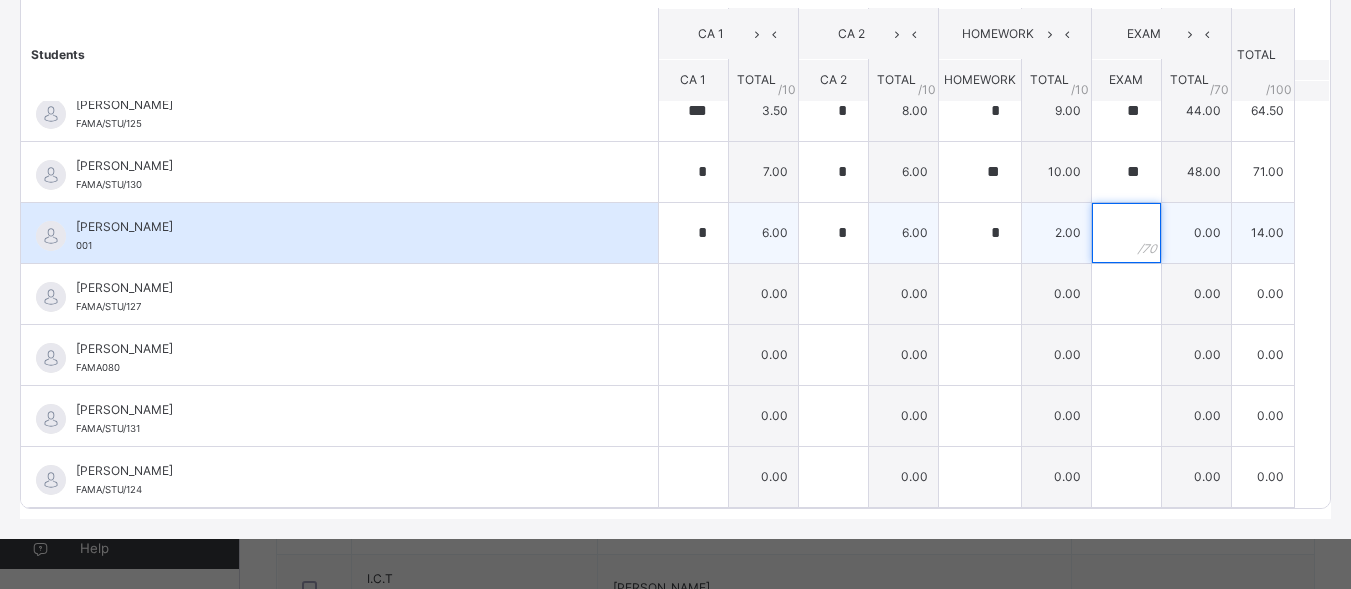 click at bounding box center (1126, 233) 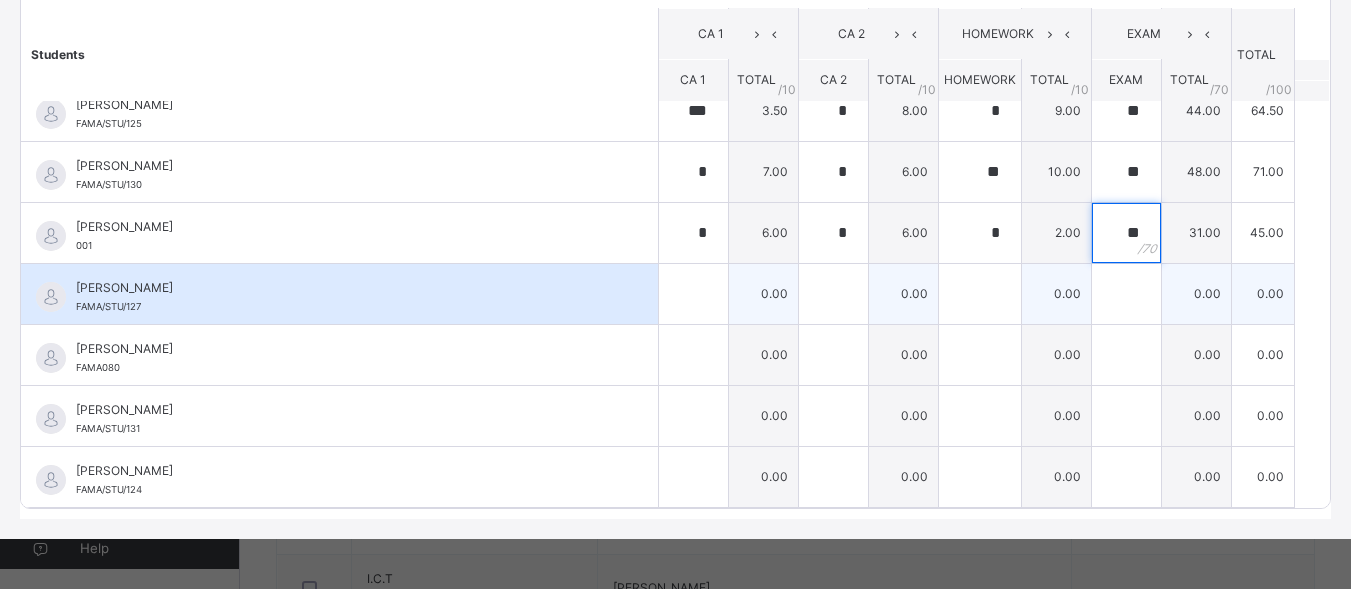 type on "**" 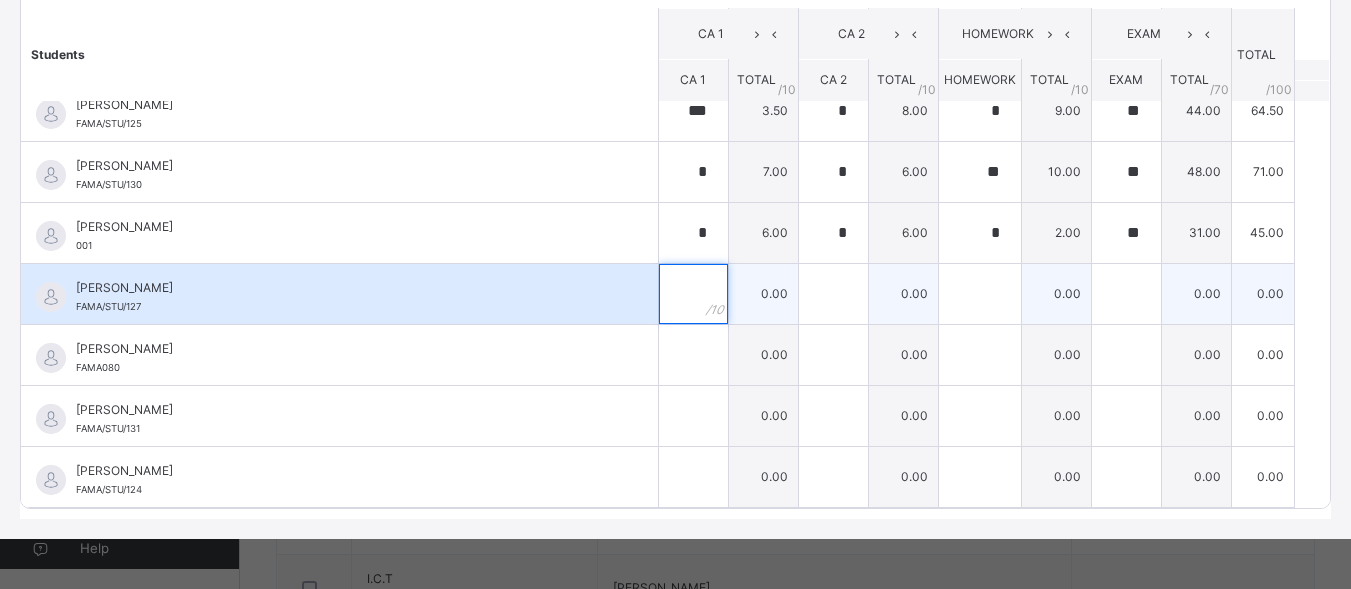 click at bounding box center [693, 294] 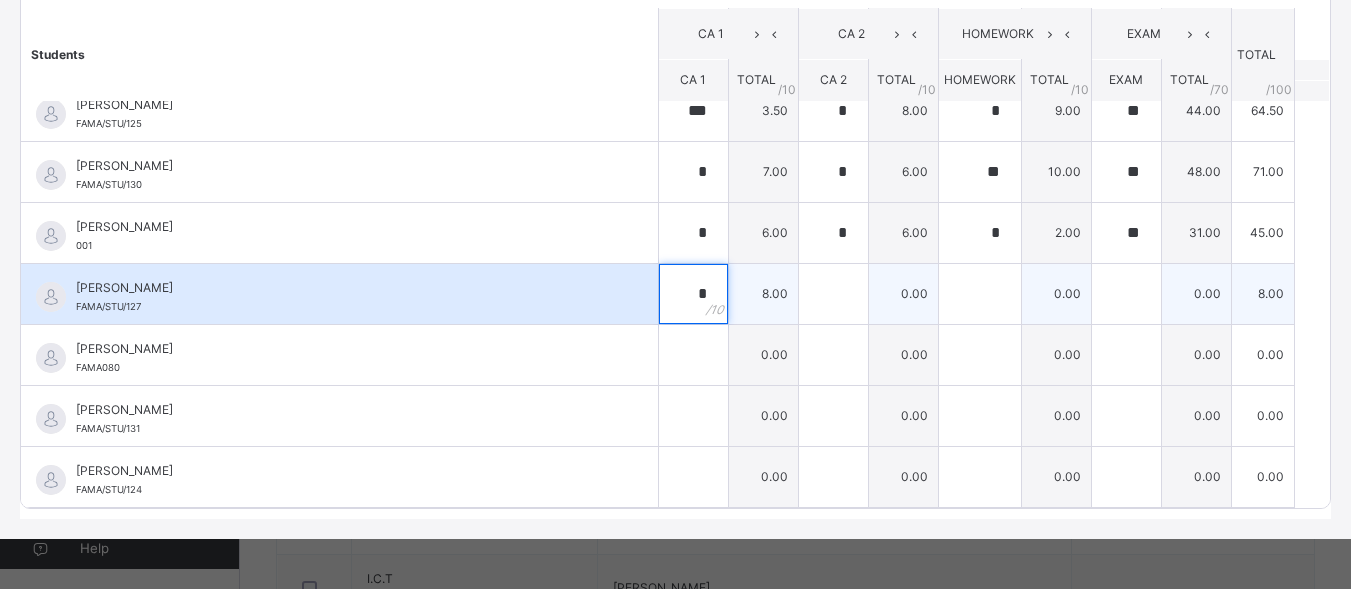 type on "*" 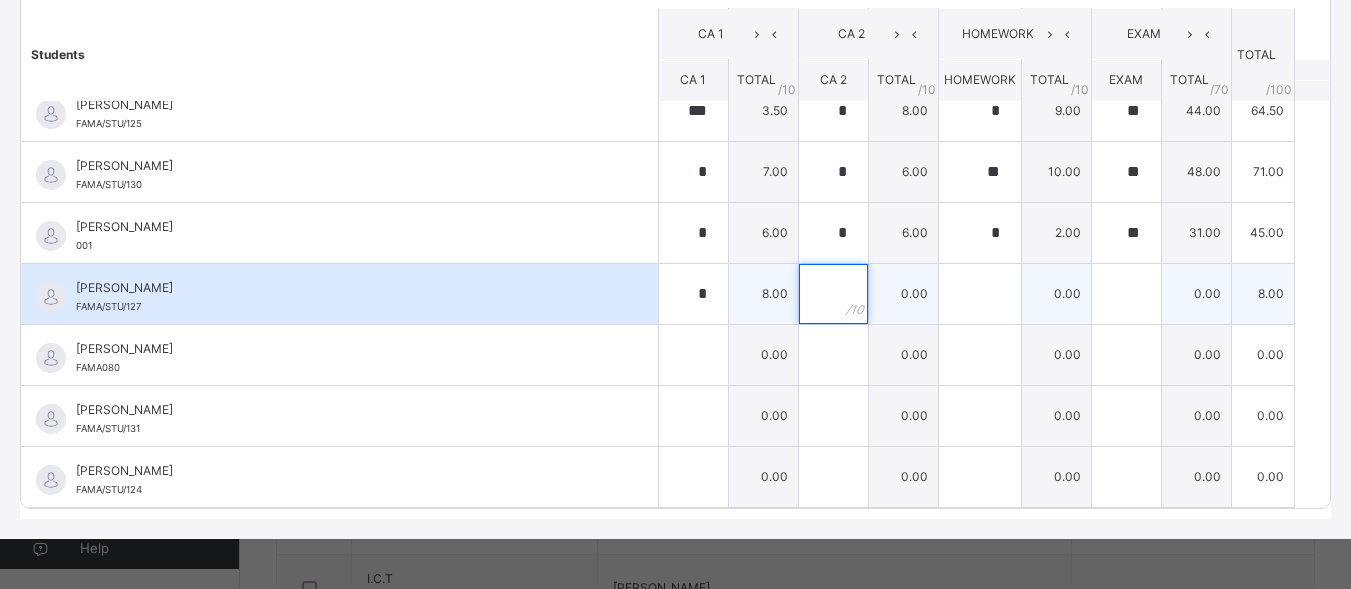 click at bounding box center [833, 294] 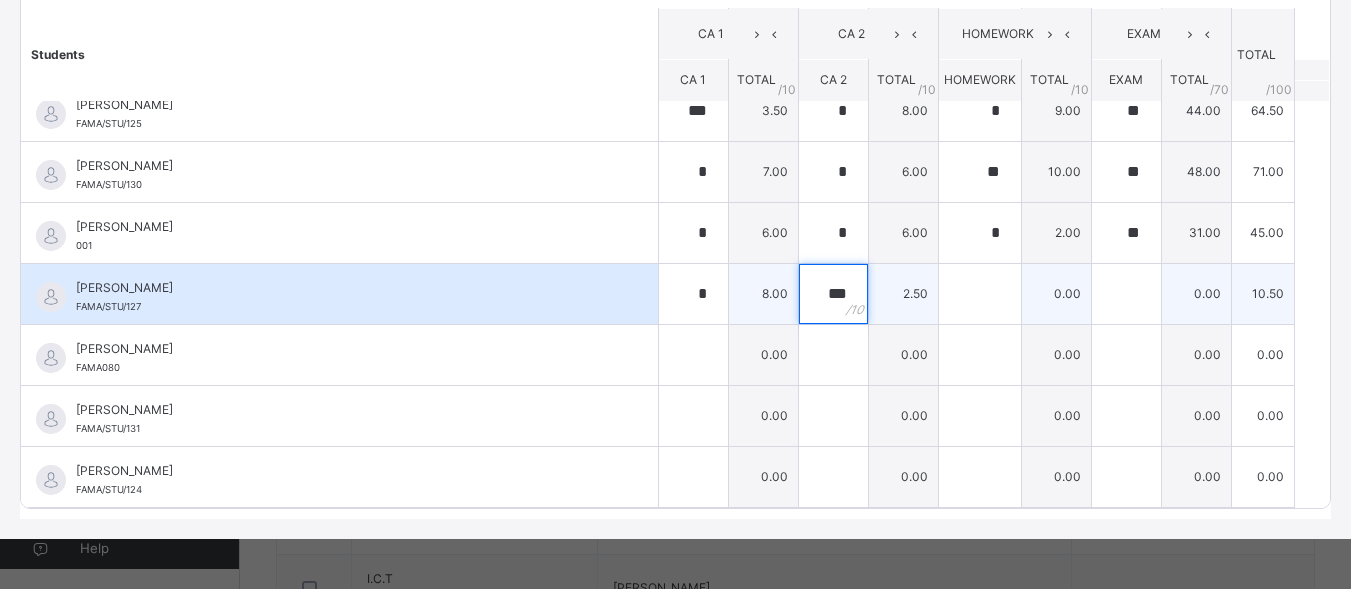 type on "***" 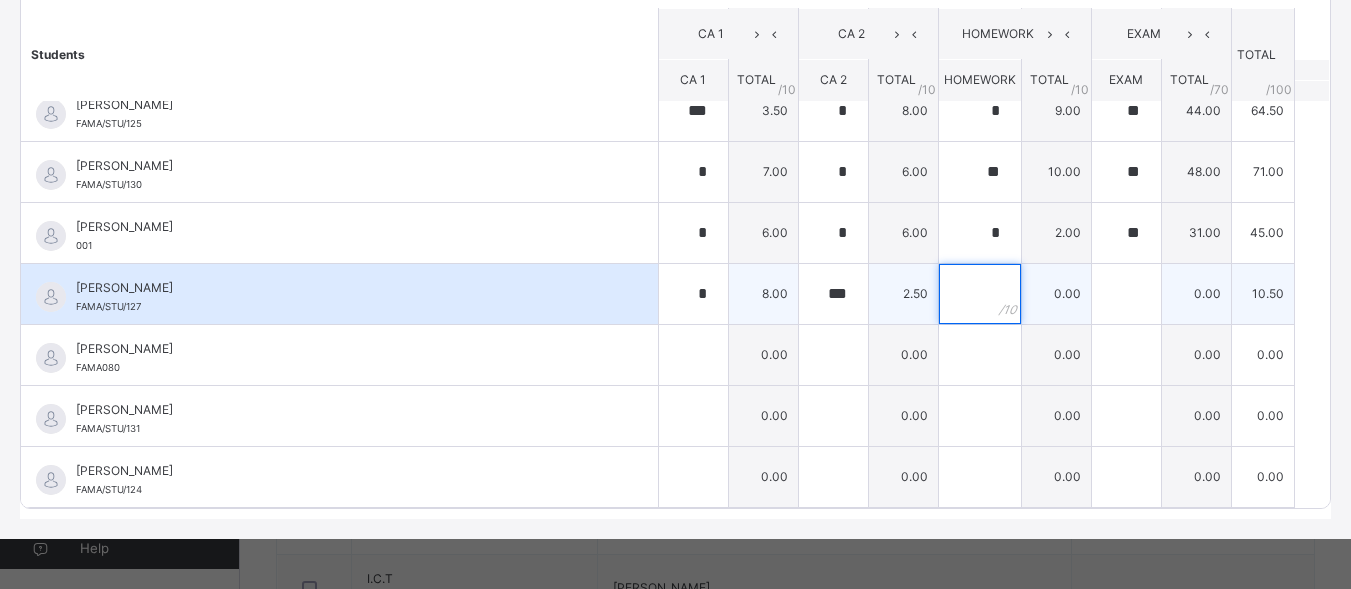click at bounding box center (980, 294) 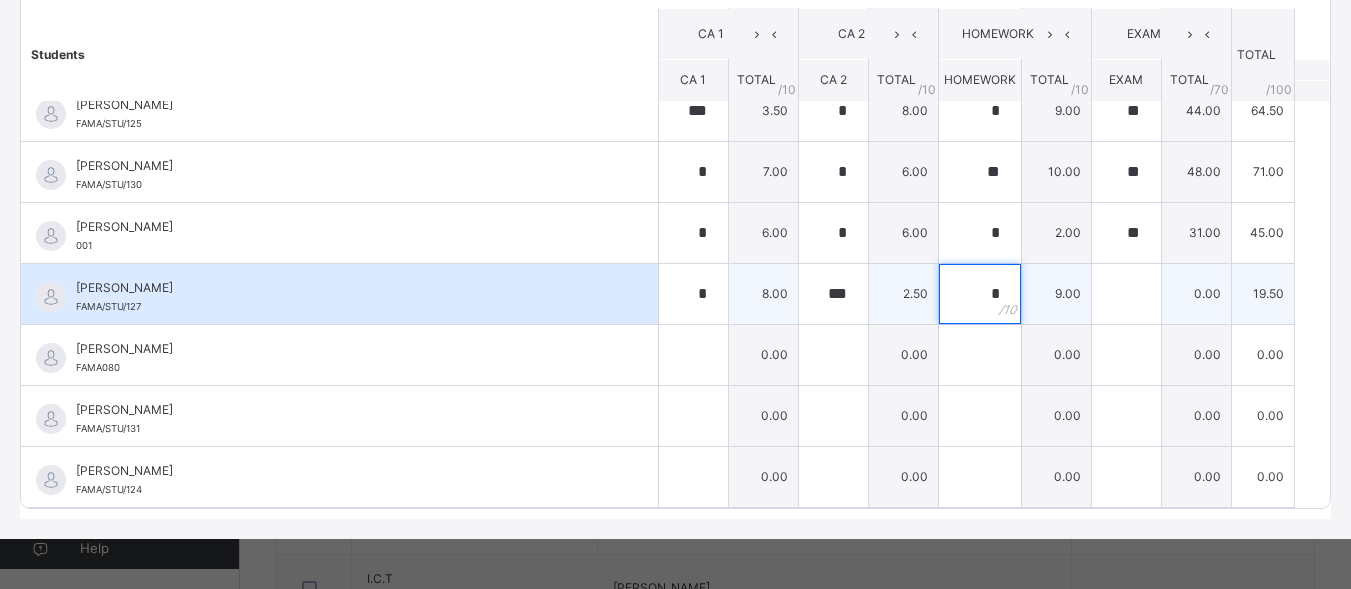 type on "*" 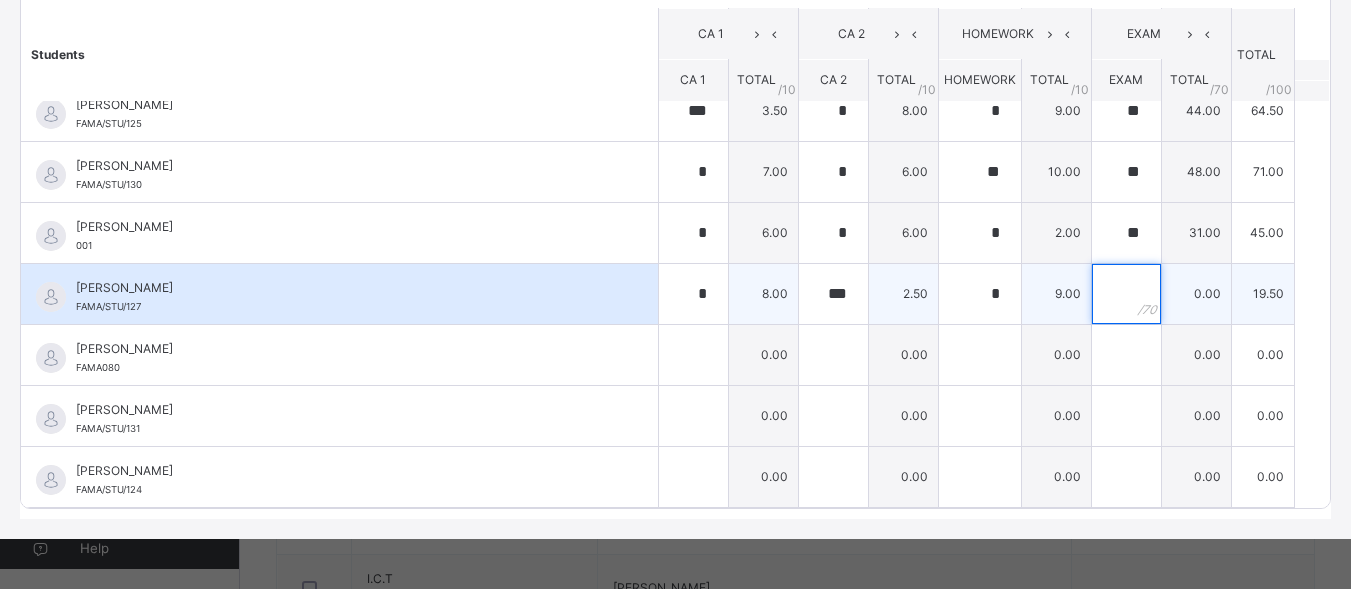 click at bounding box center [1126, 294] 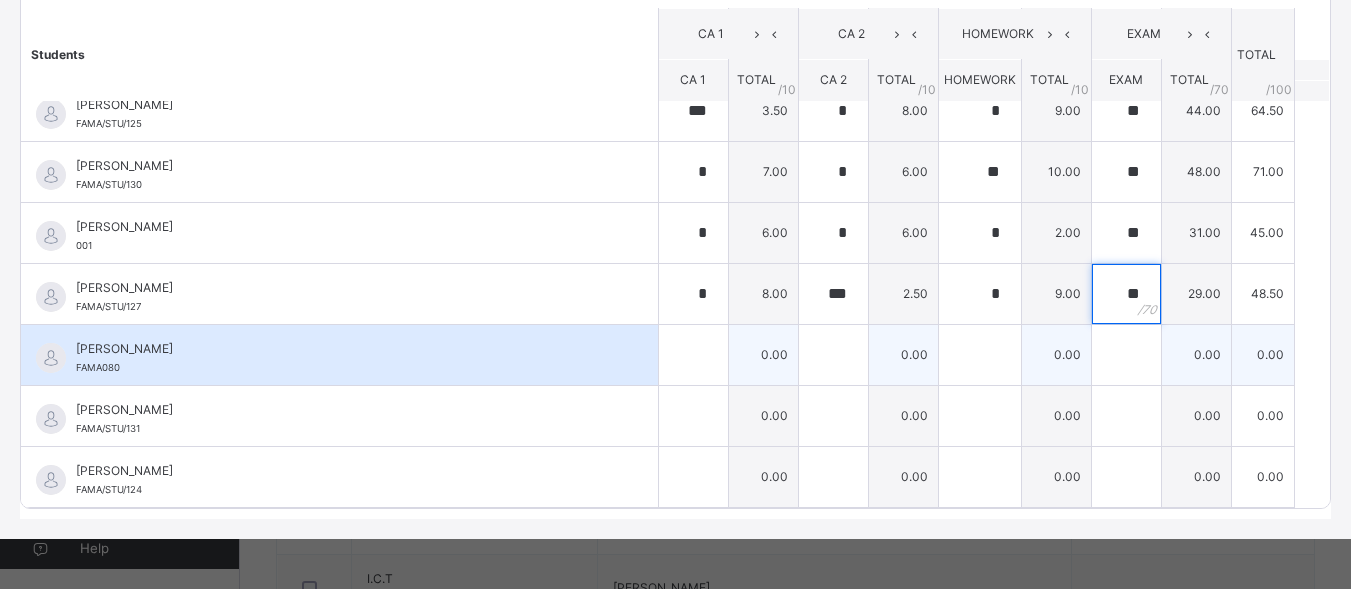 type on "**" 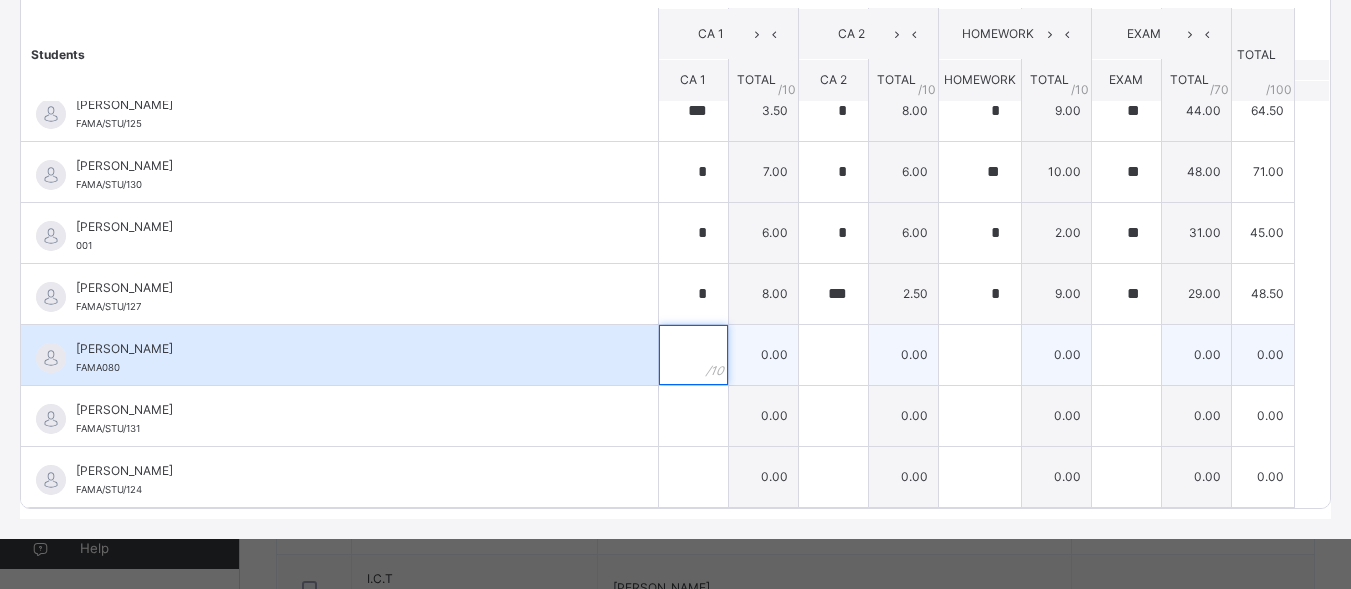 click at bounding box center (693, 355) 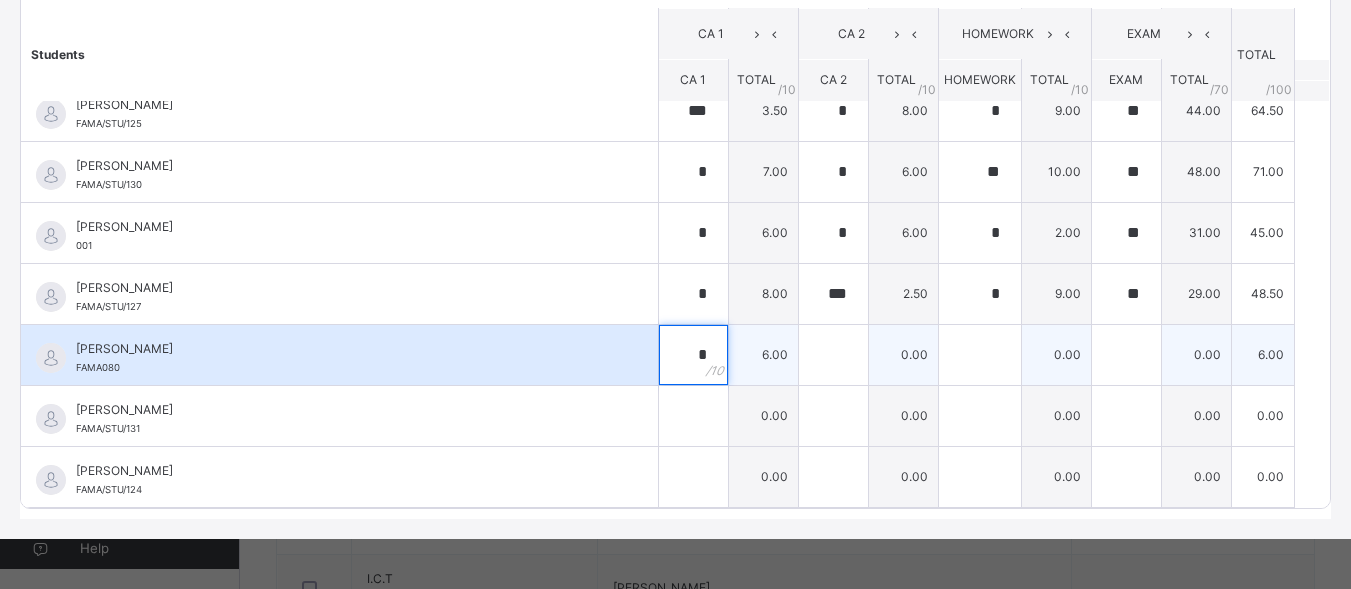 type on "*" 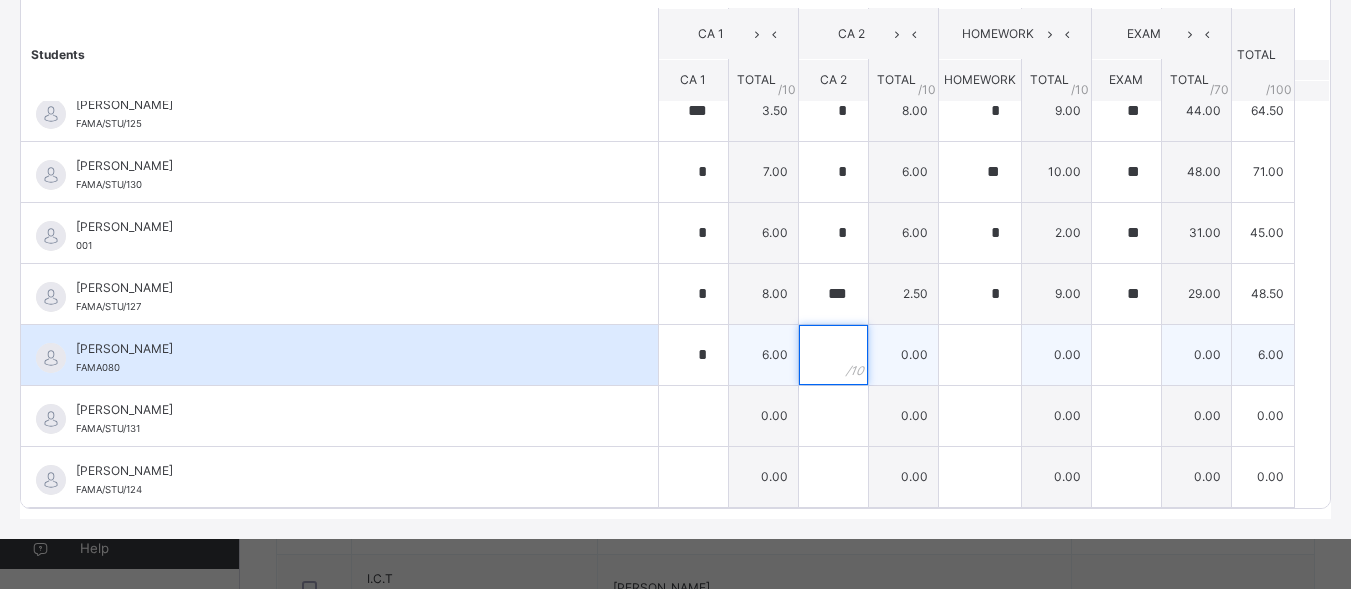 click at bounding box center (833, 355) 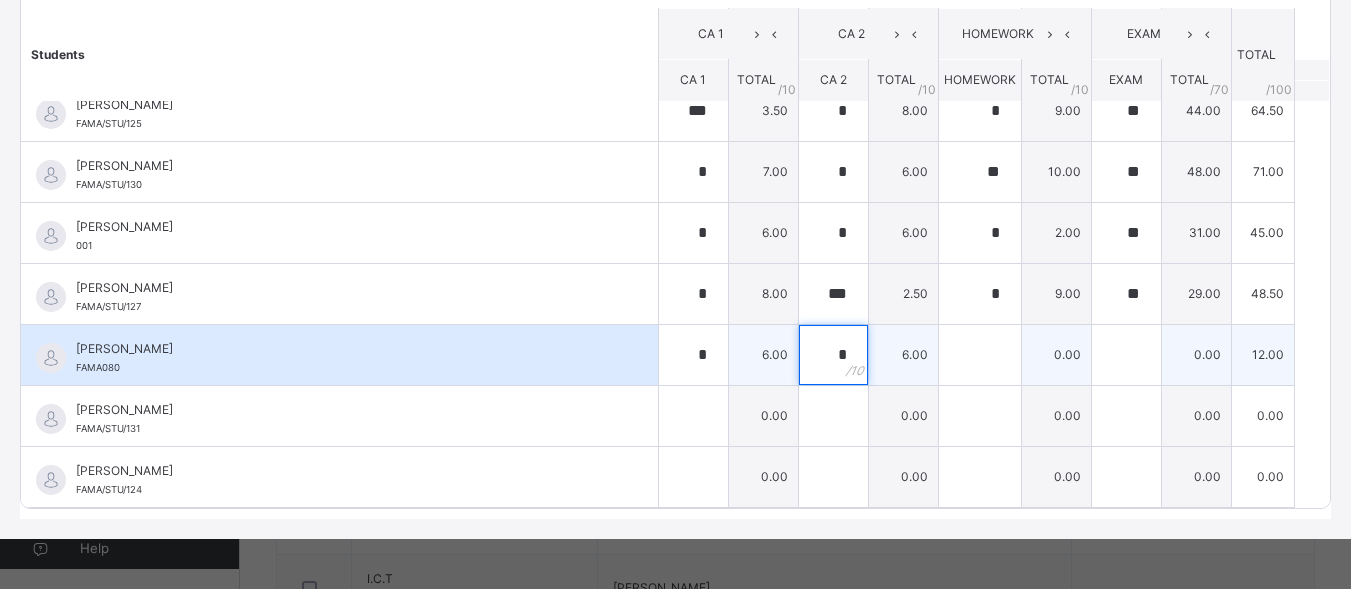 type on "*" 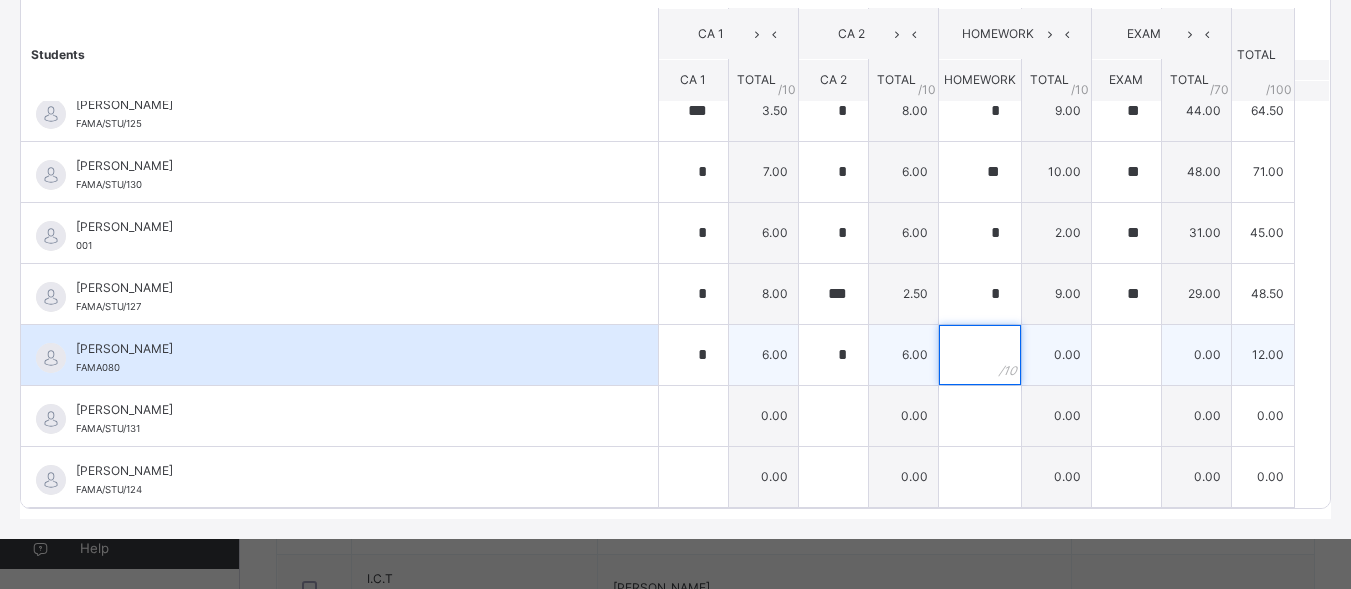 click at bounding box center [980, 355] 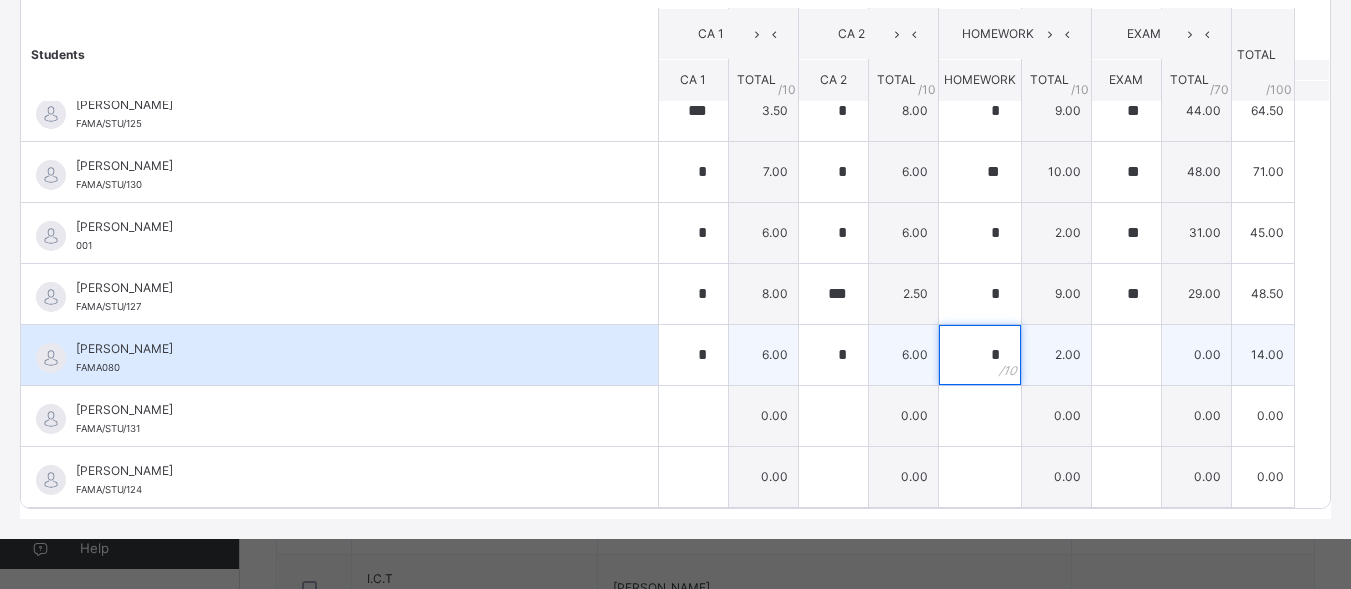 type on "*" 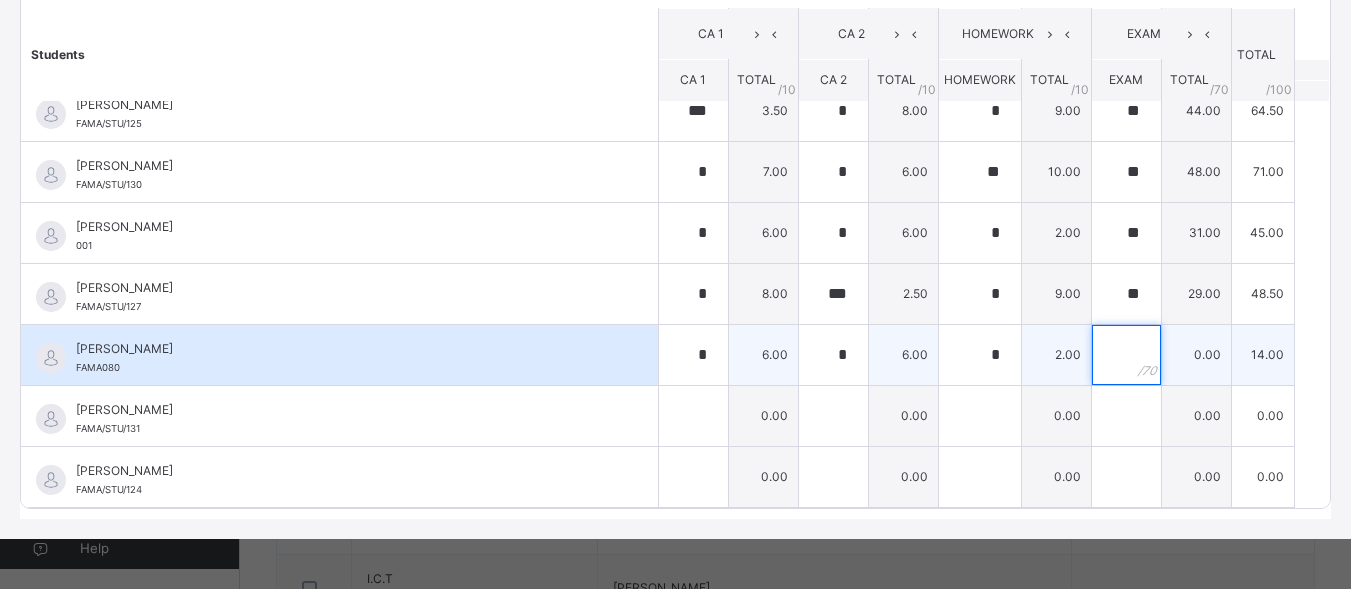 click at bounding box center [1126, 355] 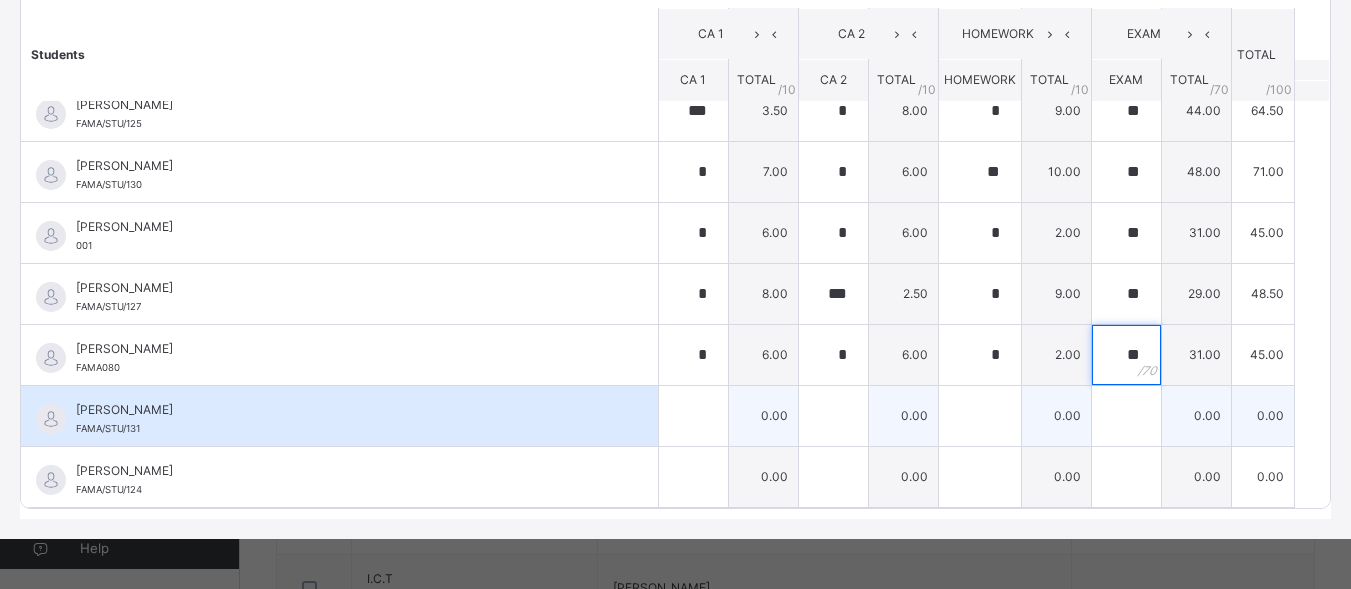 type on "**" 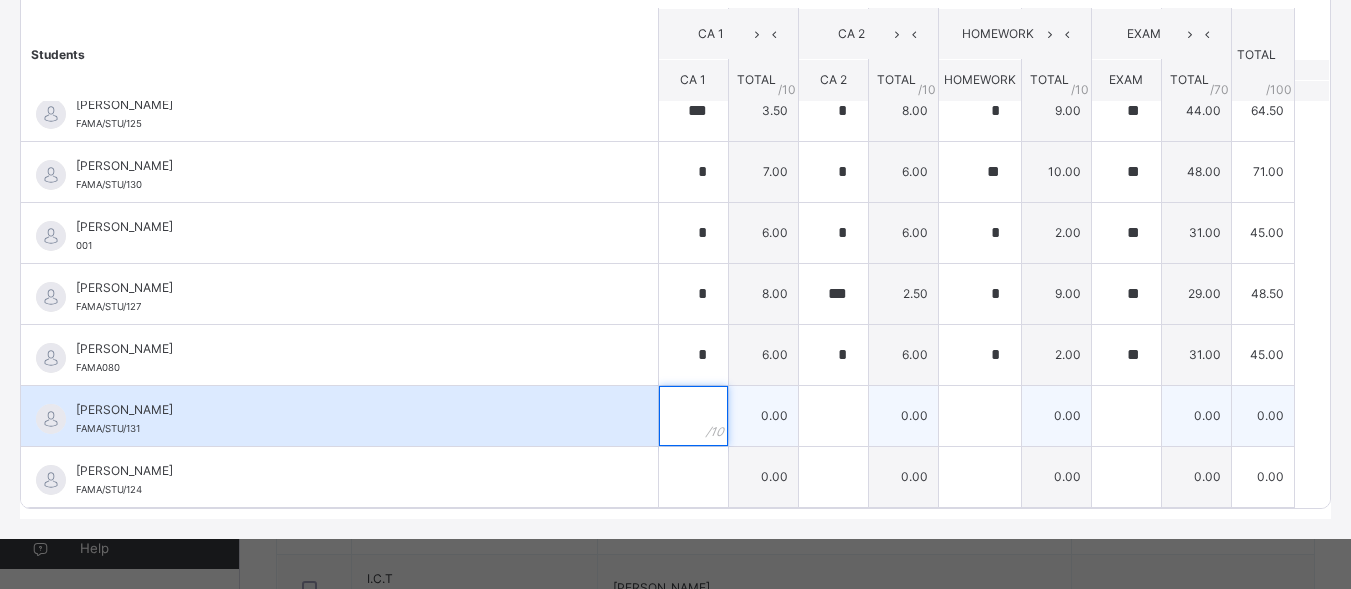 click at bounding box center [693, 416] 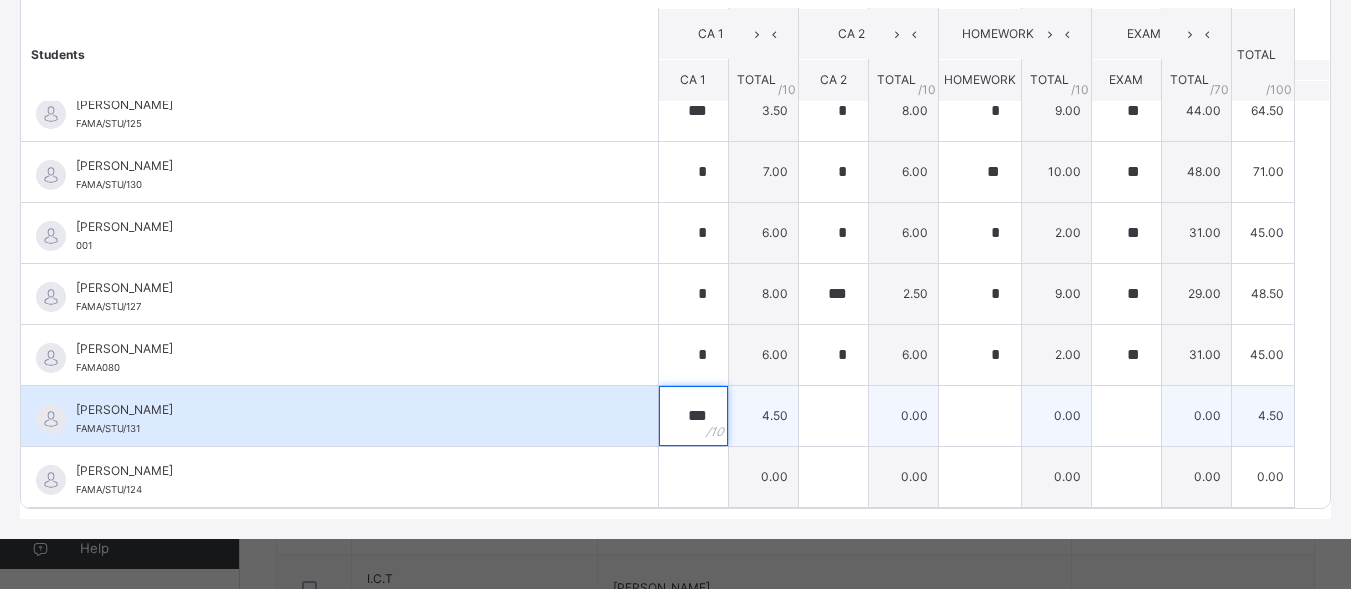 type on "***" 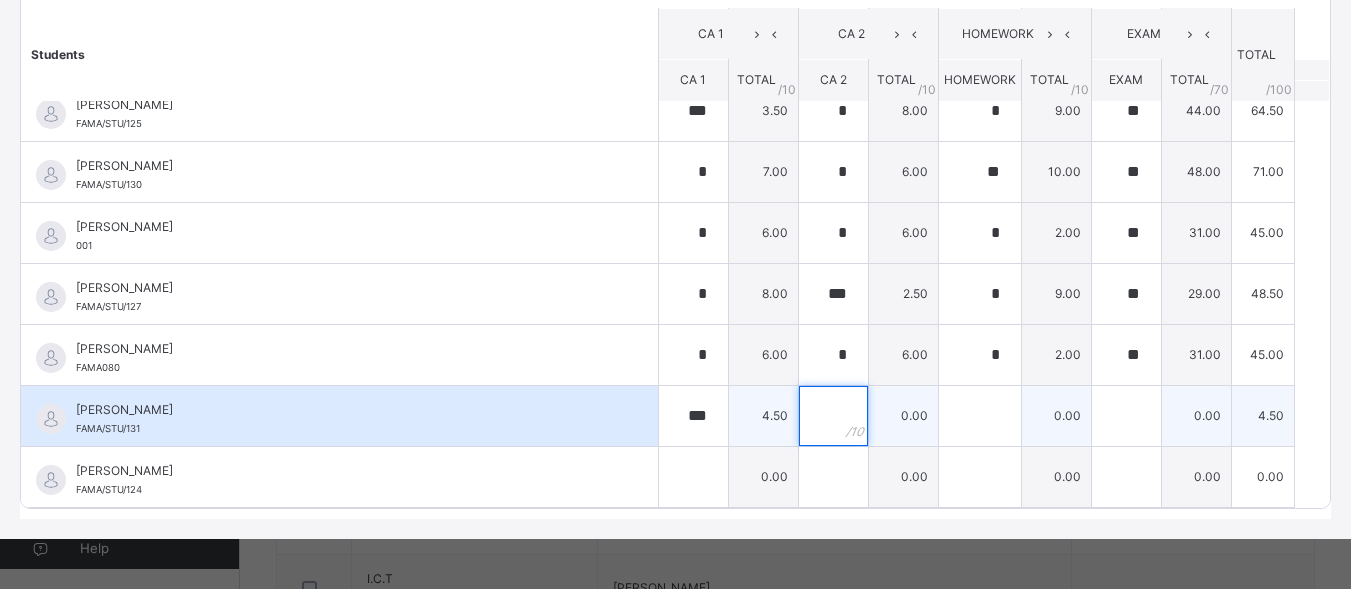 click at bounding box center [833, 416] 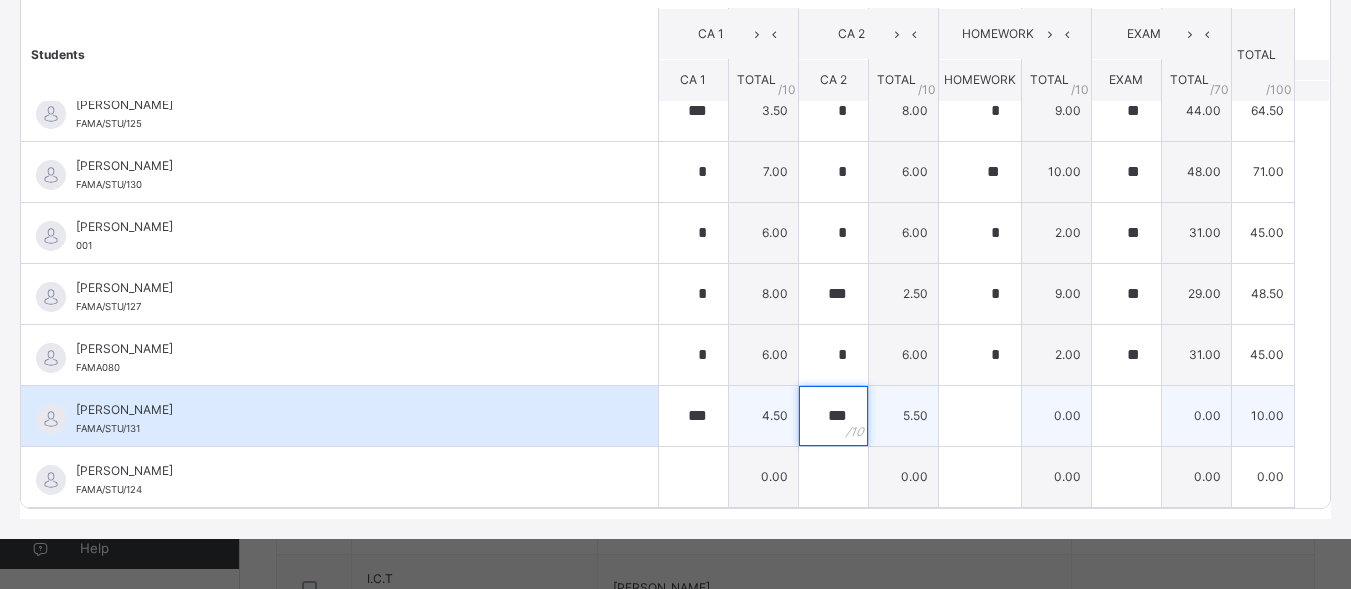 type on "***" 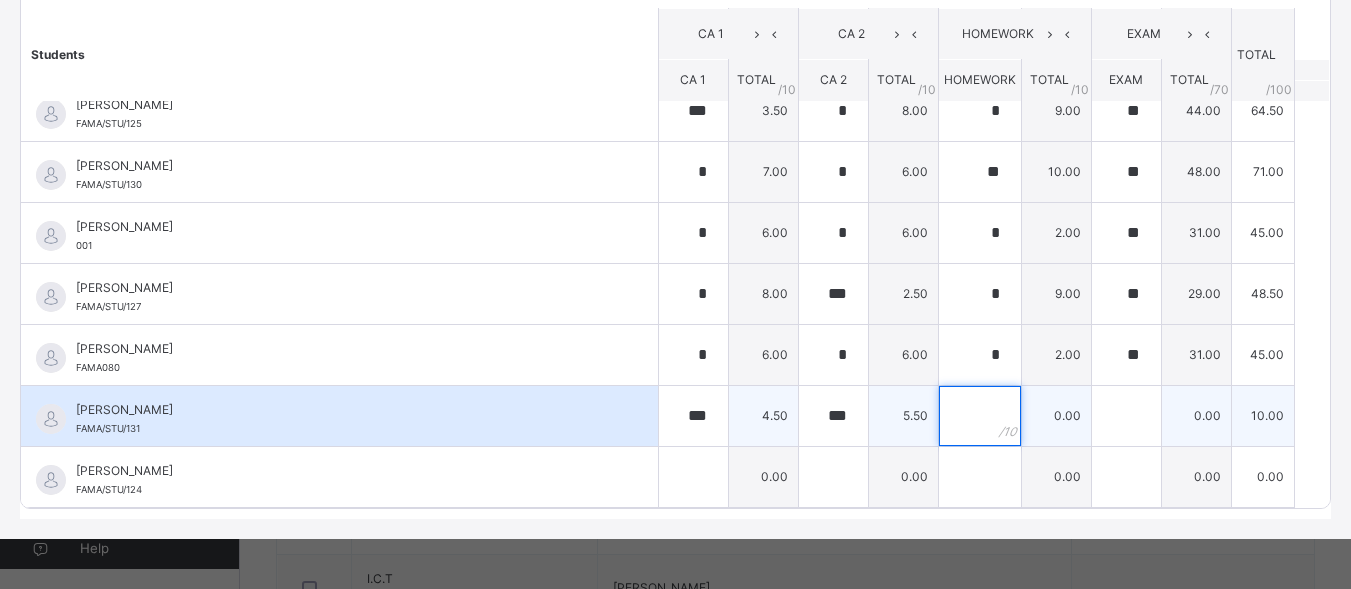 click at bounding box center [980, 416] 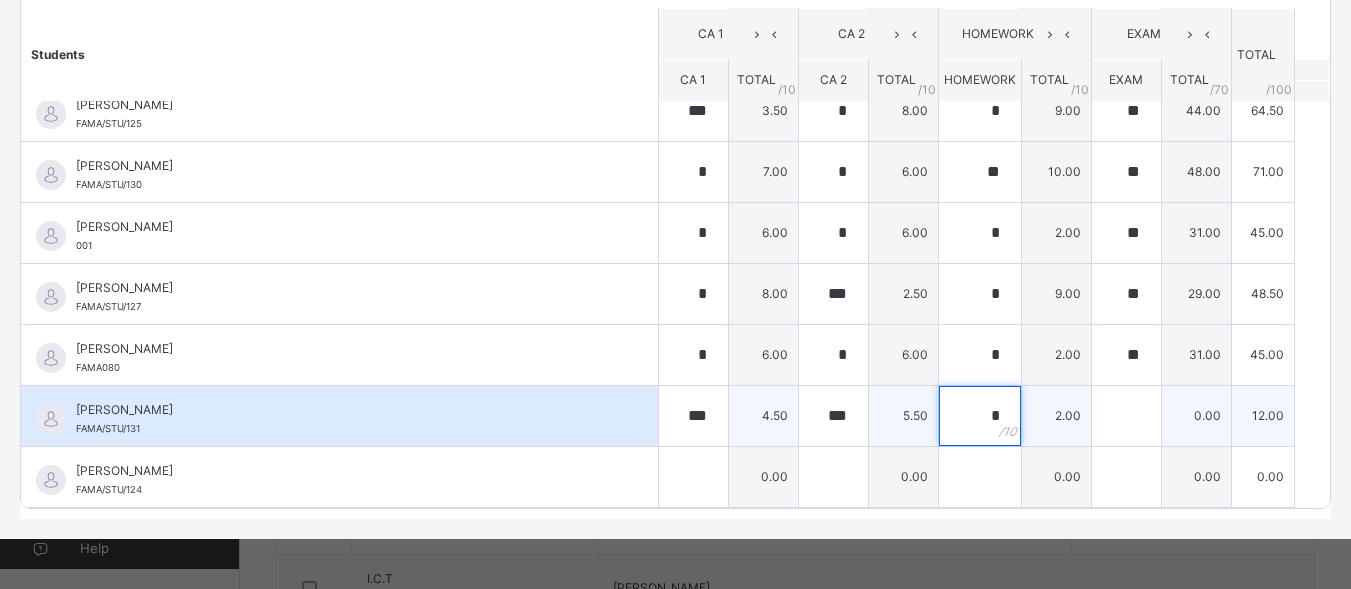 type on "*" 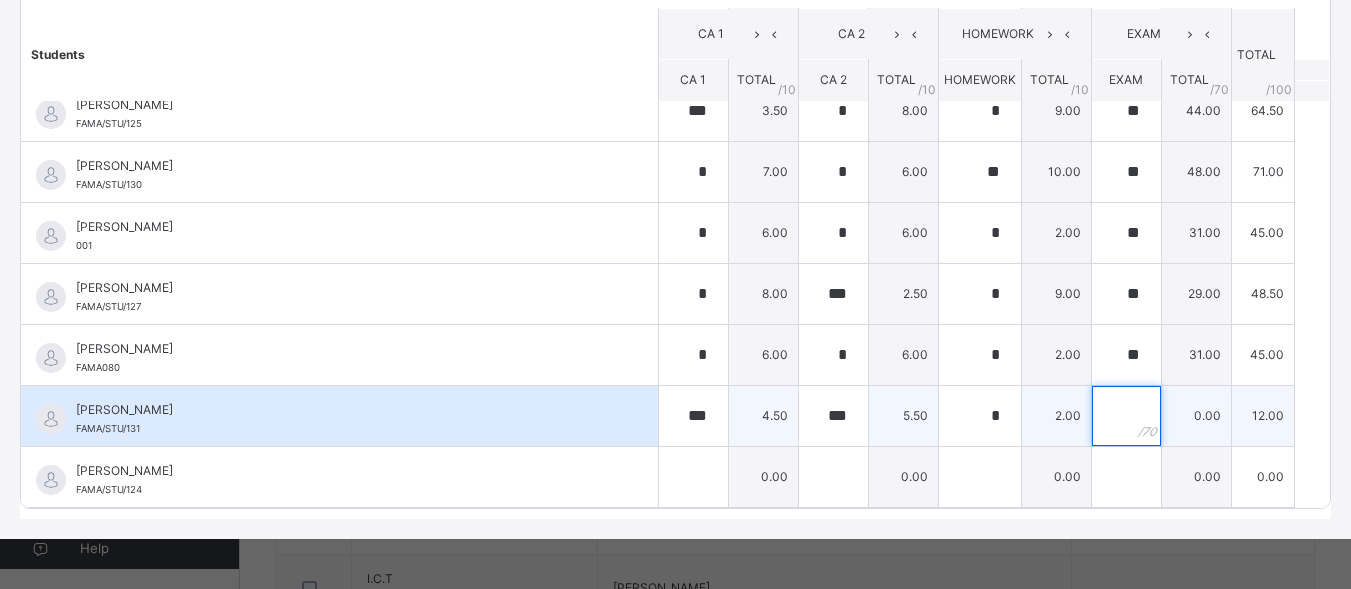 click at bounding box center [1126, 416] 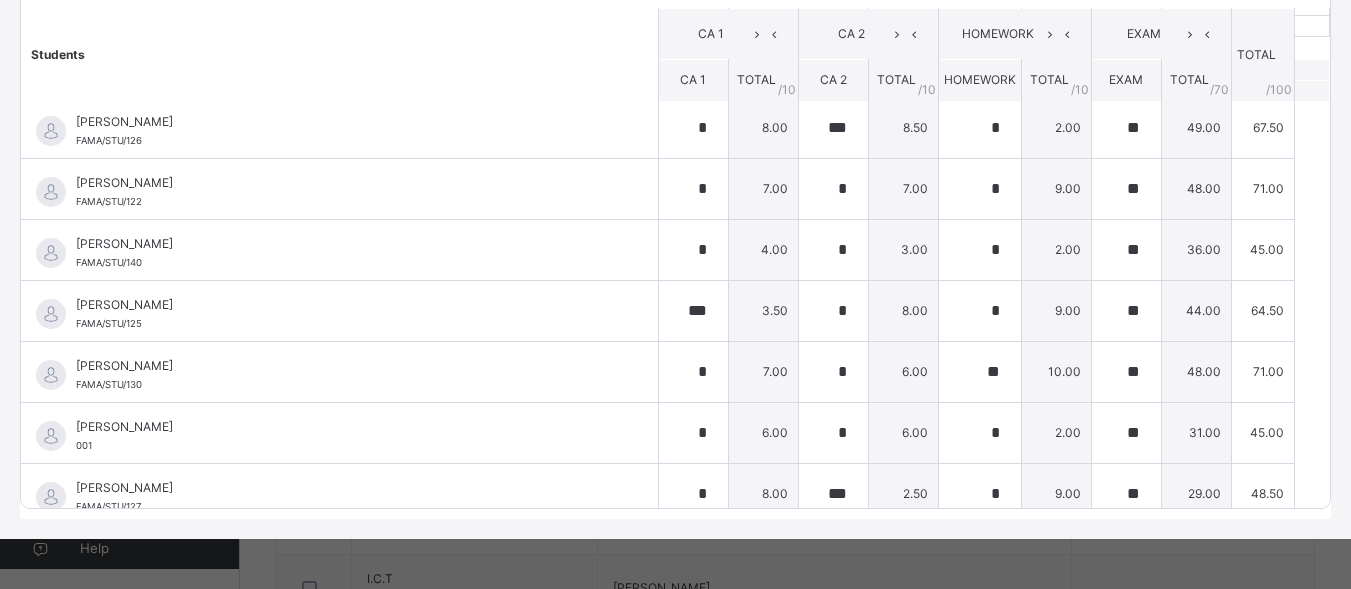 scroll, scrollTop: 12, scrollLeft: 0, axis: vertical 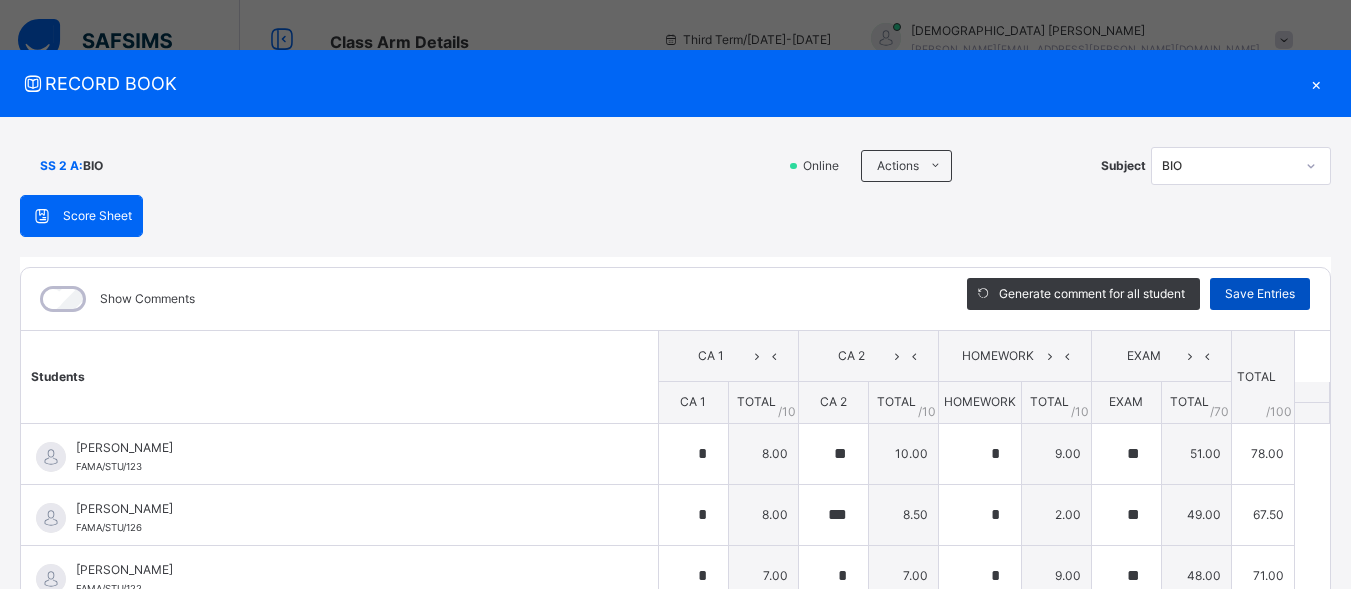 type on "**" 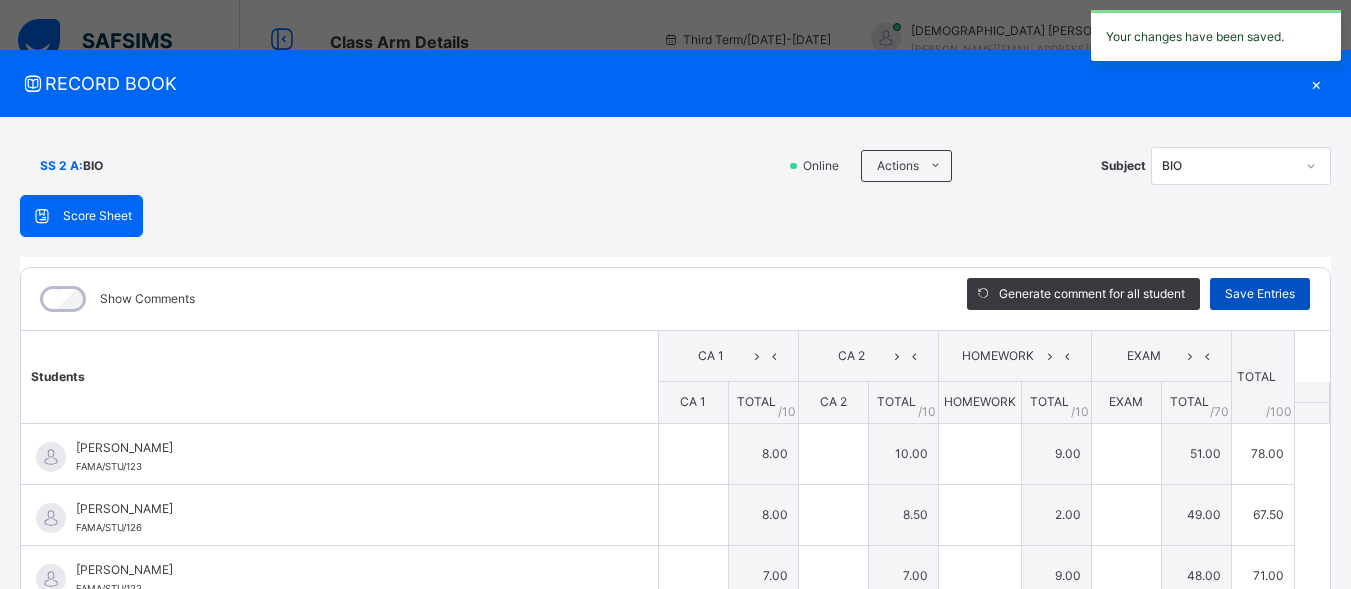 type on "*" 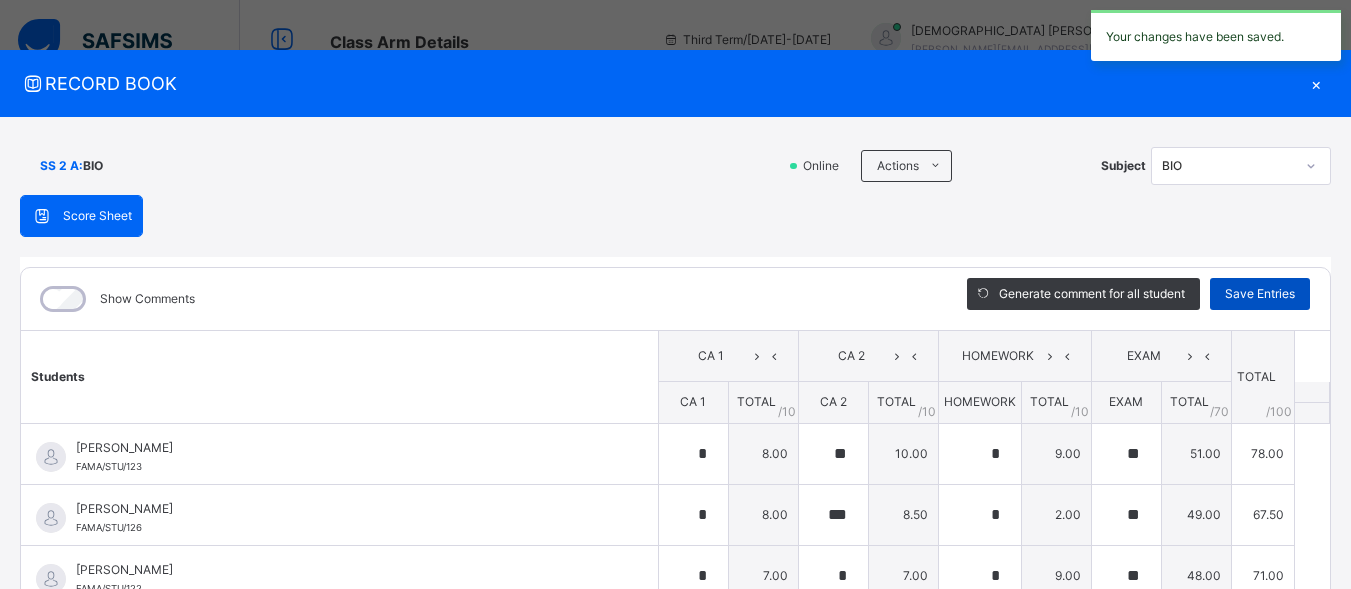 type on "*" 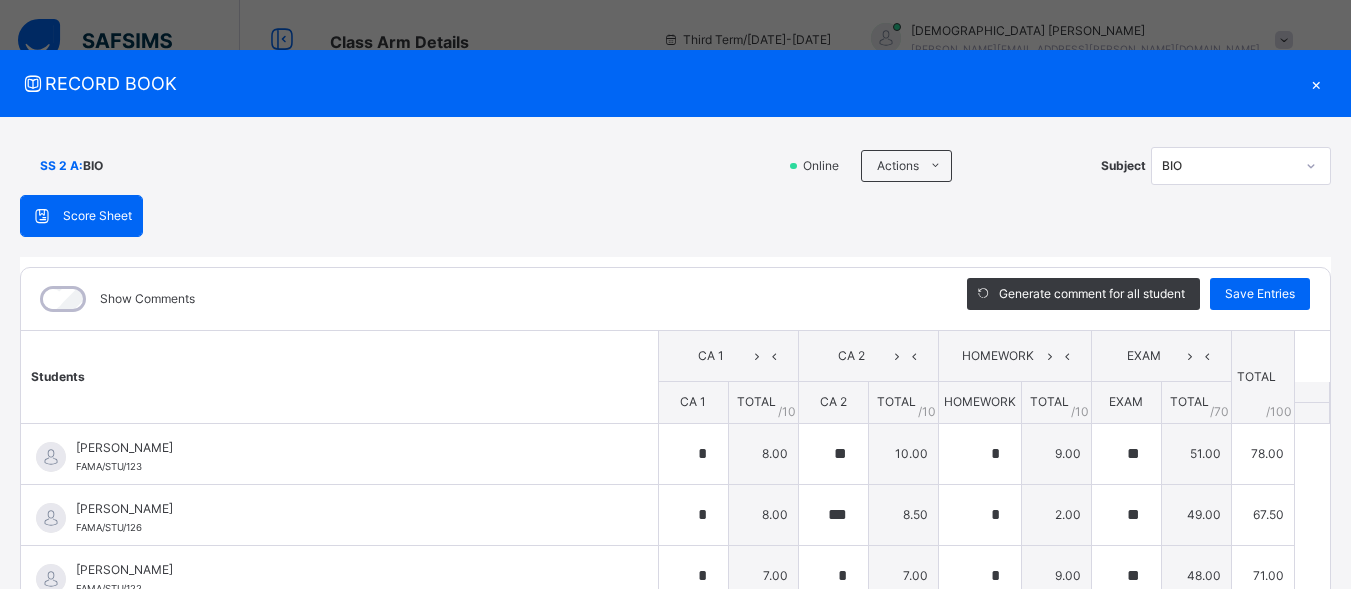 click on "×" at bounding box center (1316, 83) 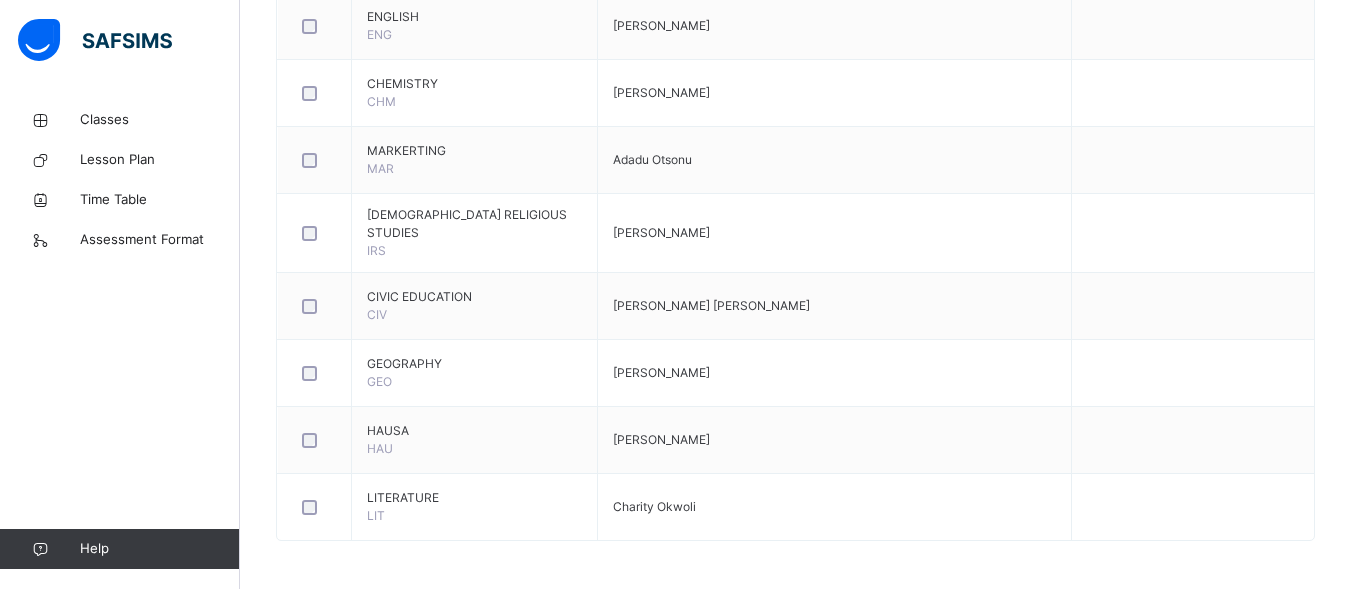 scroll, scrollTop: 1213, scrollLeft: 0, axis: vertical 